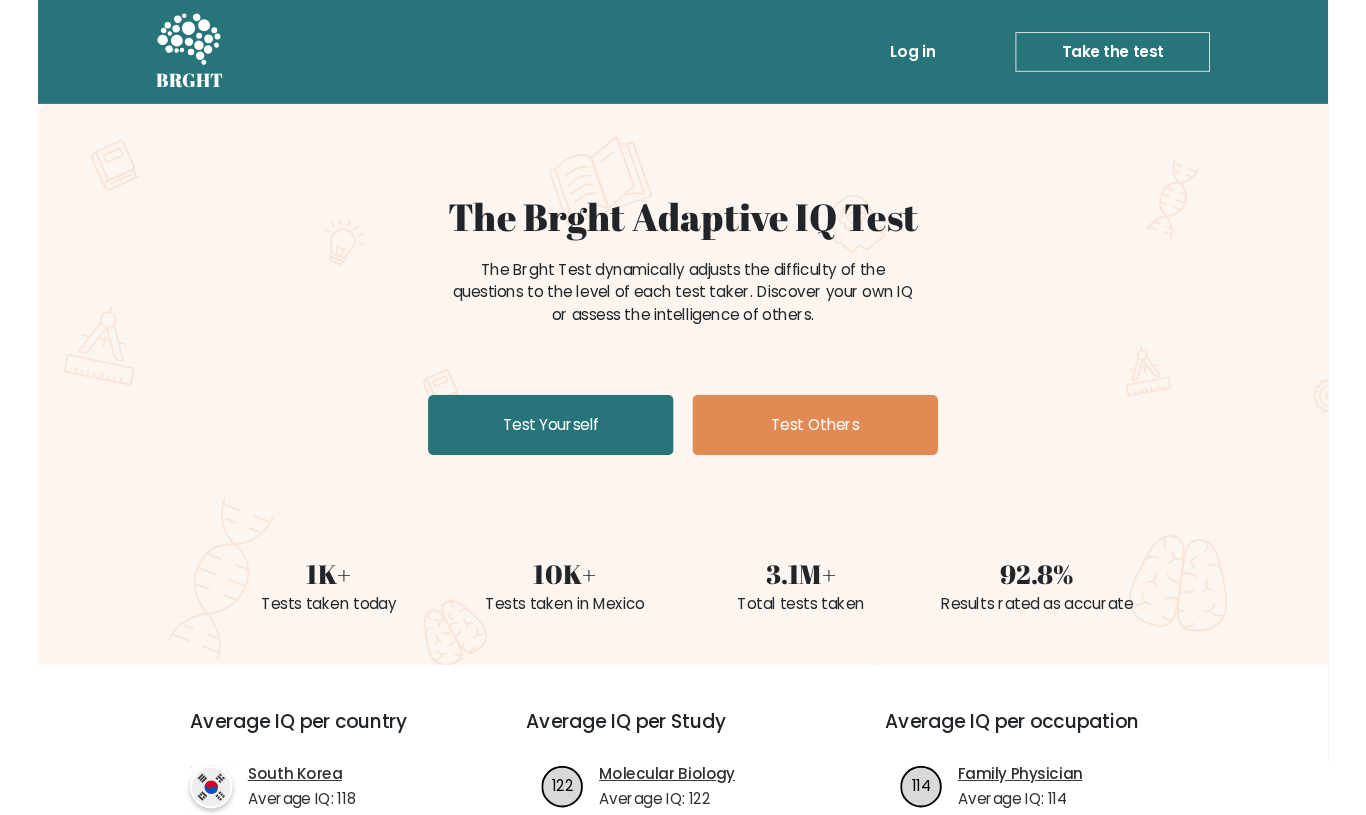 scroll, scrollTop: 0, scrollLeft: 0, axis: both 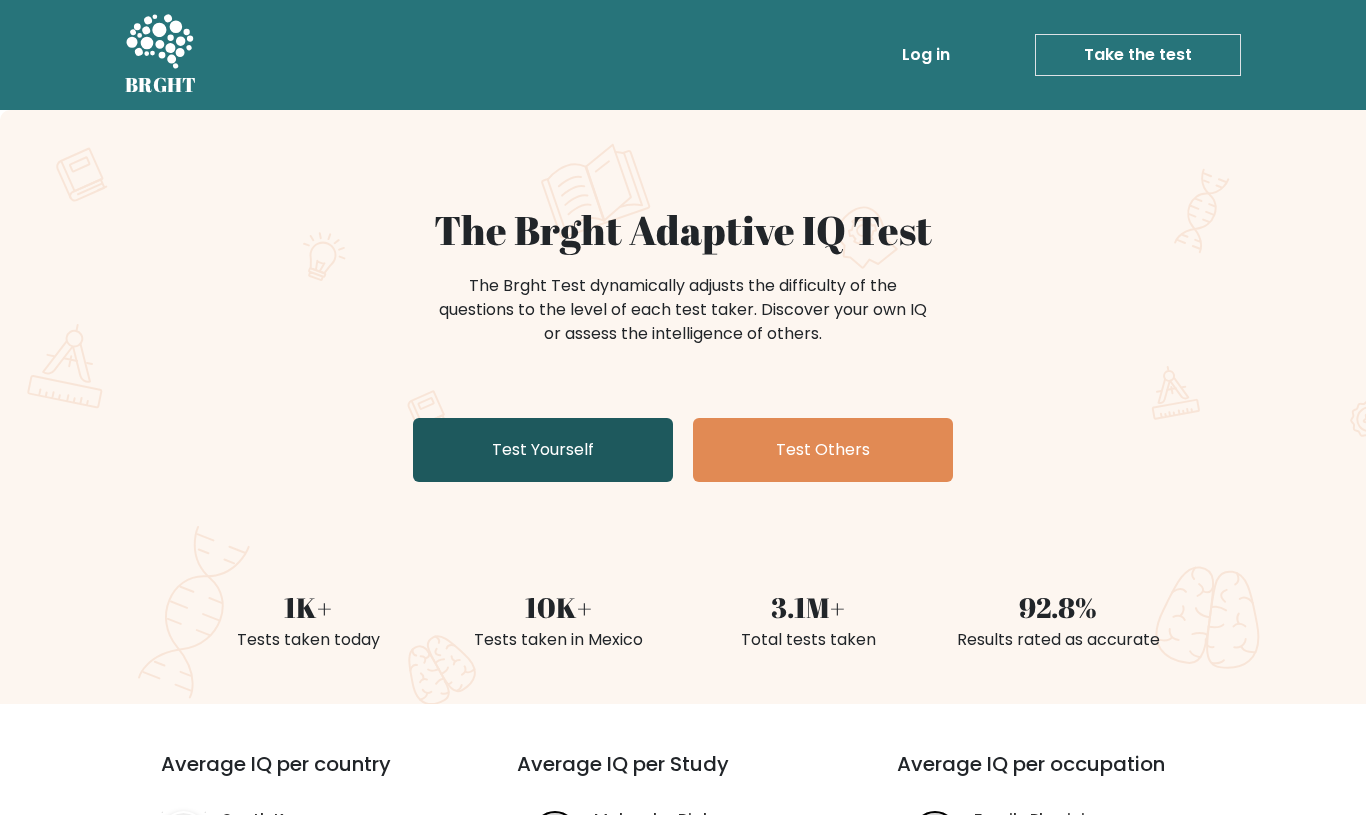 click on "Test Yourself" at bounding box center (543, 450) 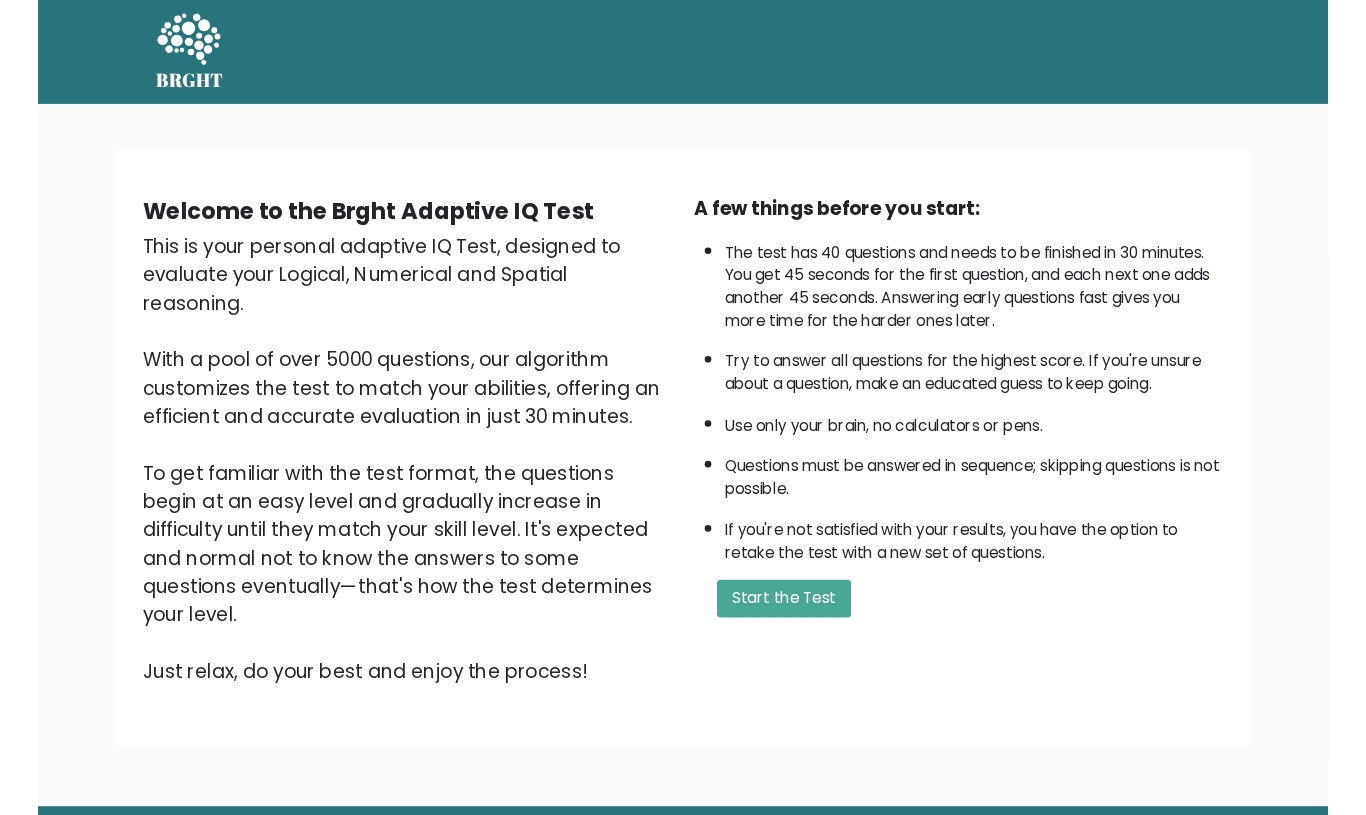 scroll, scrollTop: 0, scrollLeft: 0, axis: both 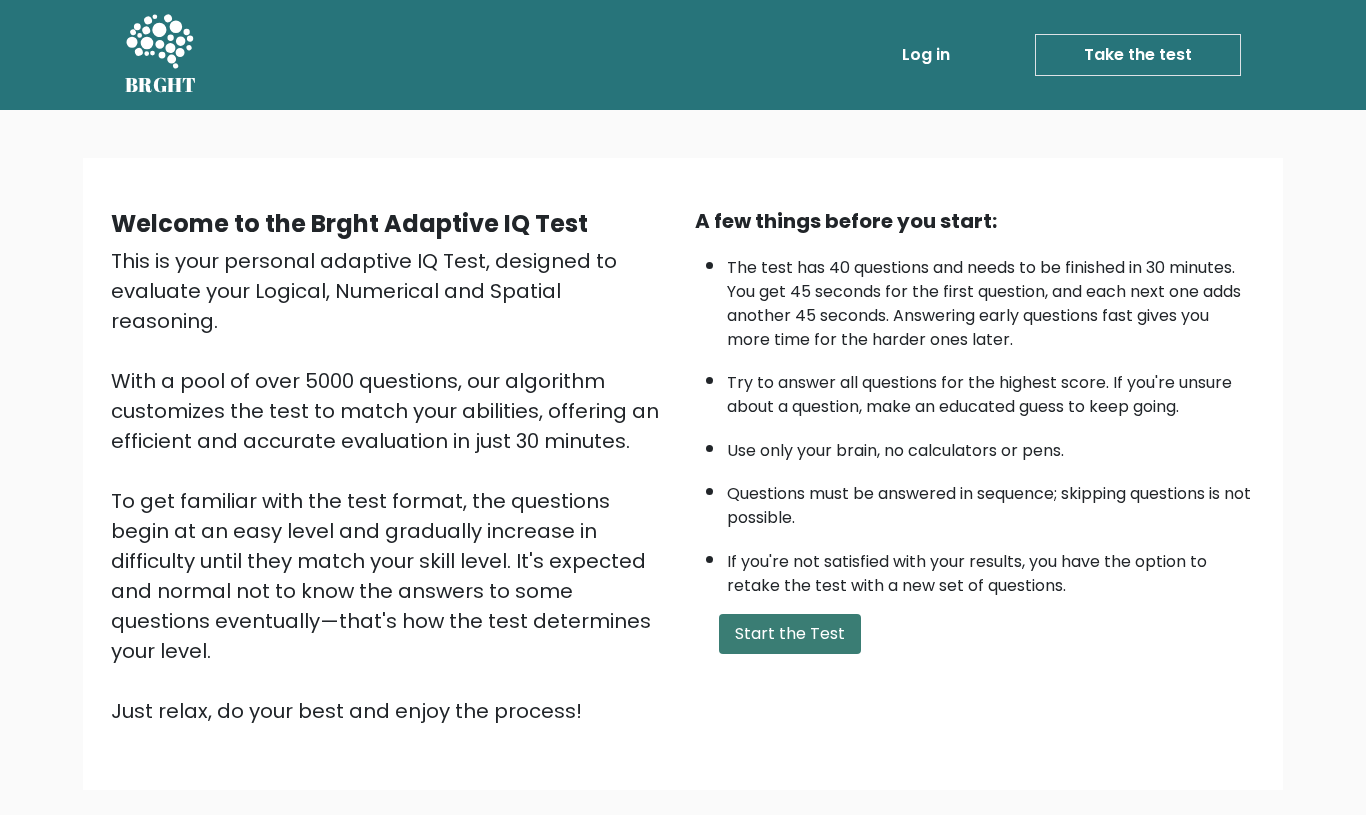 click on "Start the Test" at bounding box center (790, 634) 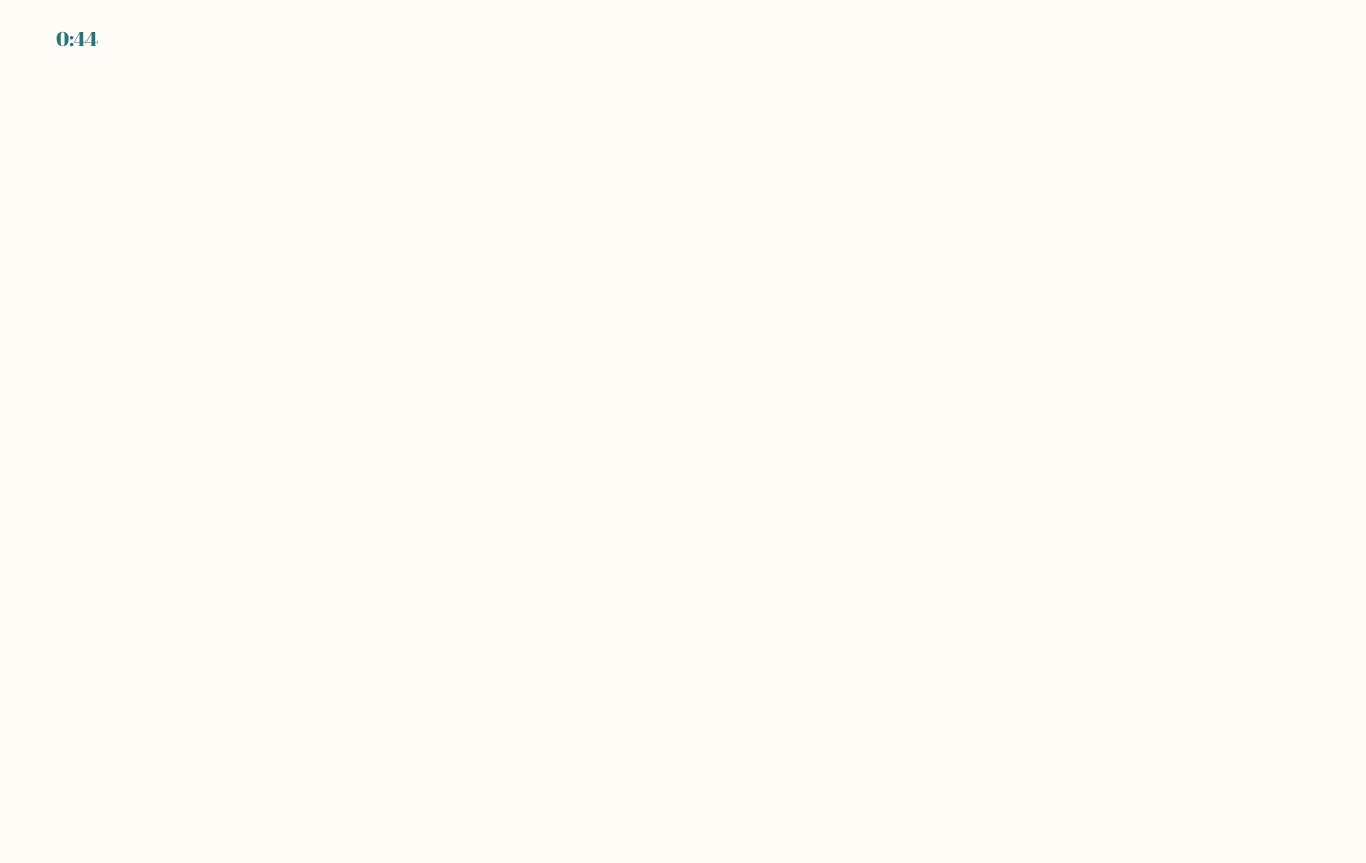 scroll, scrollTop: 0, scrollLeft: 0, axis: both 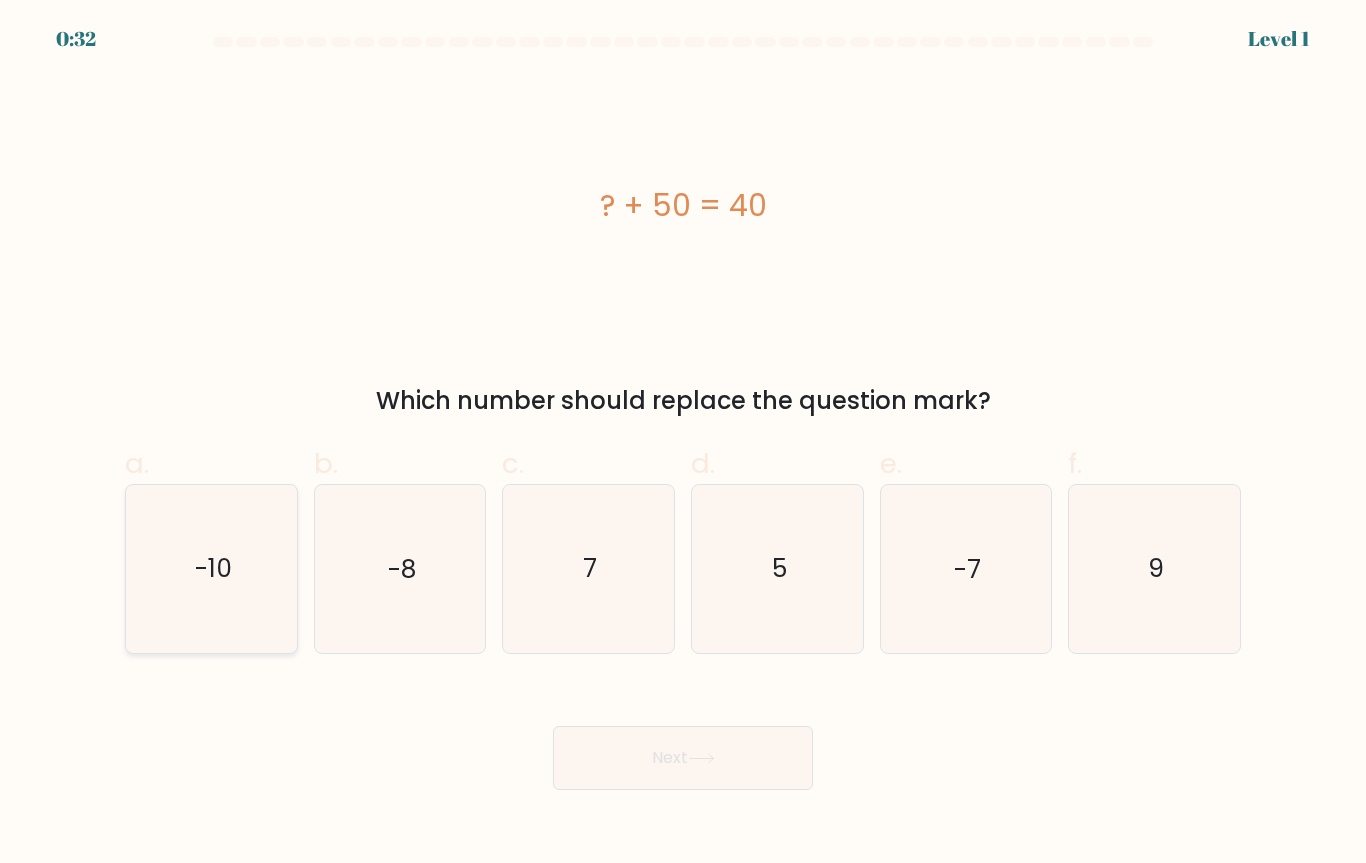 click on "-10" 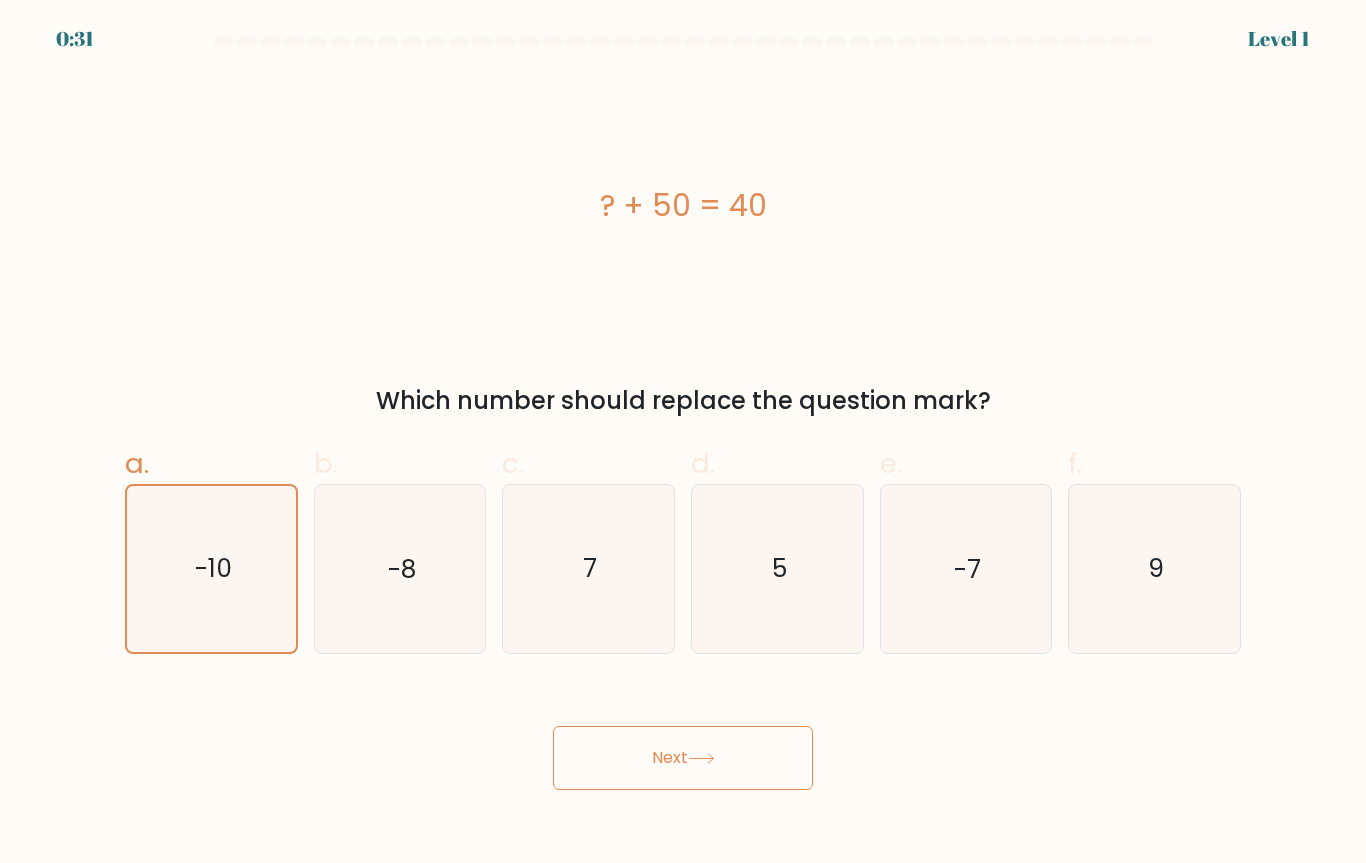 click on "Next" at bounding box center (683, 758) 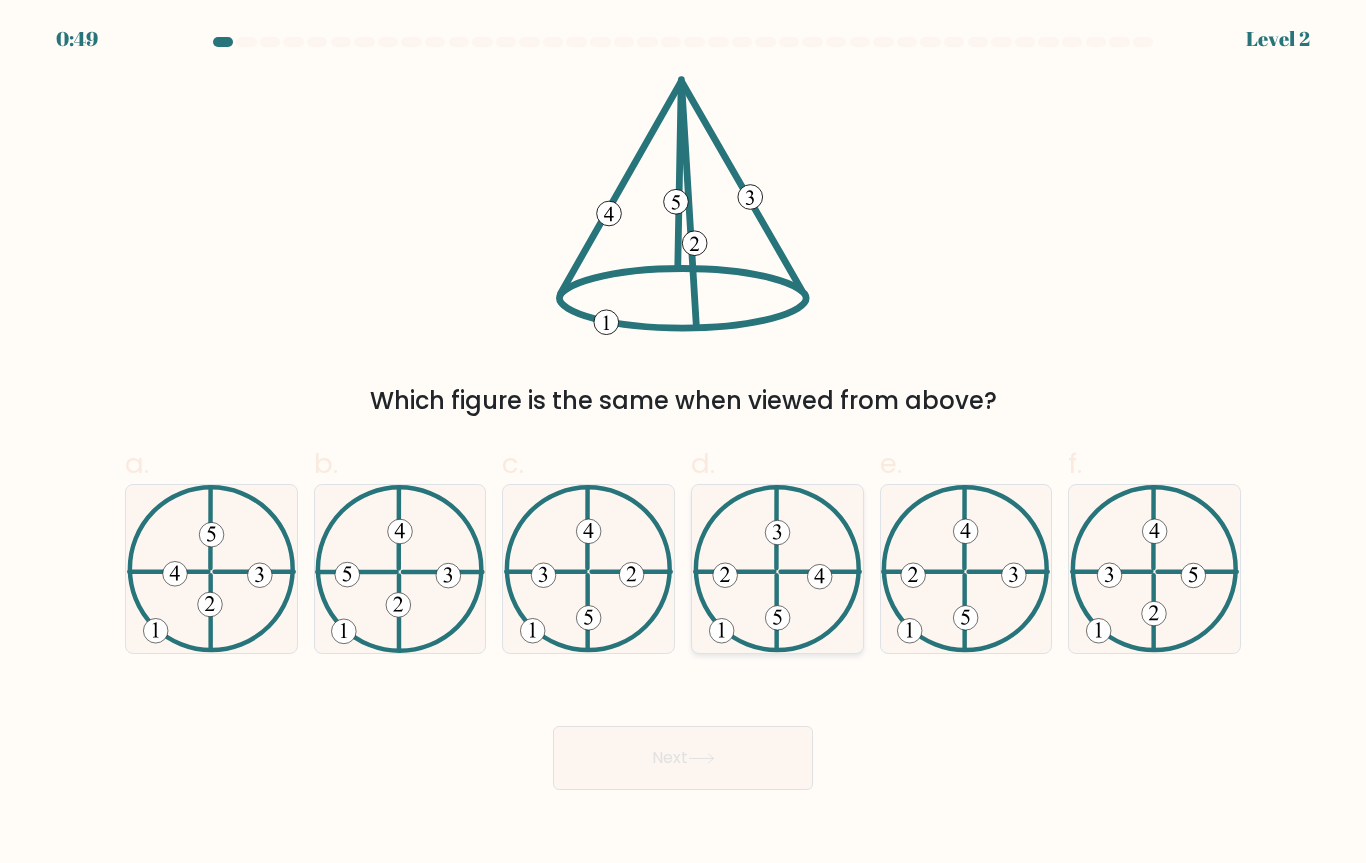 click 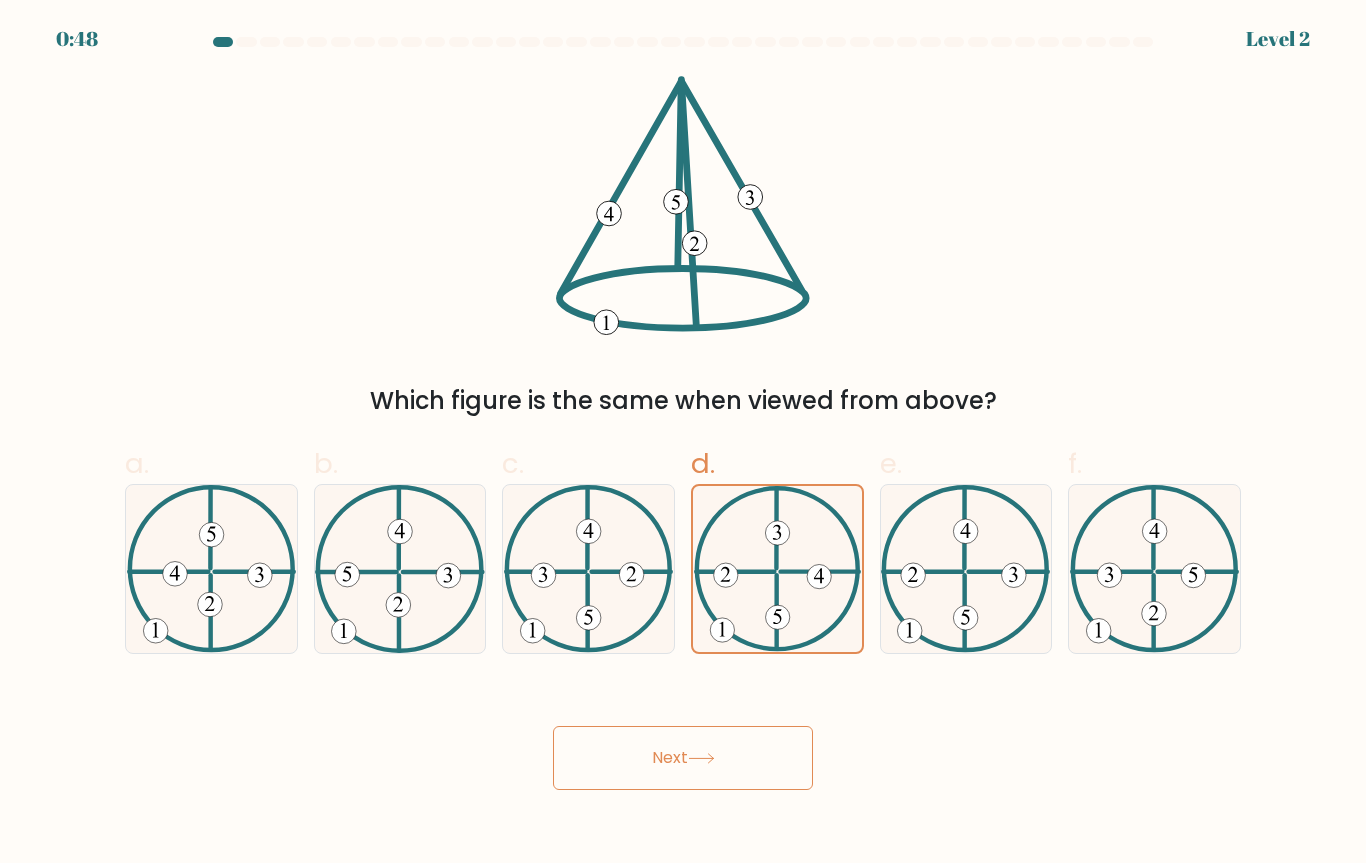 click on "Next" at bounding box center (683, 758) 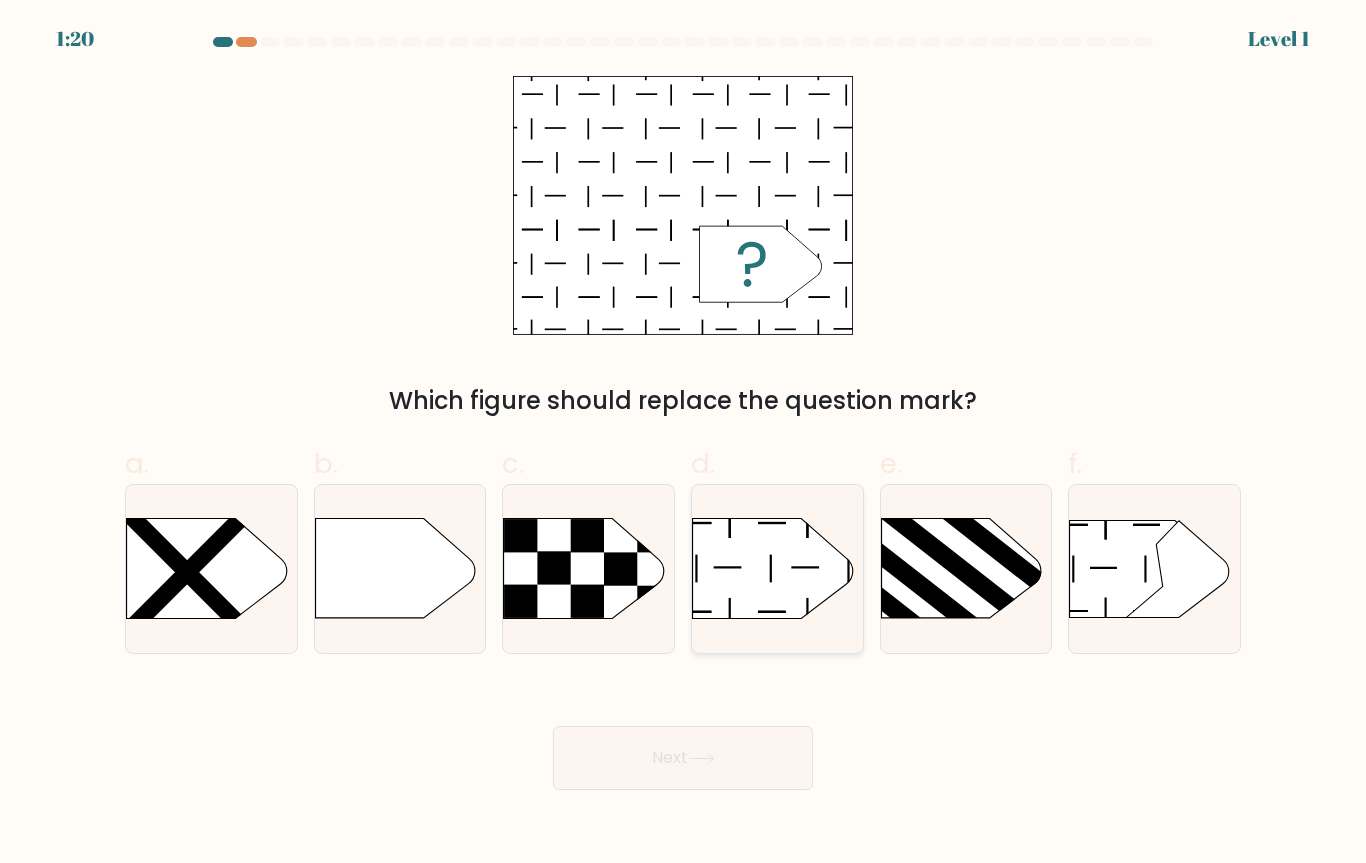 click 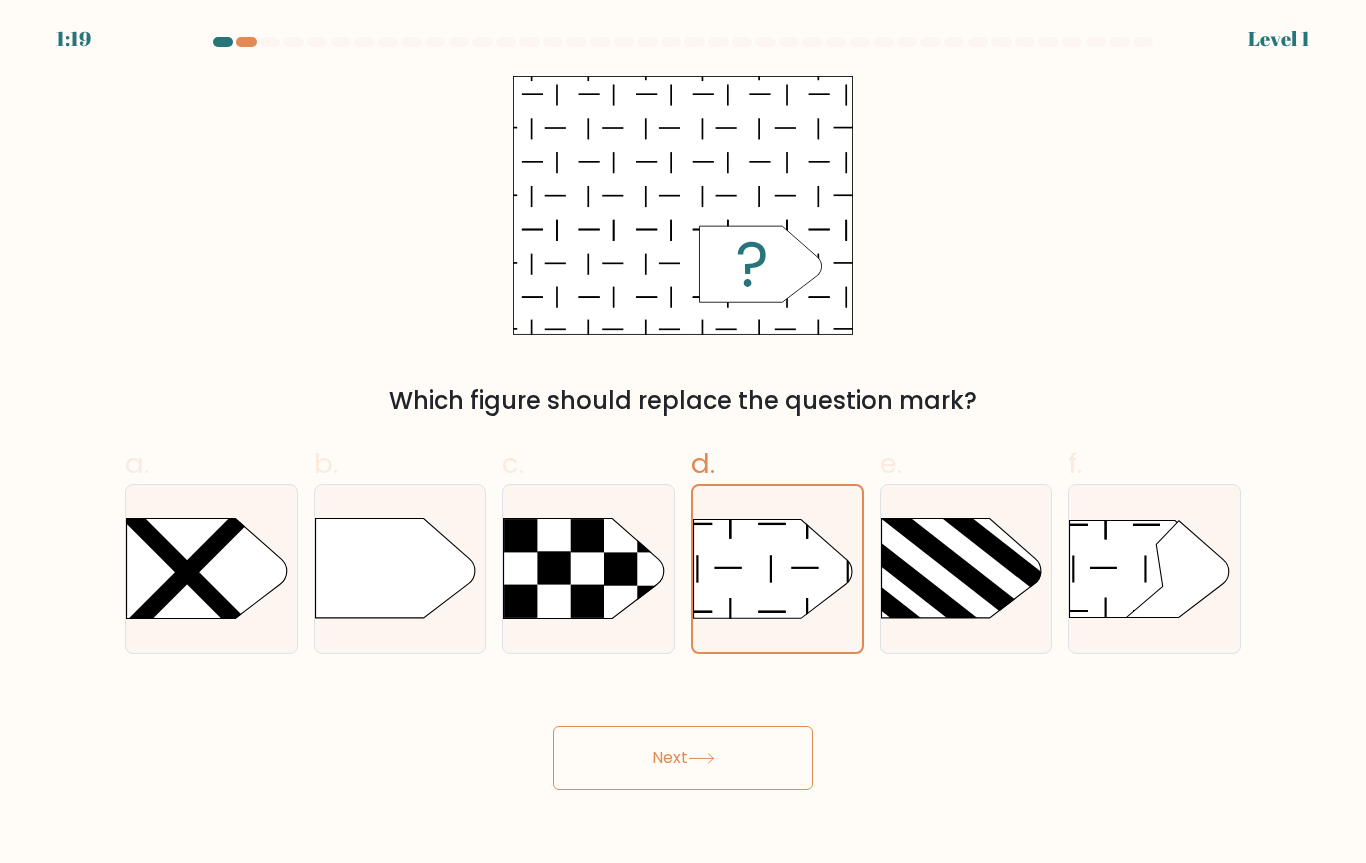click on "Next" at bounding box center (683, 758) 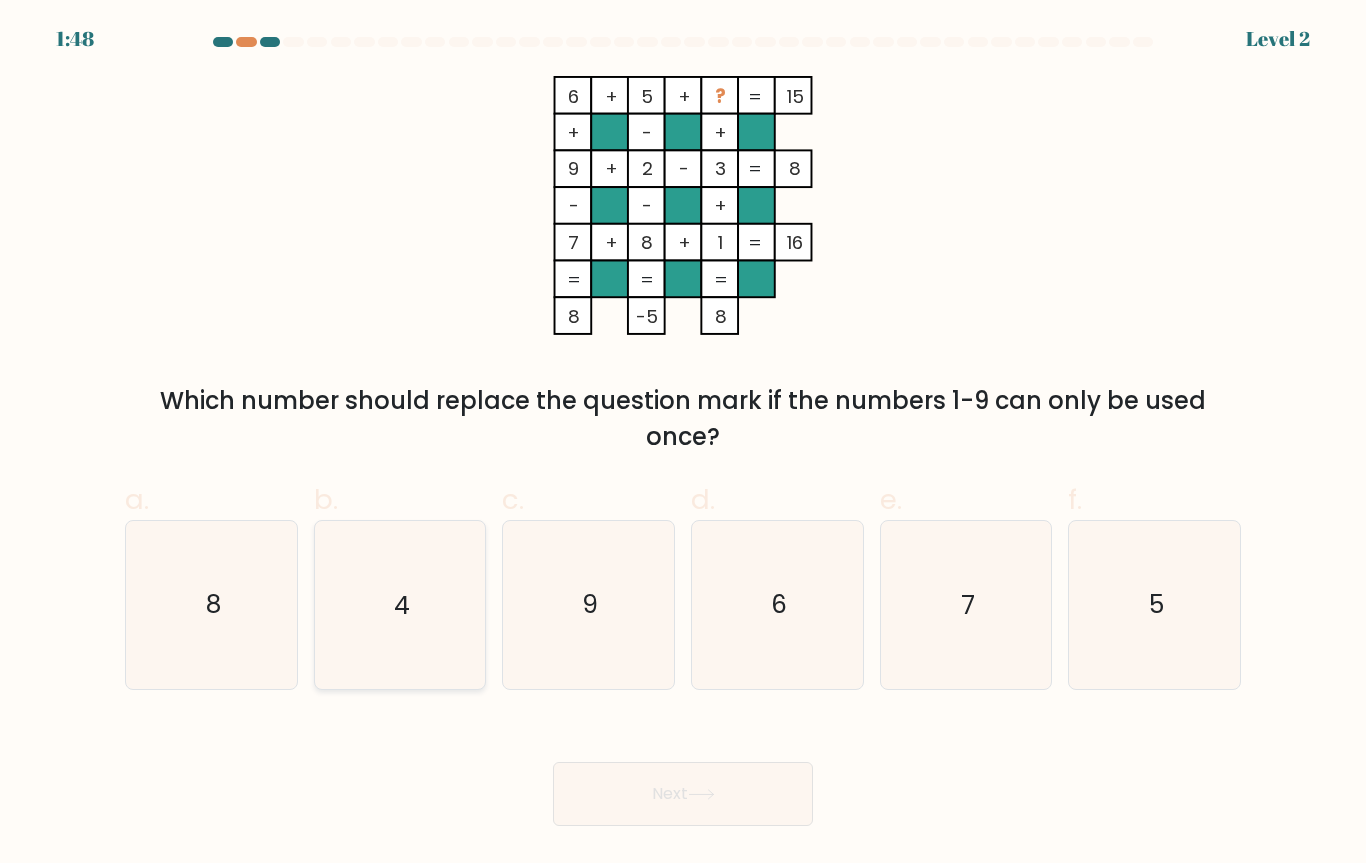 click on "4" 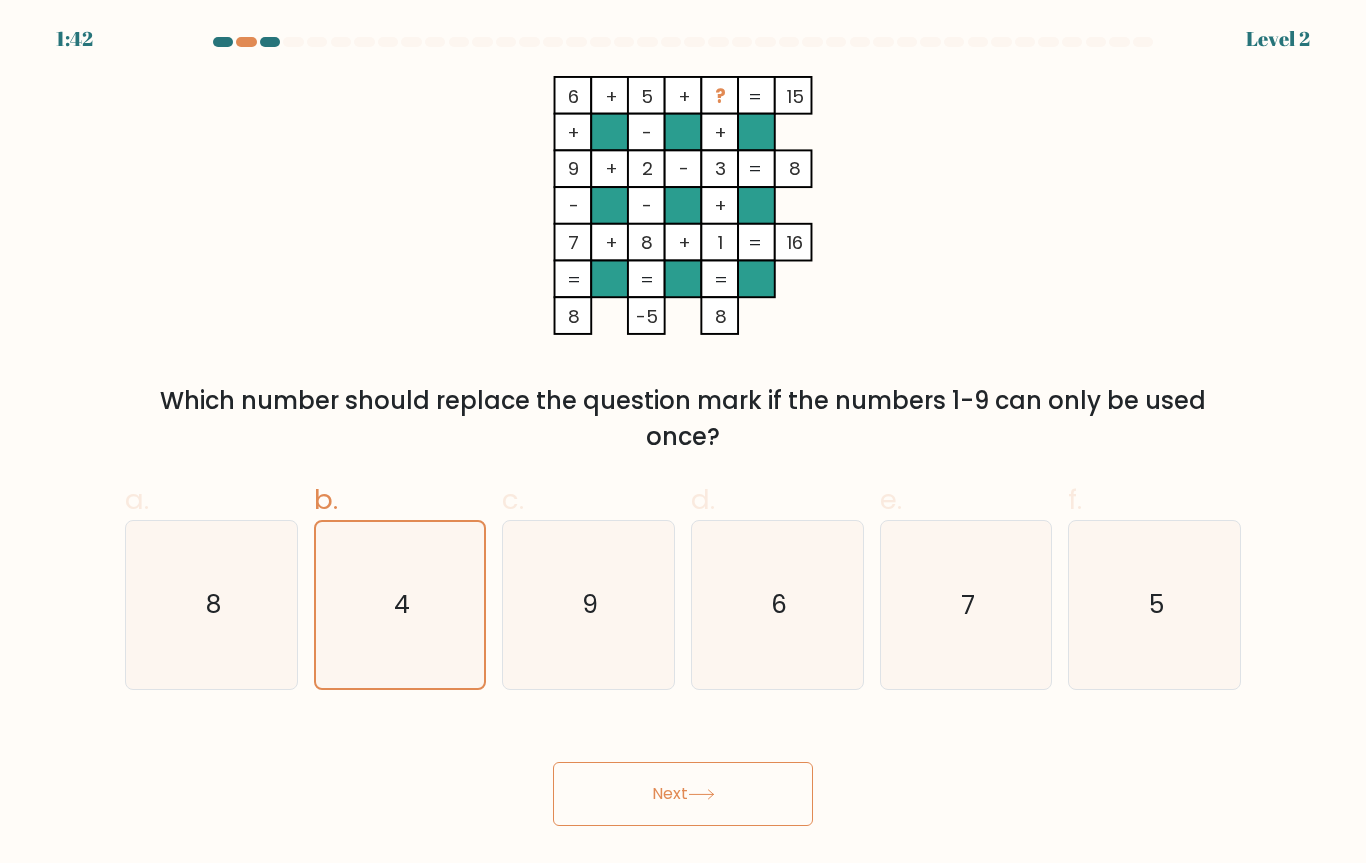 click on "Next" at bounding box center (683, 794) 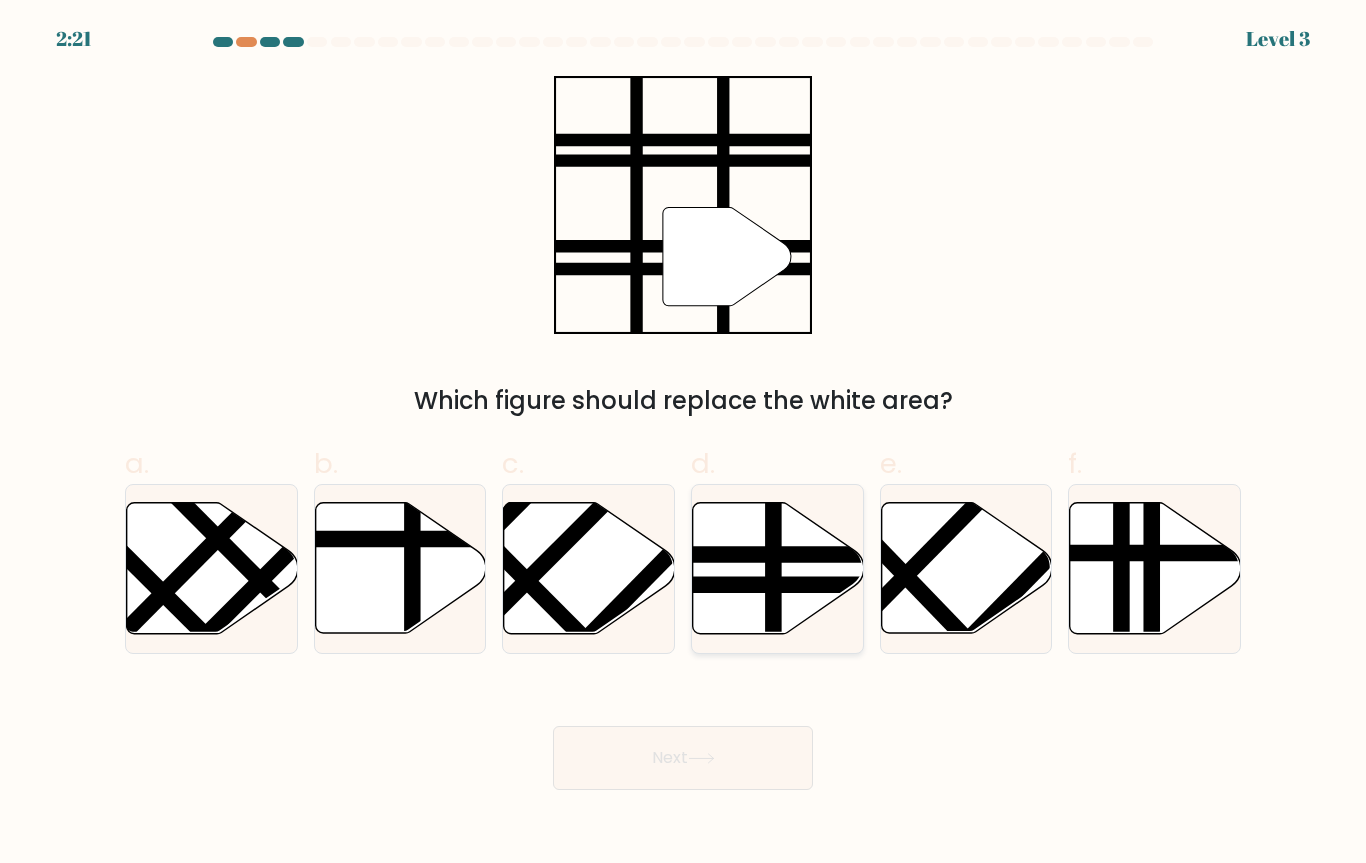 click 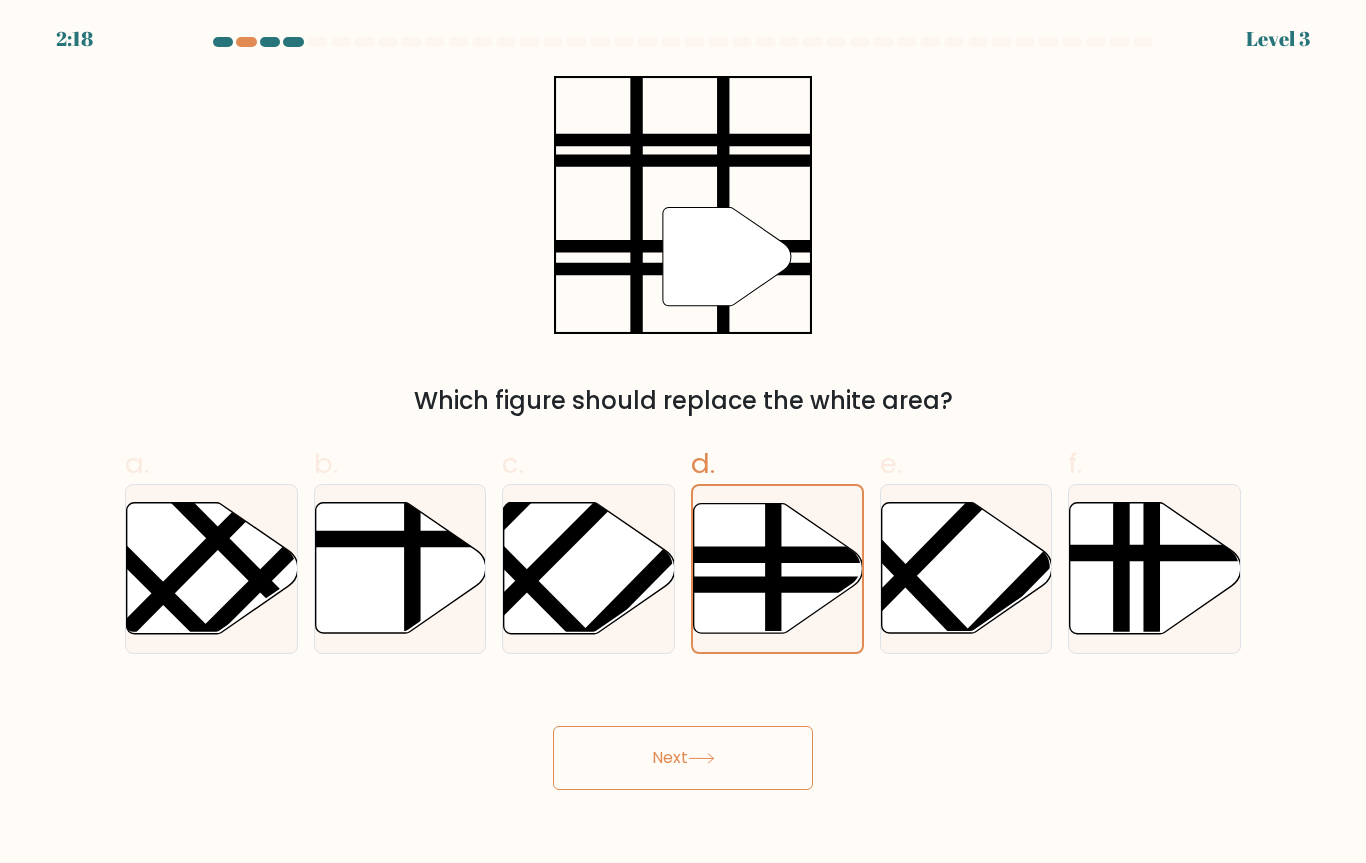 click on "Next" at bounding box center (683, 758) 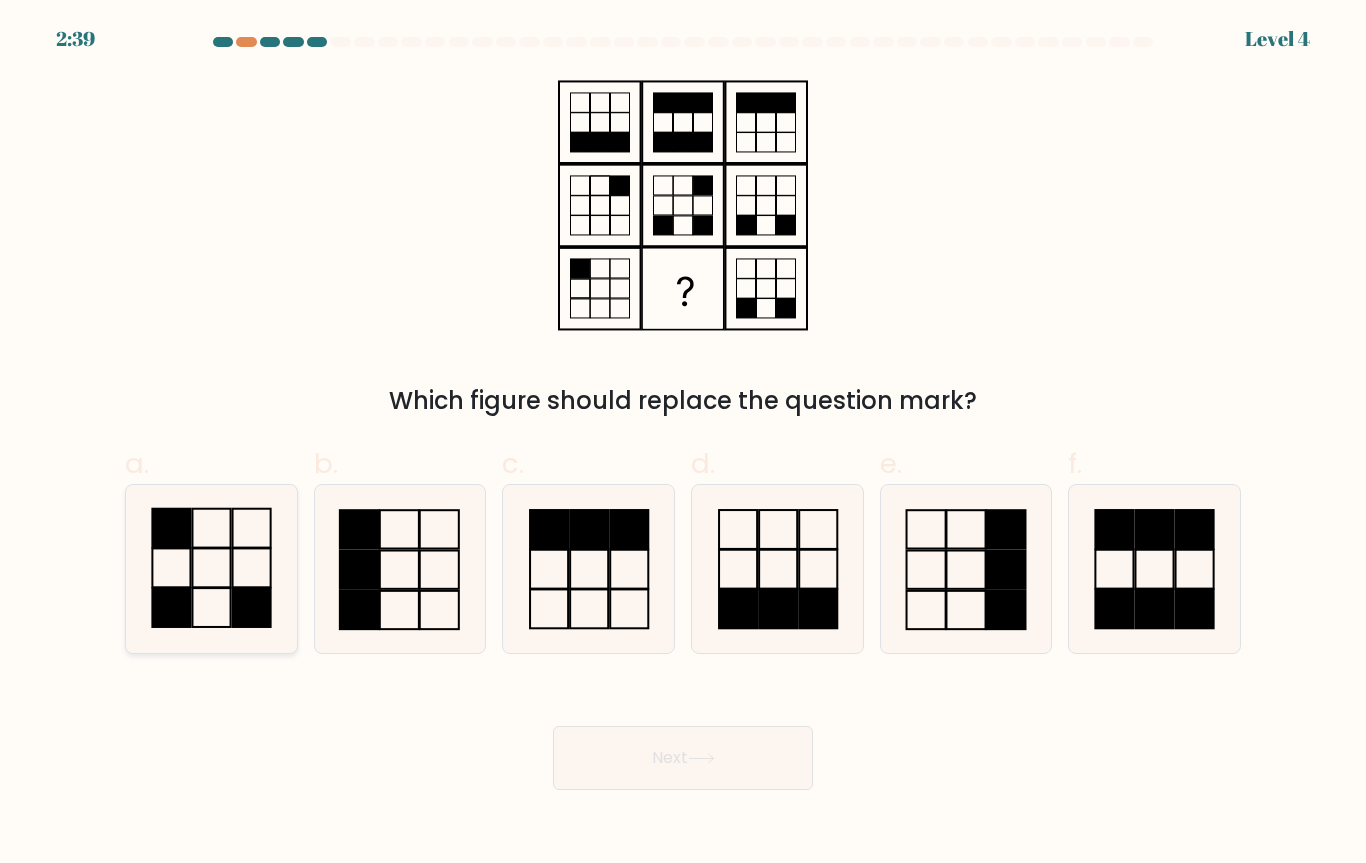 click 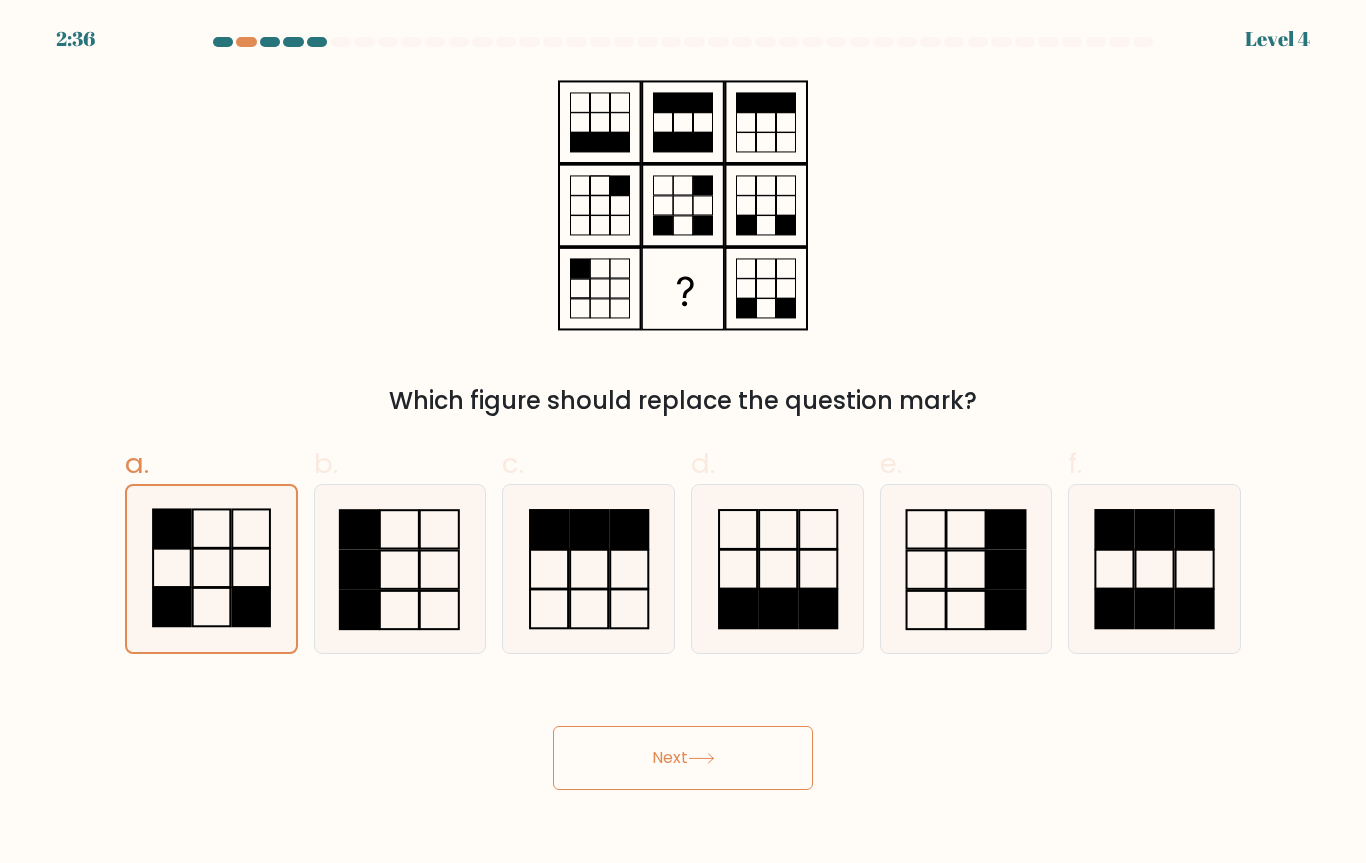 click on "Next" at bounding box center (683, 758) 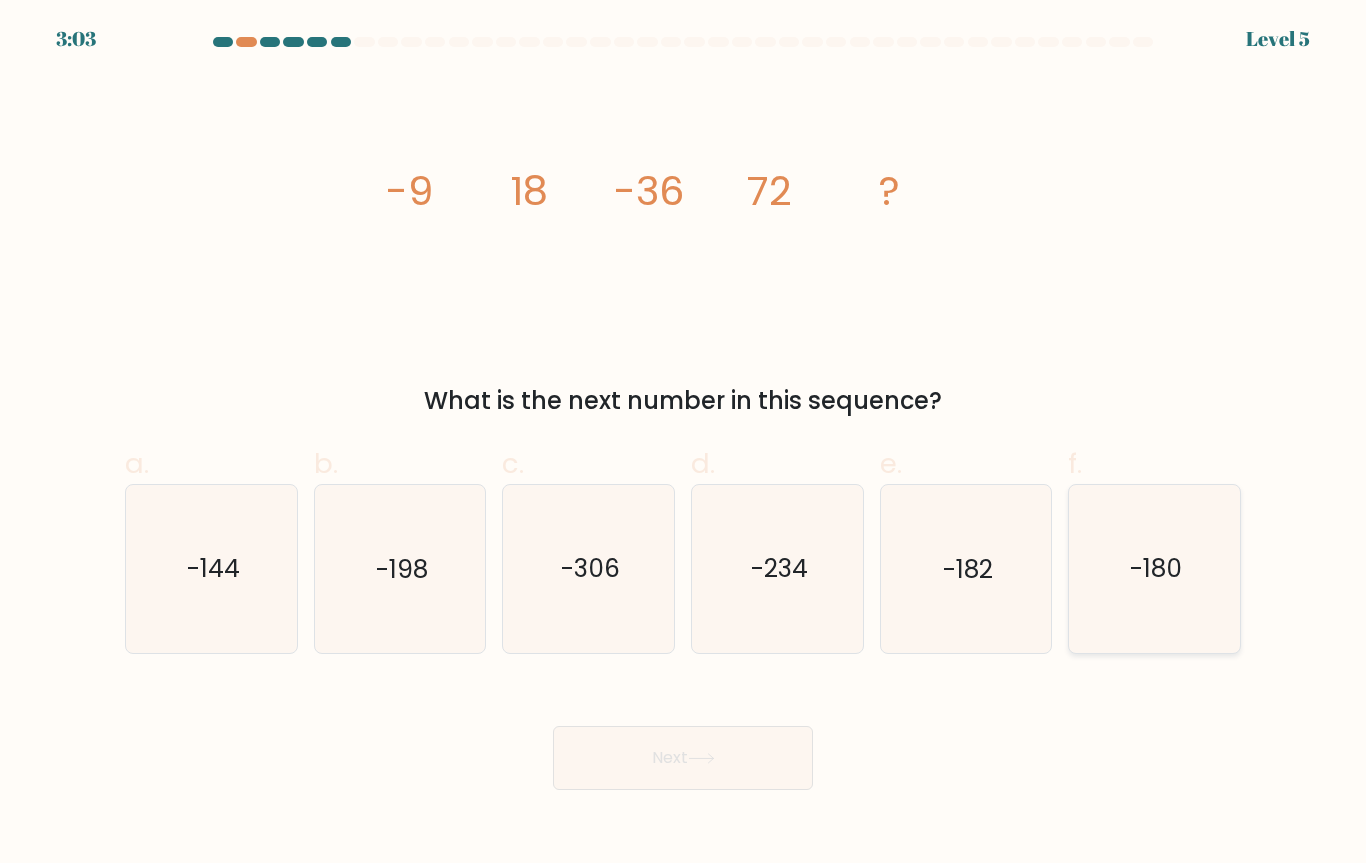 click on "-180" 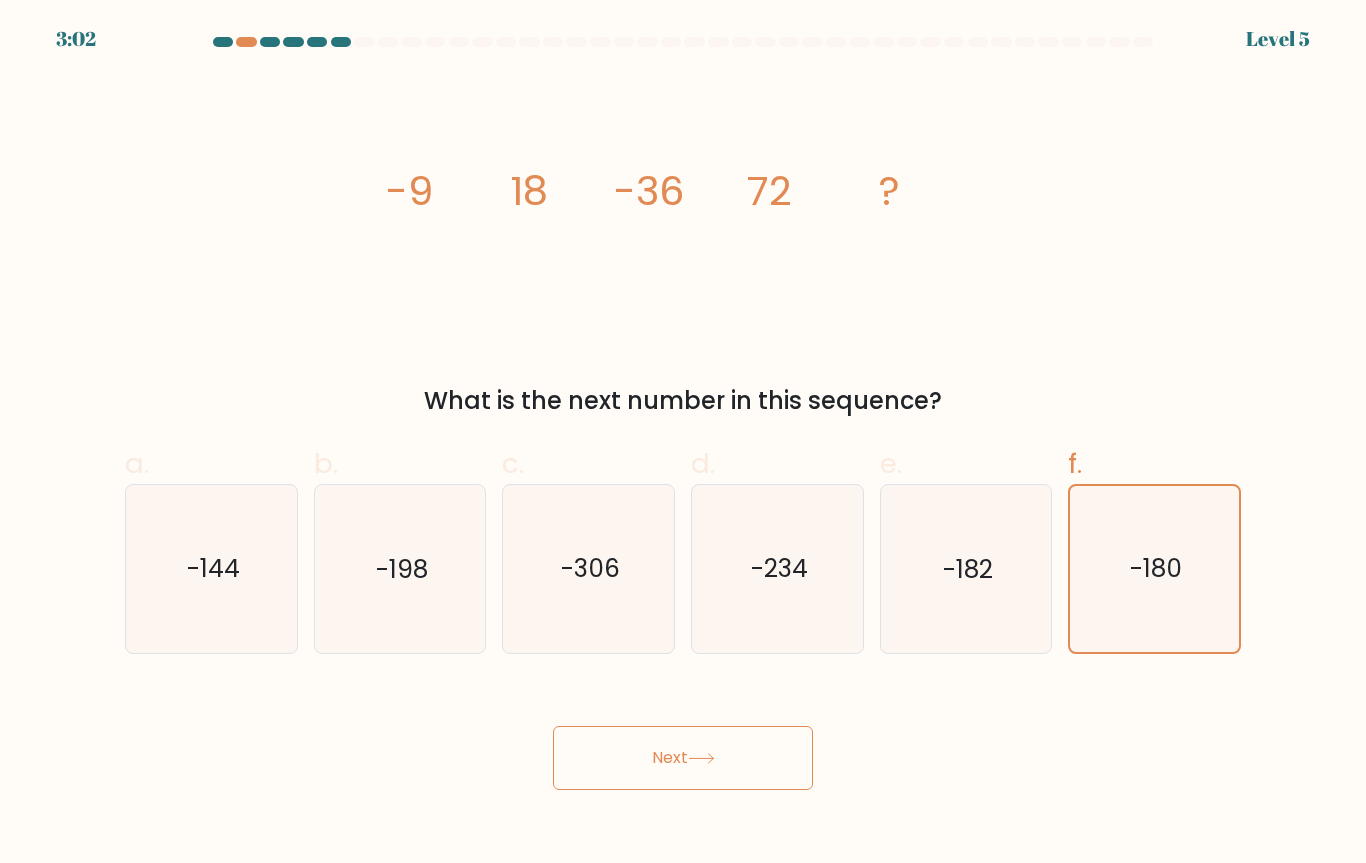 click on "Next" at bounding box center (683, 758) 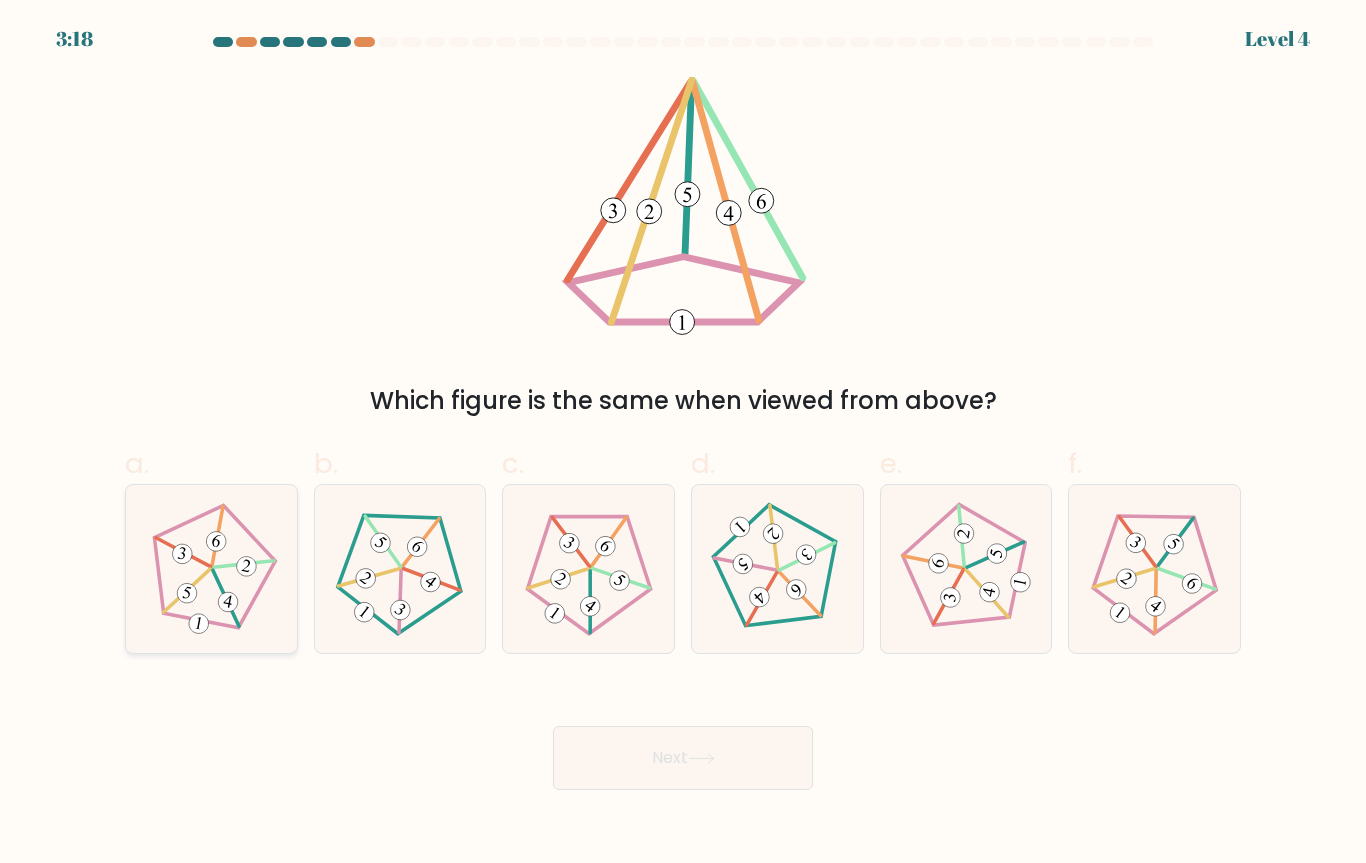 click 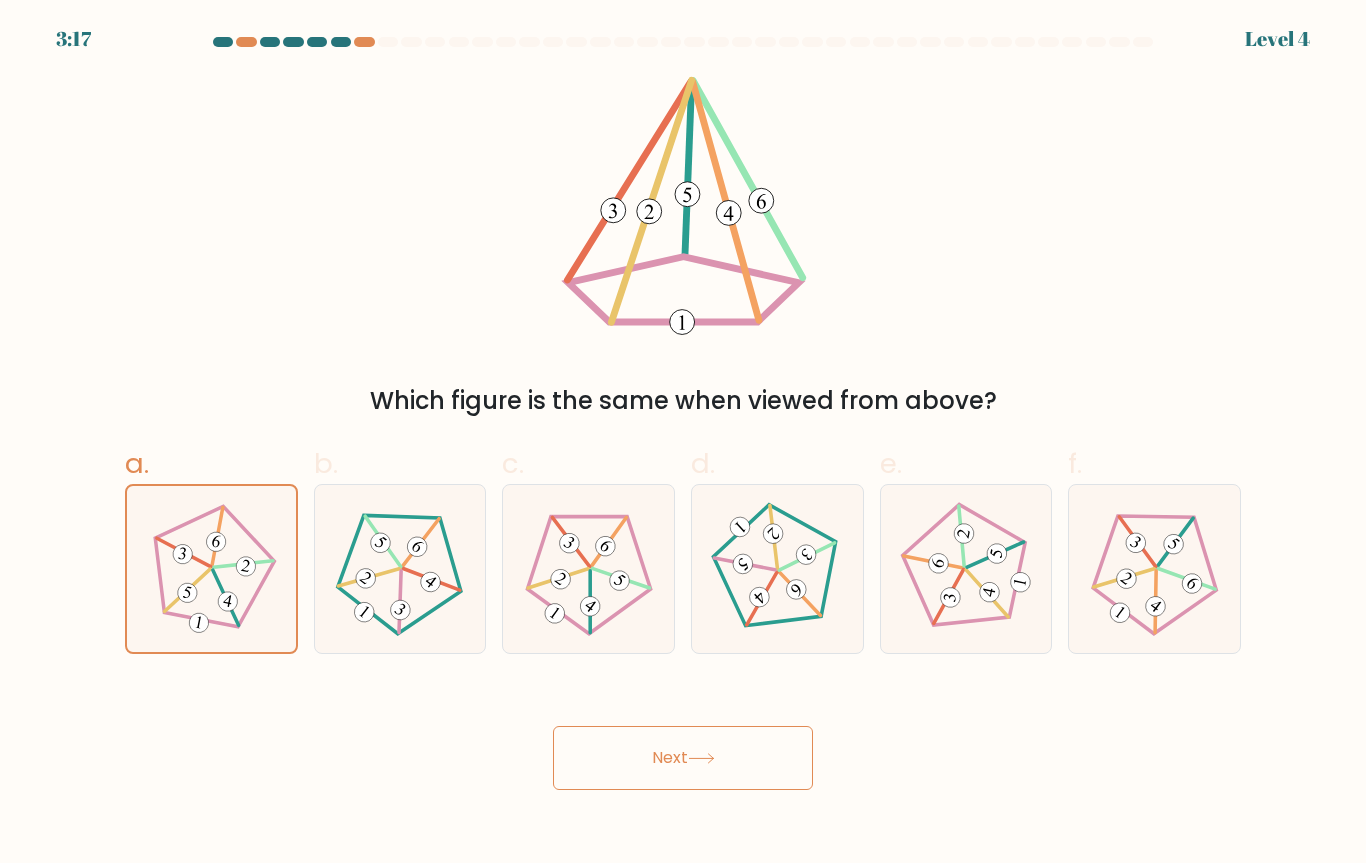 click on "Next" at bounding box center (683, 758) 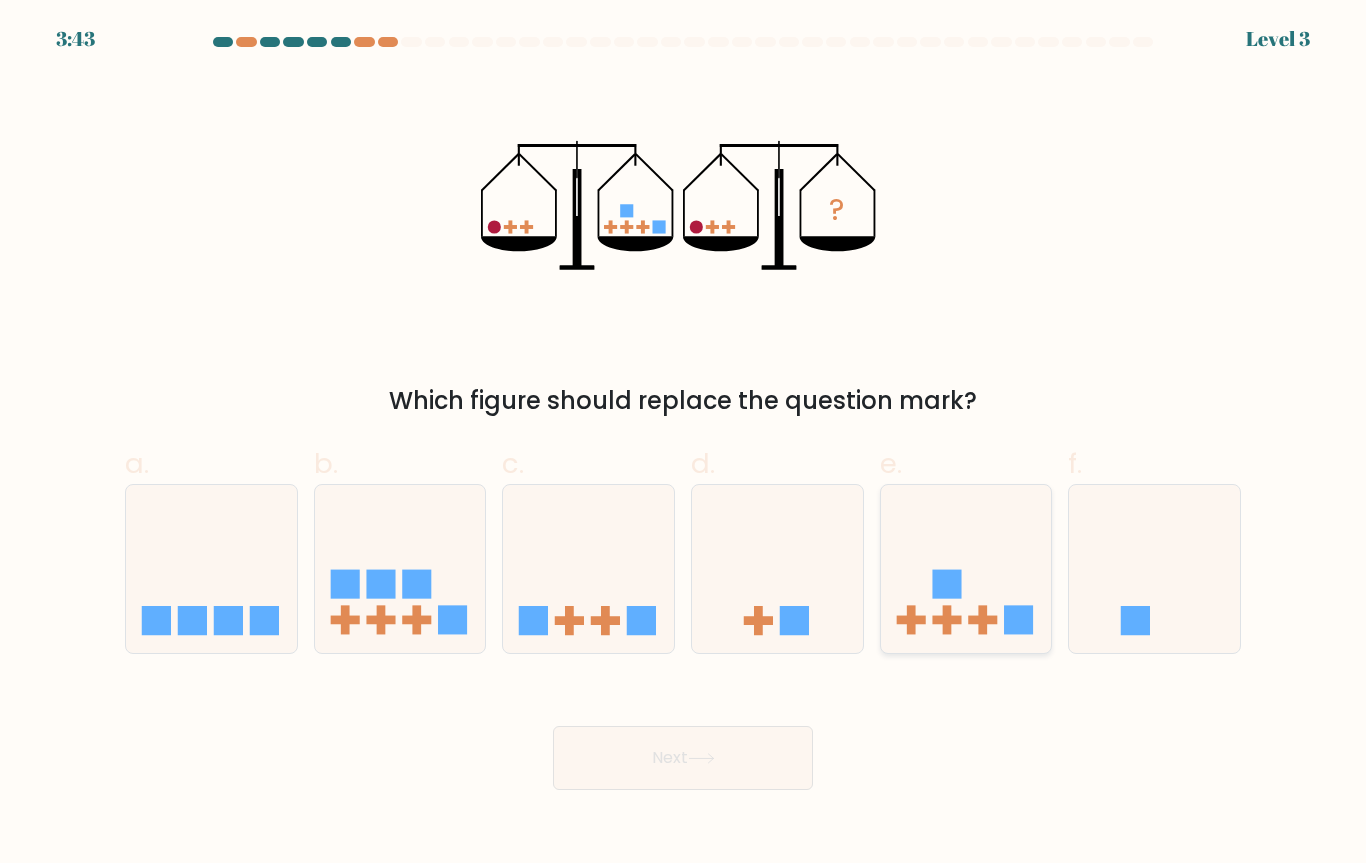 click 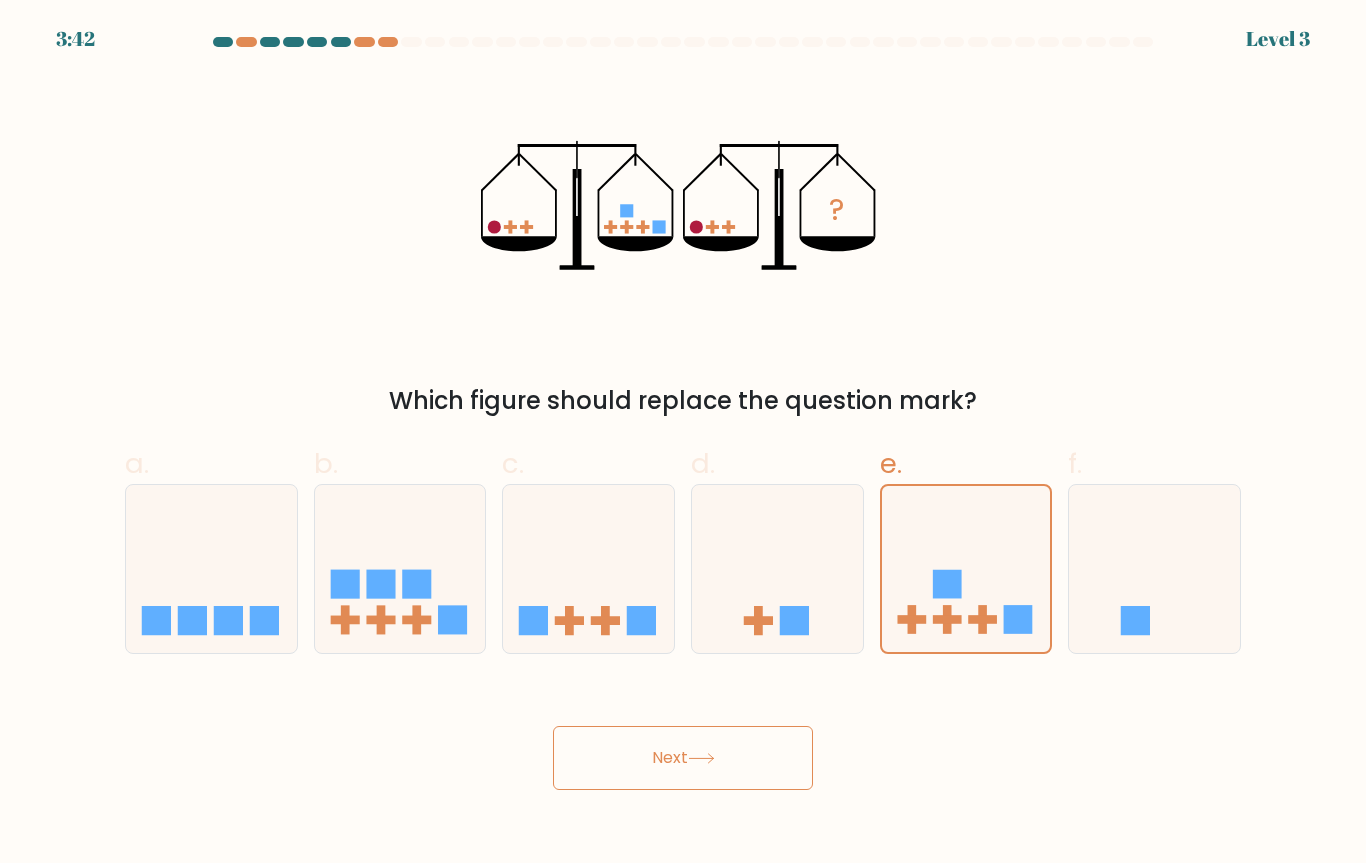 click on "Next" at bounding box center [683, 758] 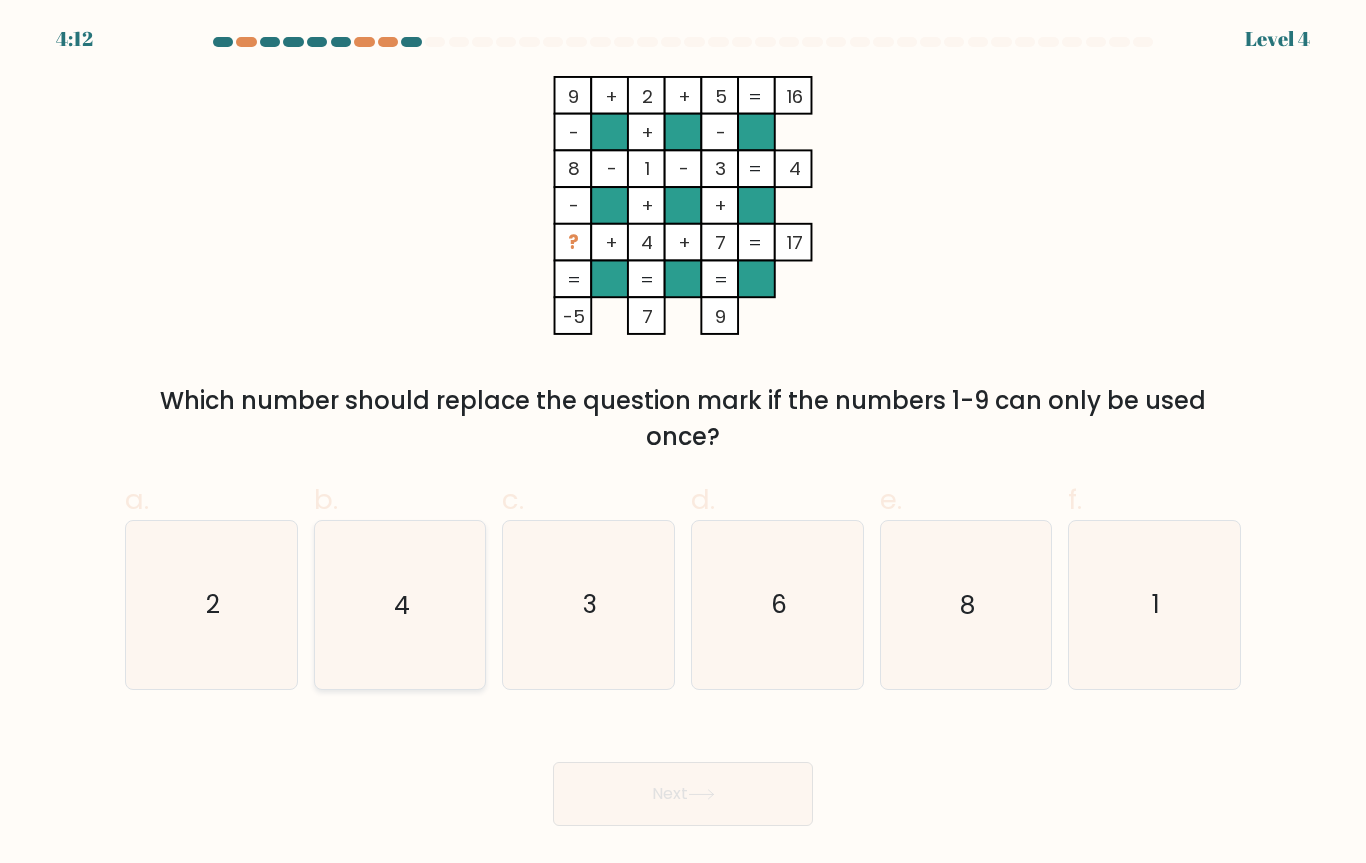 click on "4" 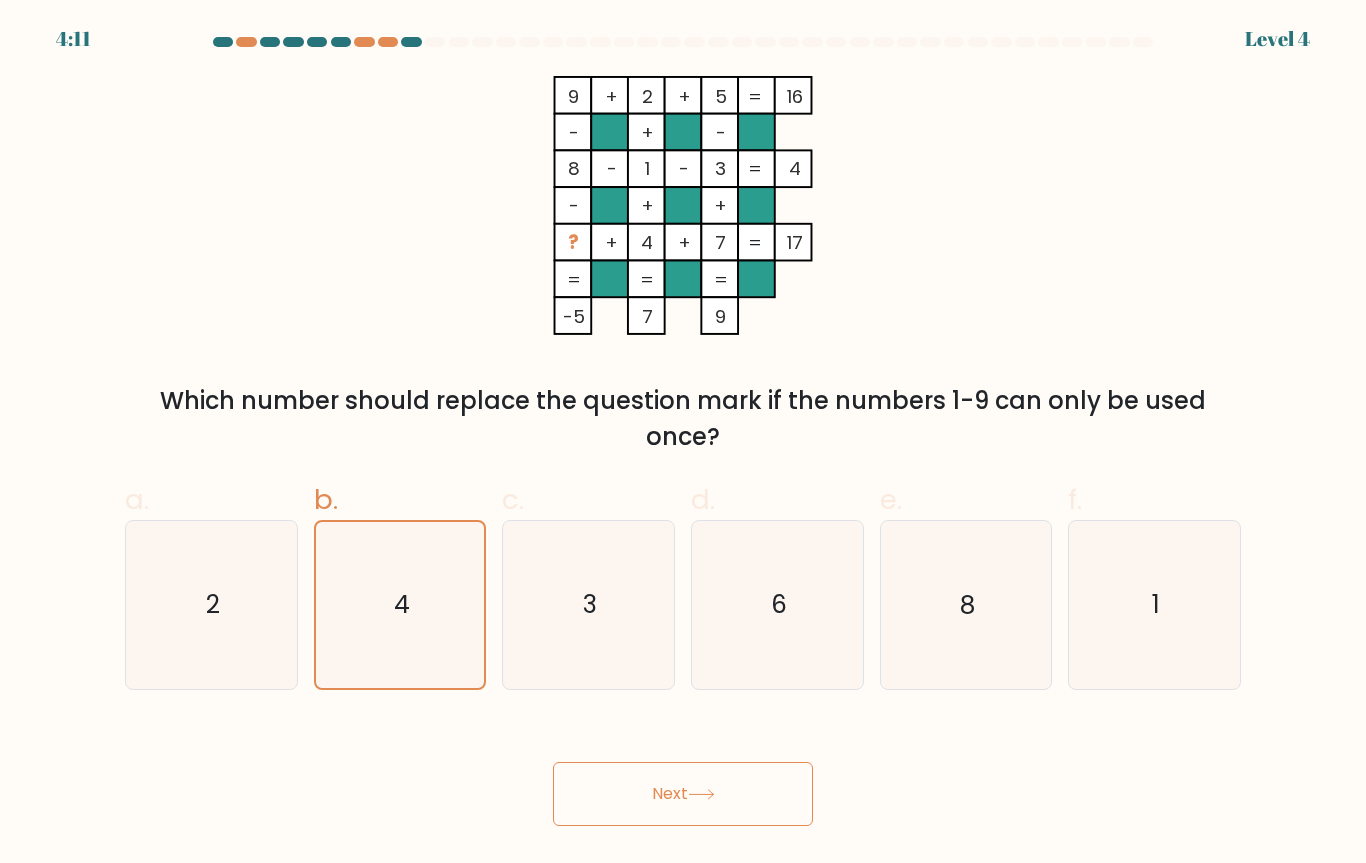 click on "Next" at bounding box center [683, 794] 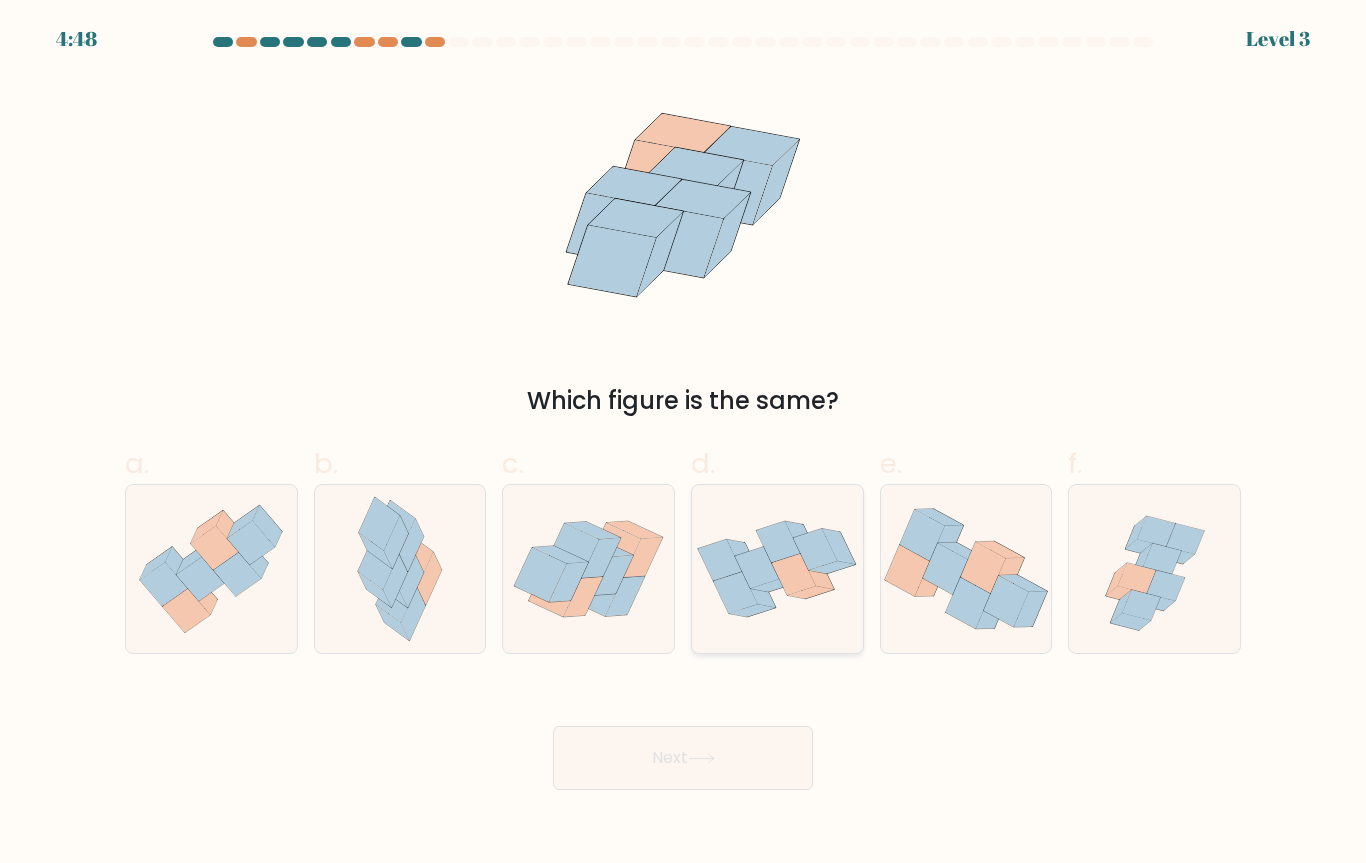 click 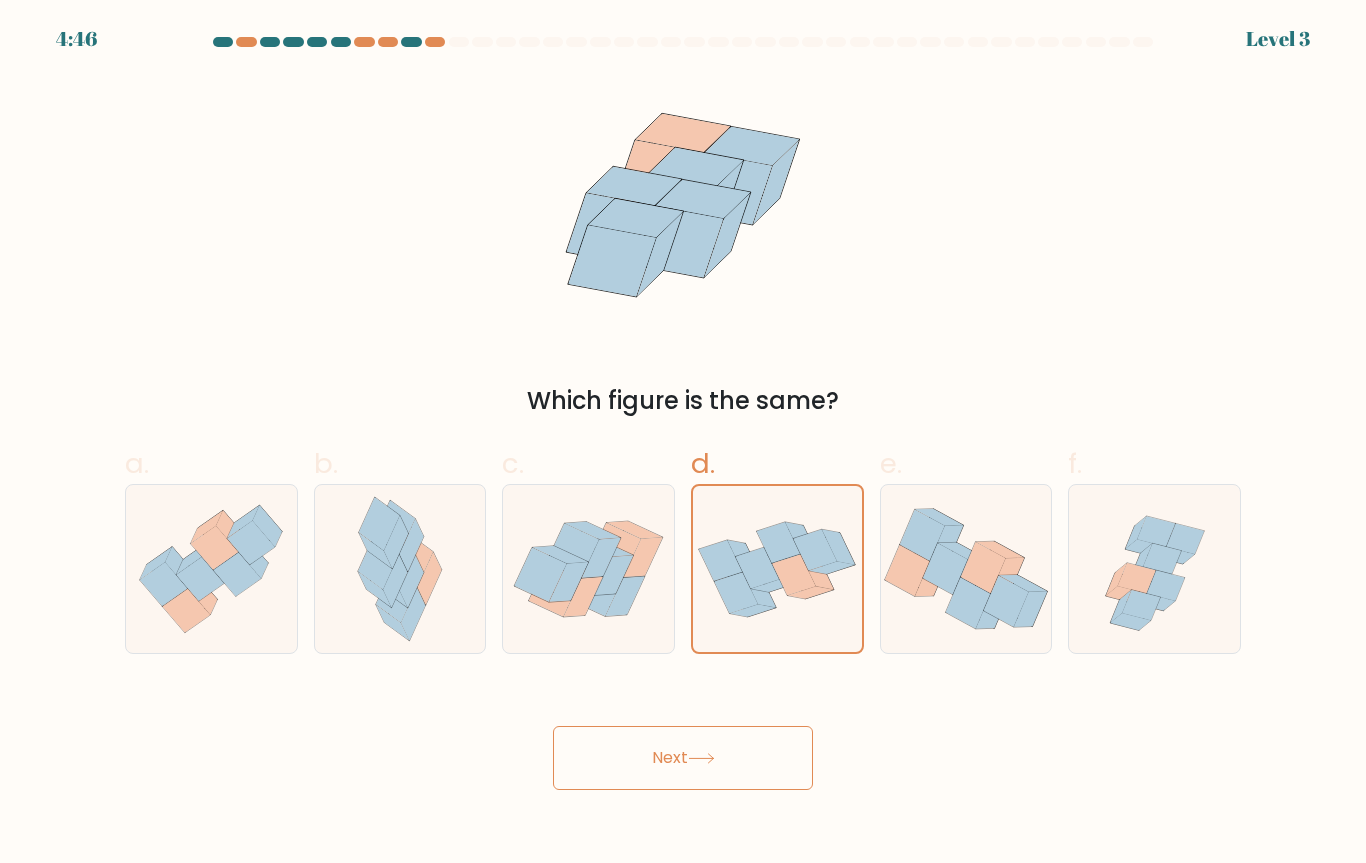 click on "Next" at bounding box center [683, 758] 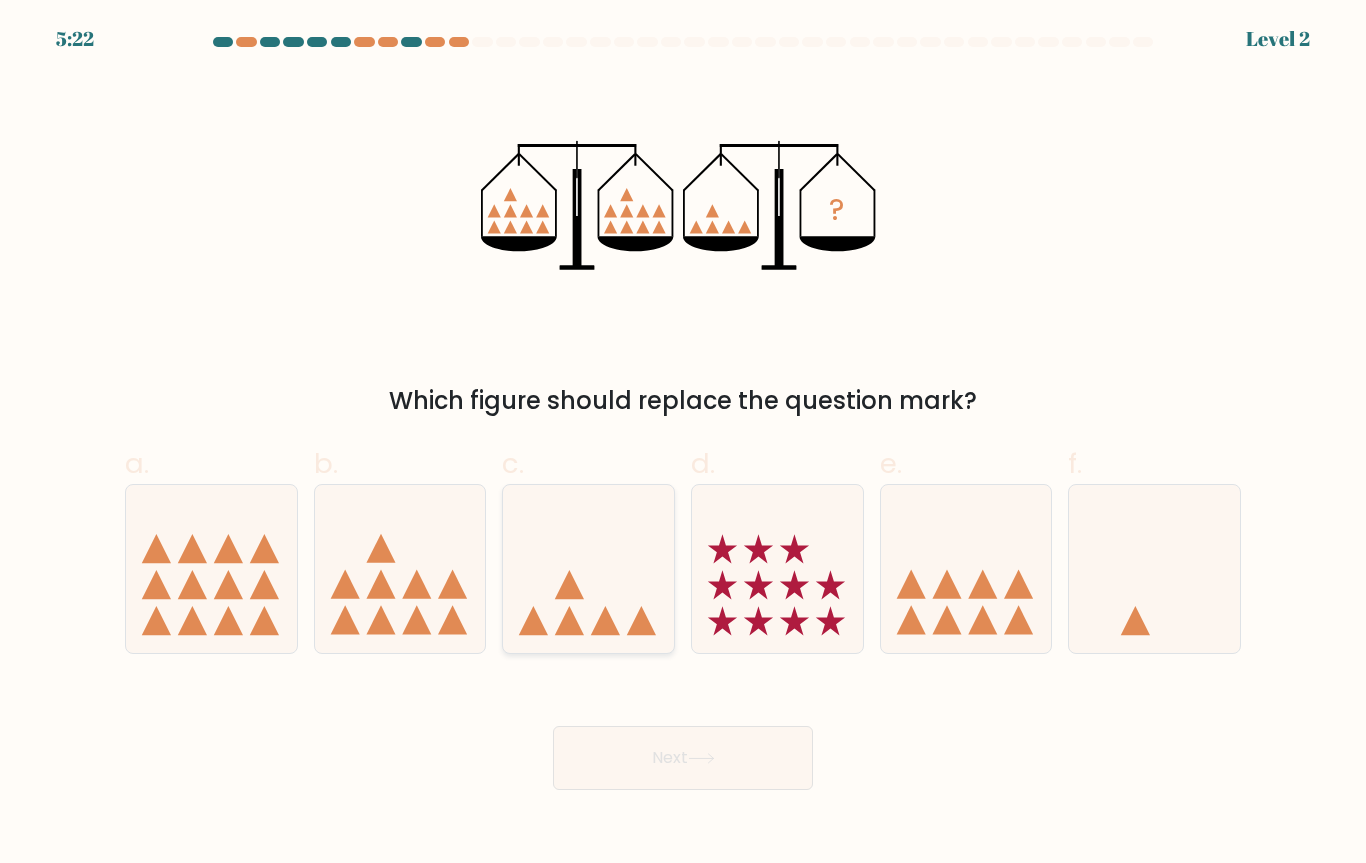 click 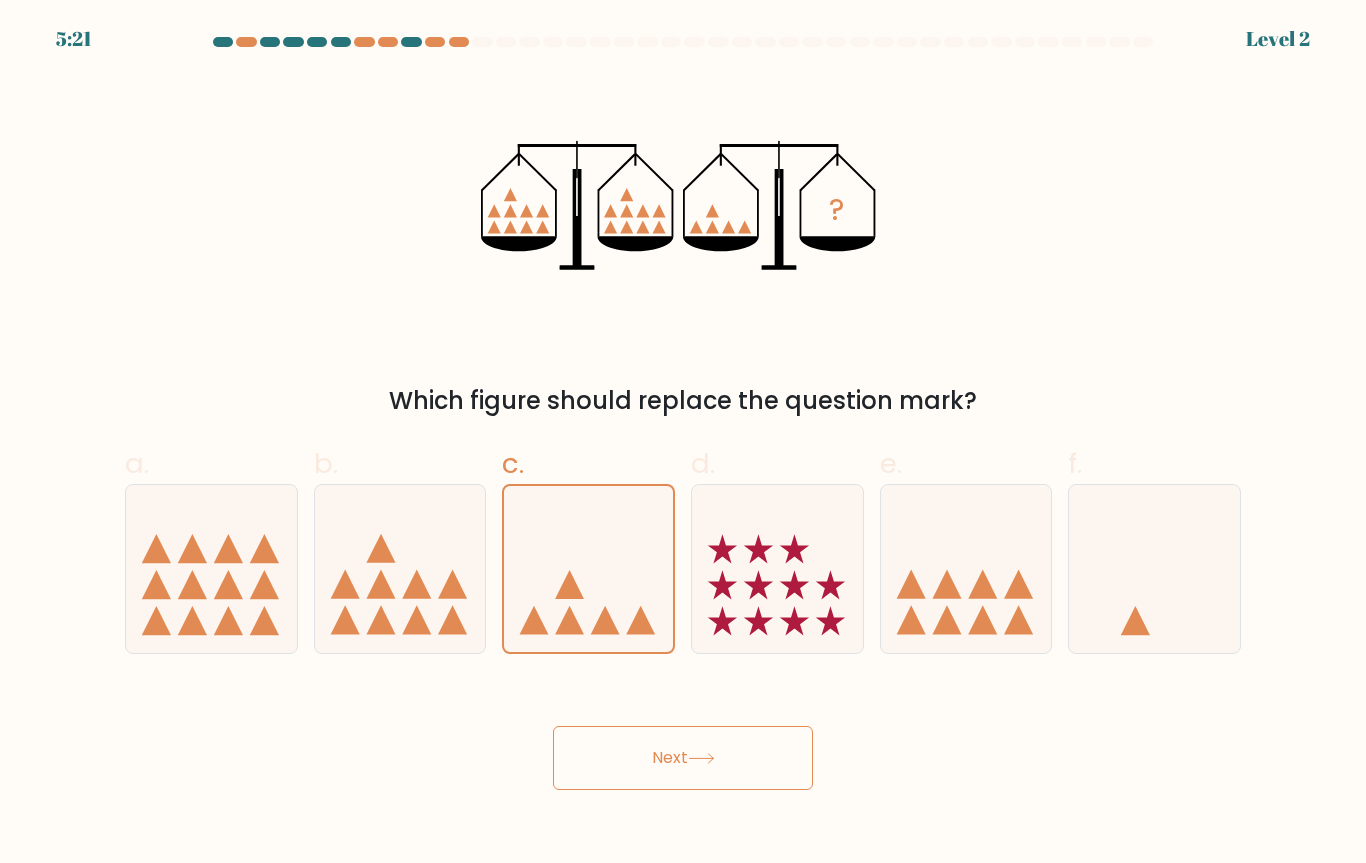 click on "Next" at bounding box center [683, 758] 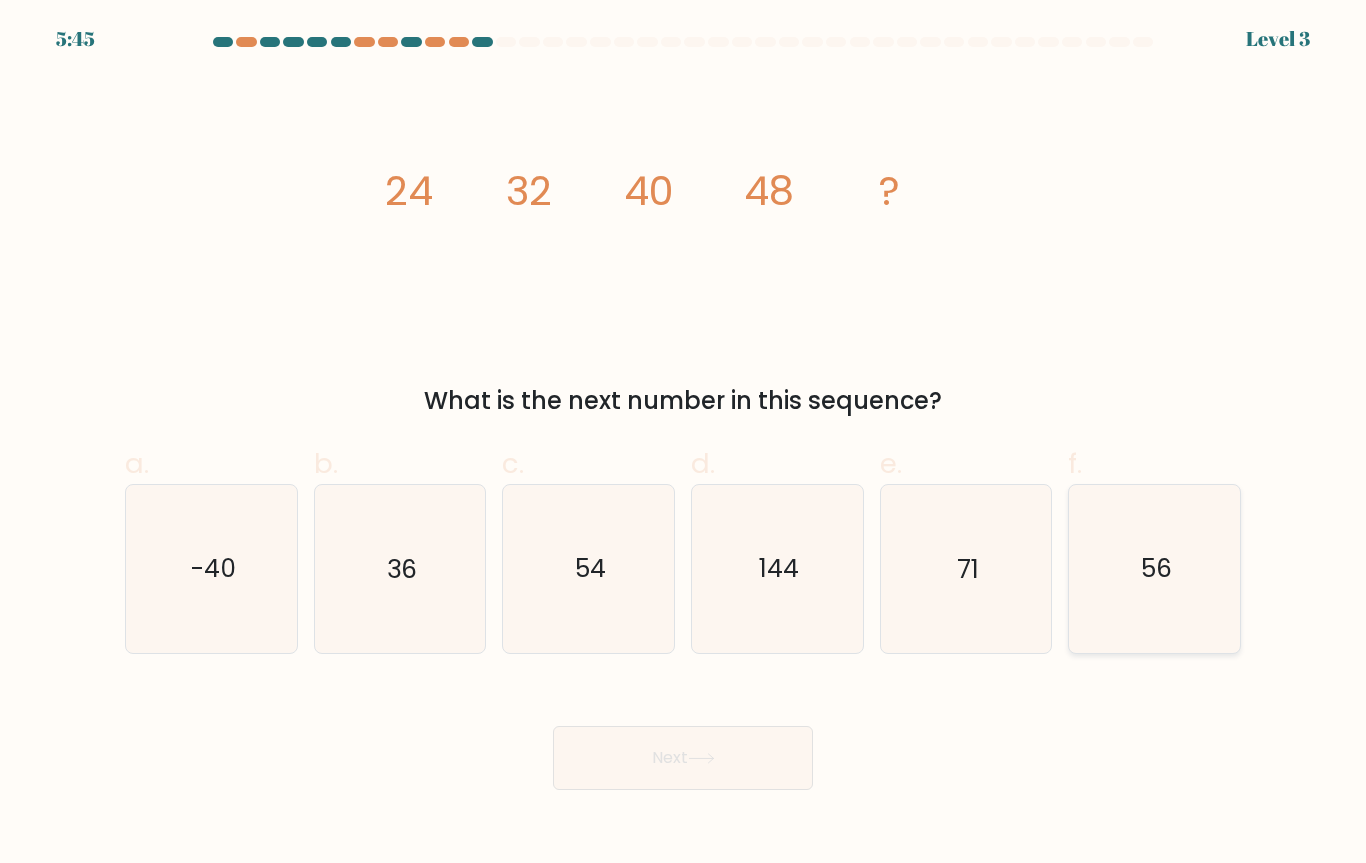 click on "56" 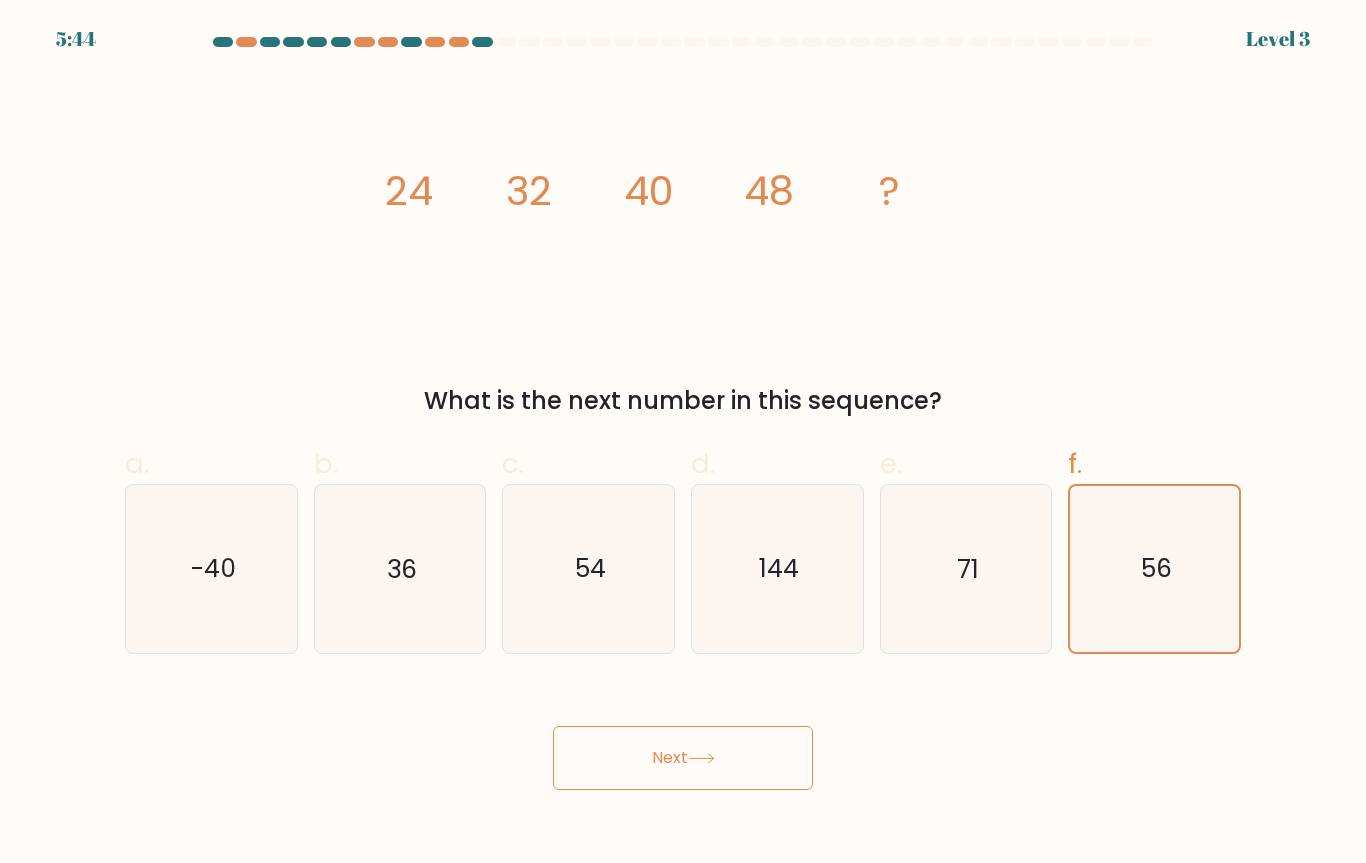 click on "Next" at bounding box center (683, 758) 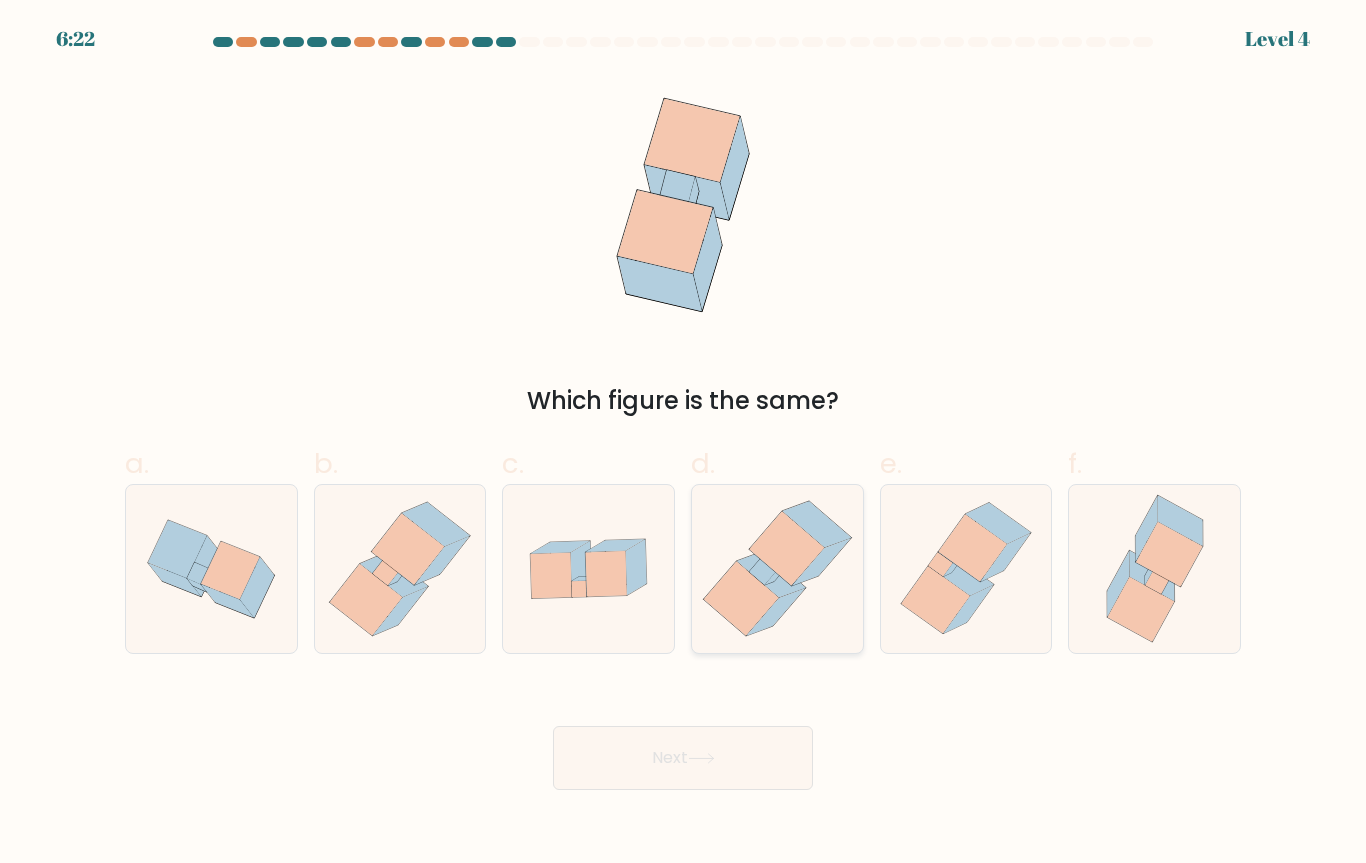 click 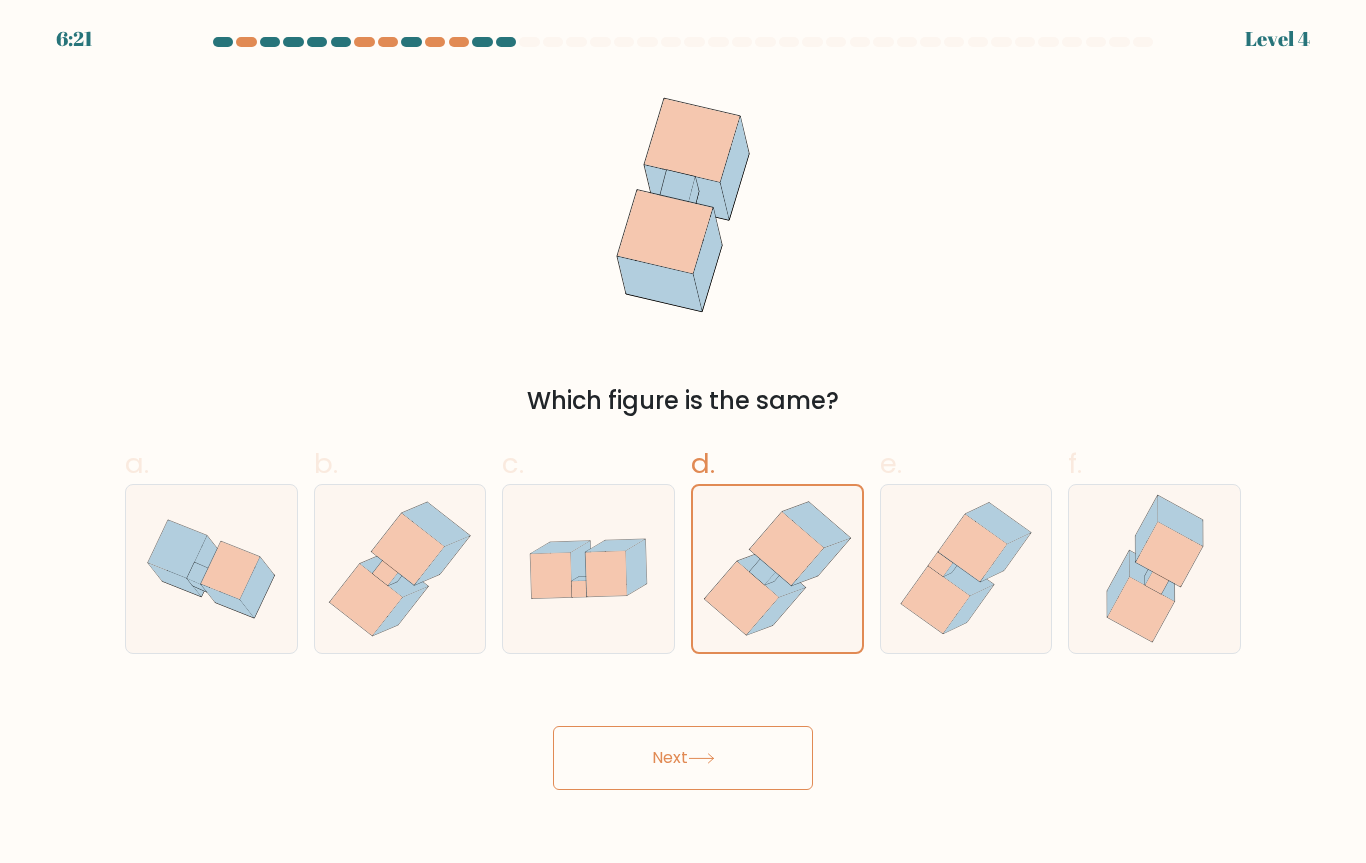 click on "Next" at bounding box center (683, 758) 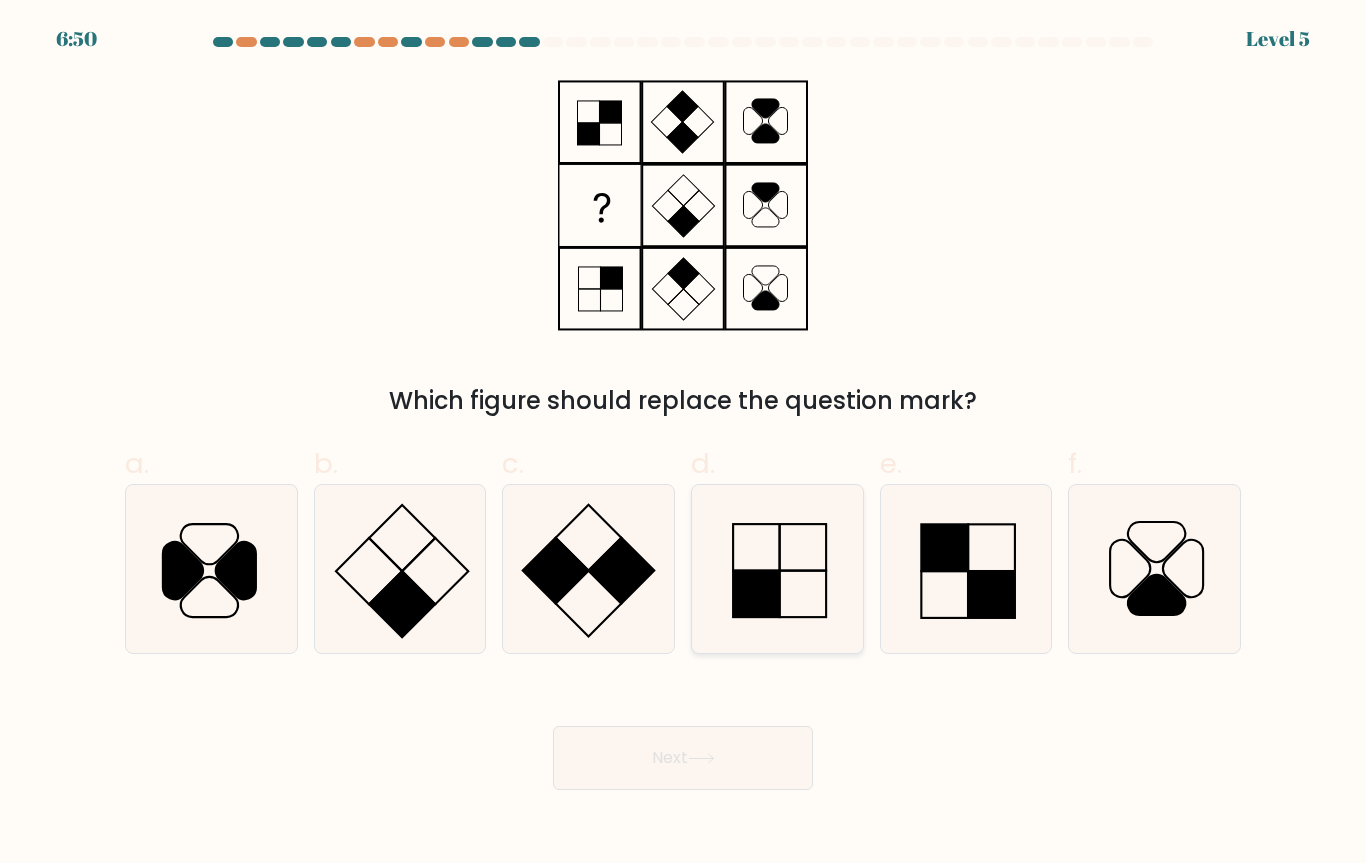 click 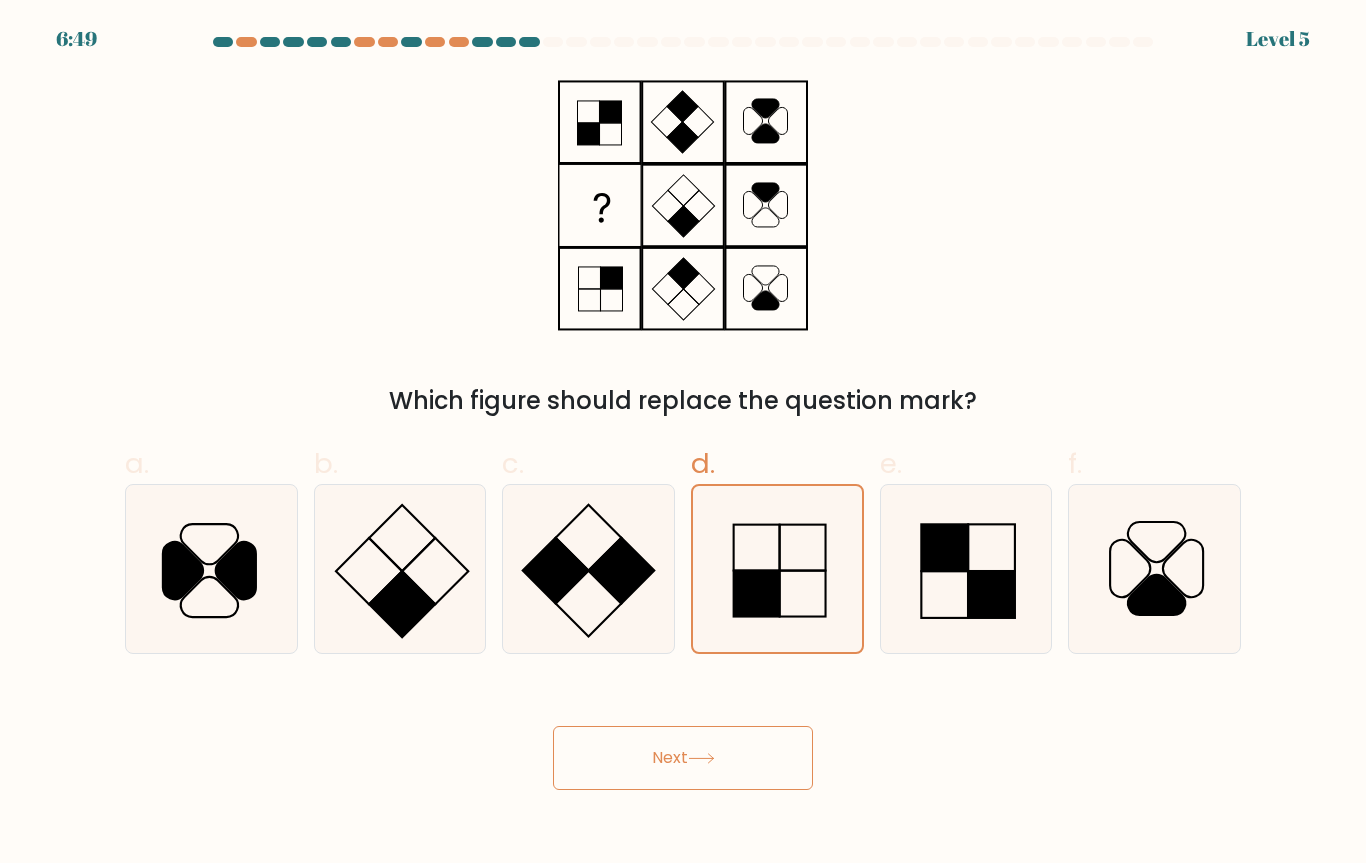 click on "Next" at bounding box center [683, 758] 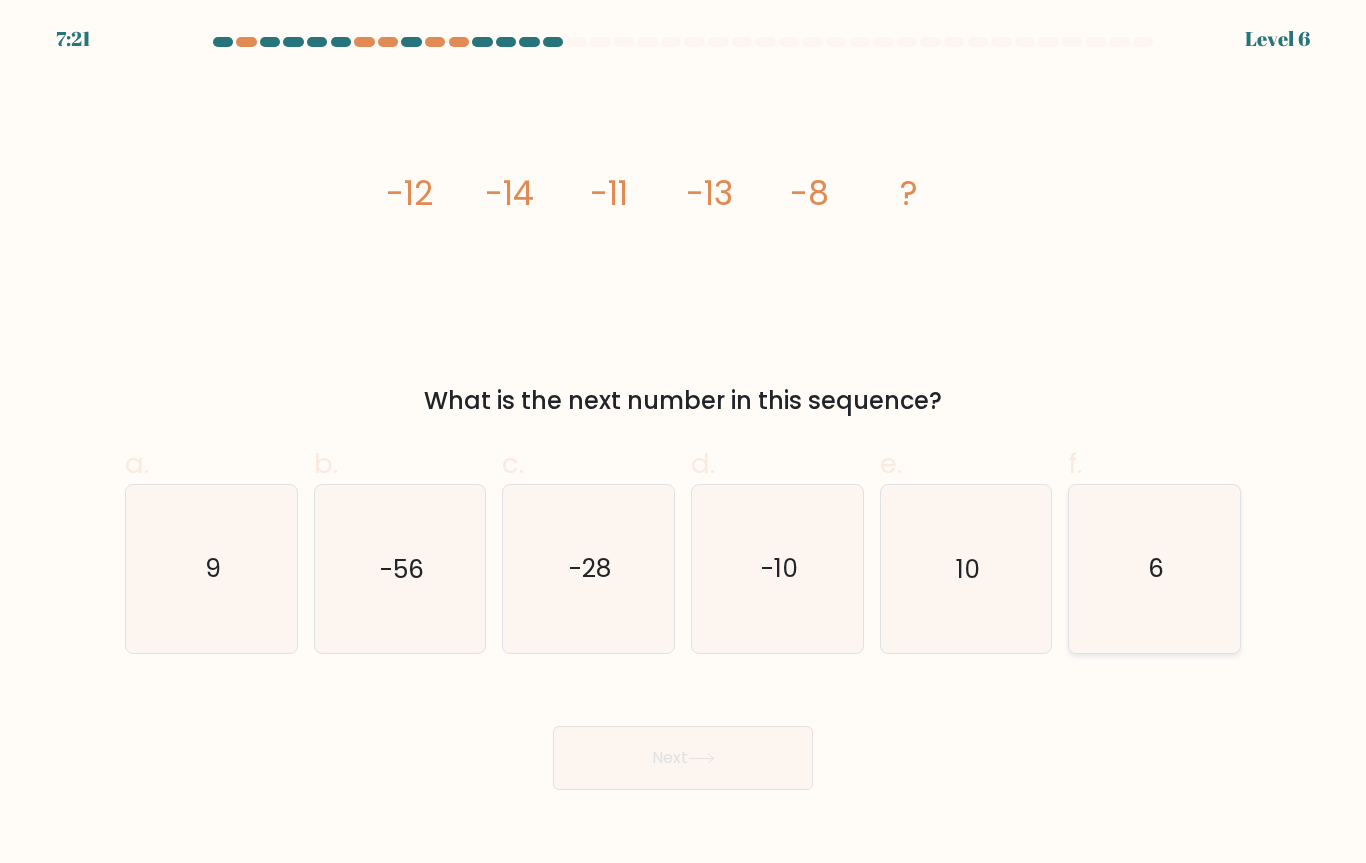 click on "6" 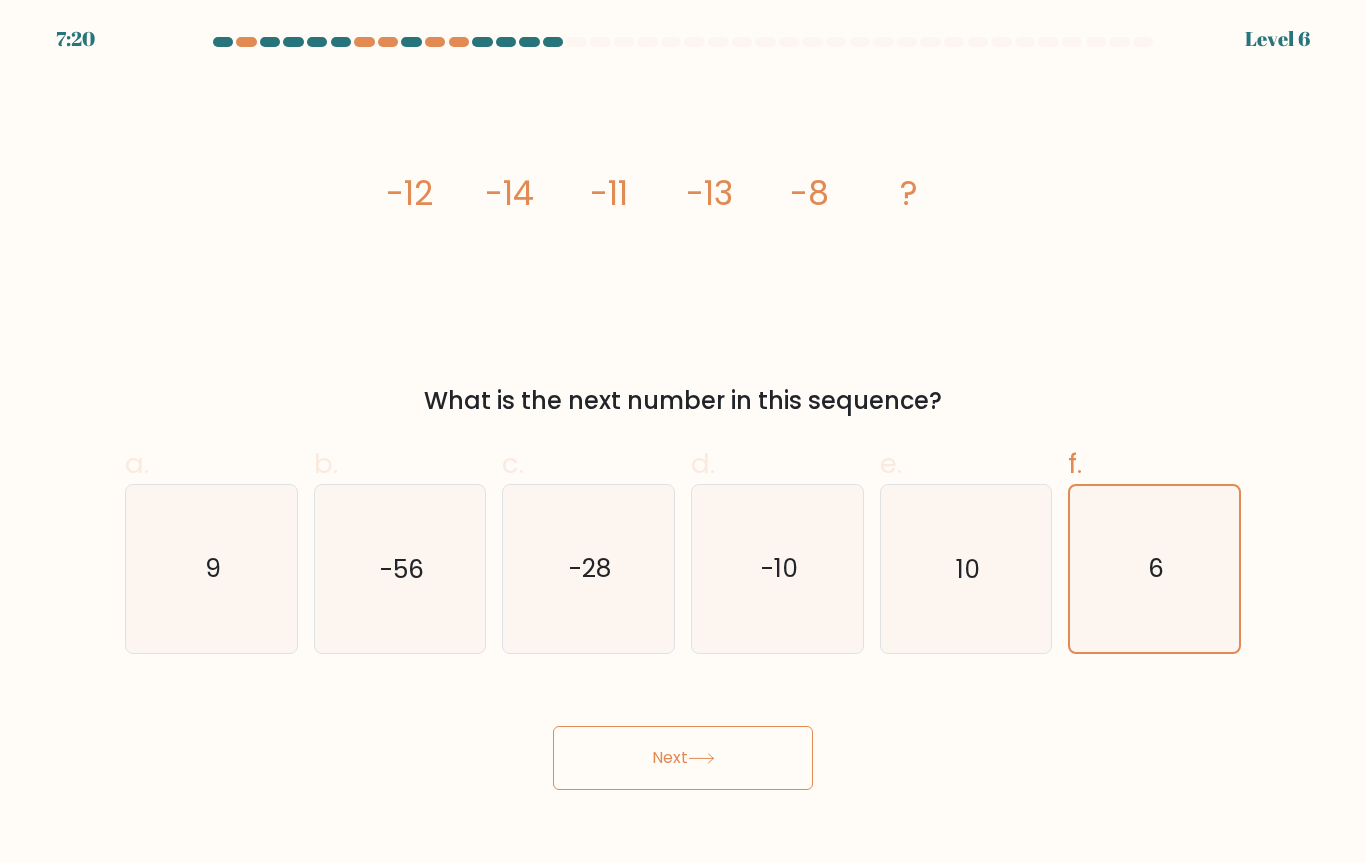 click on "Next" at bounding box center (683, 758) 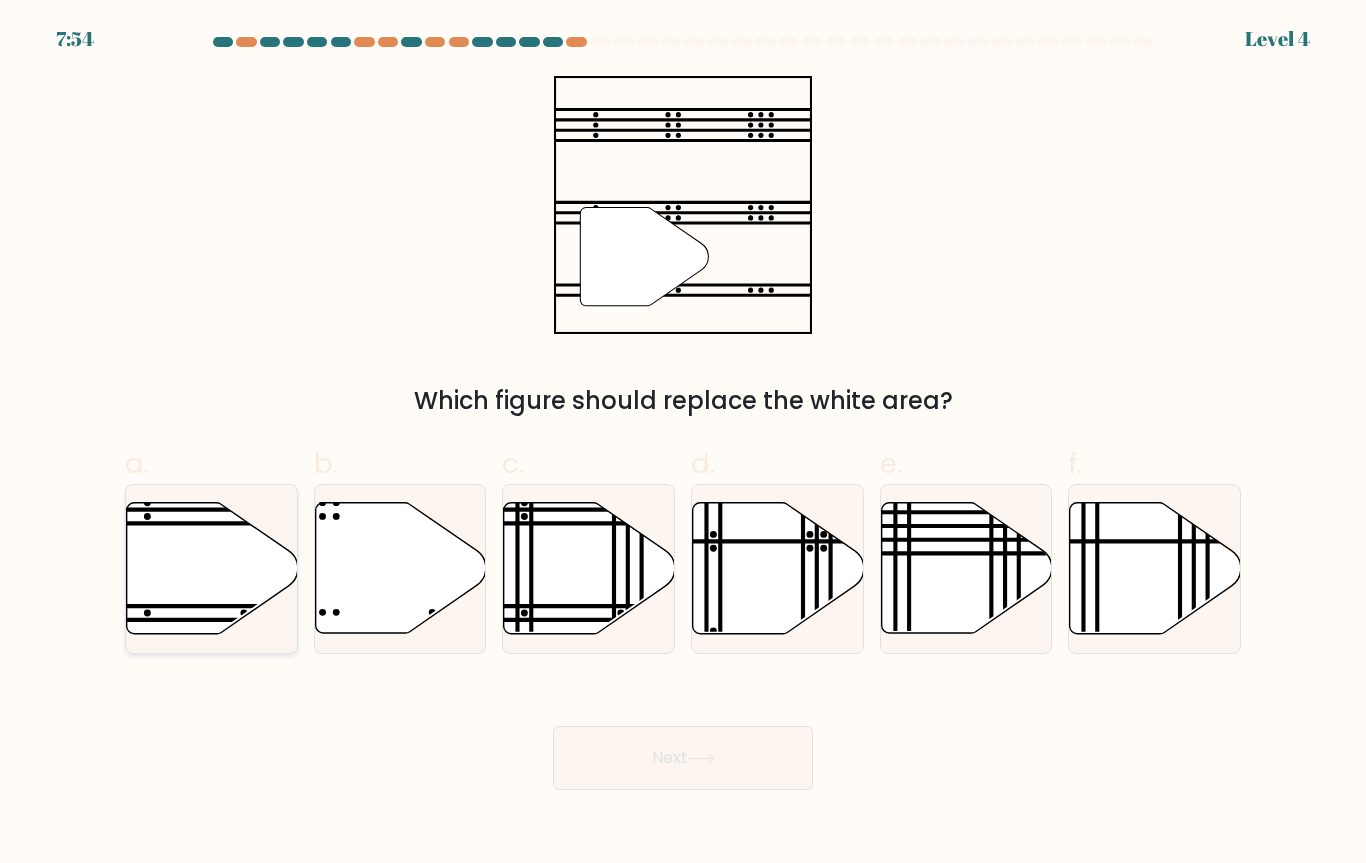 click 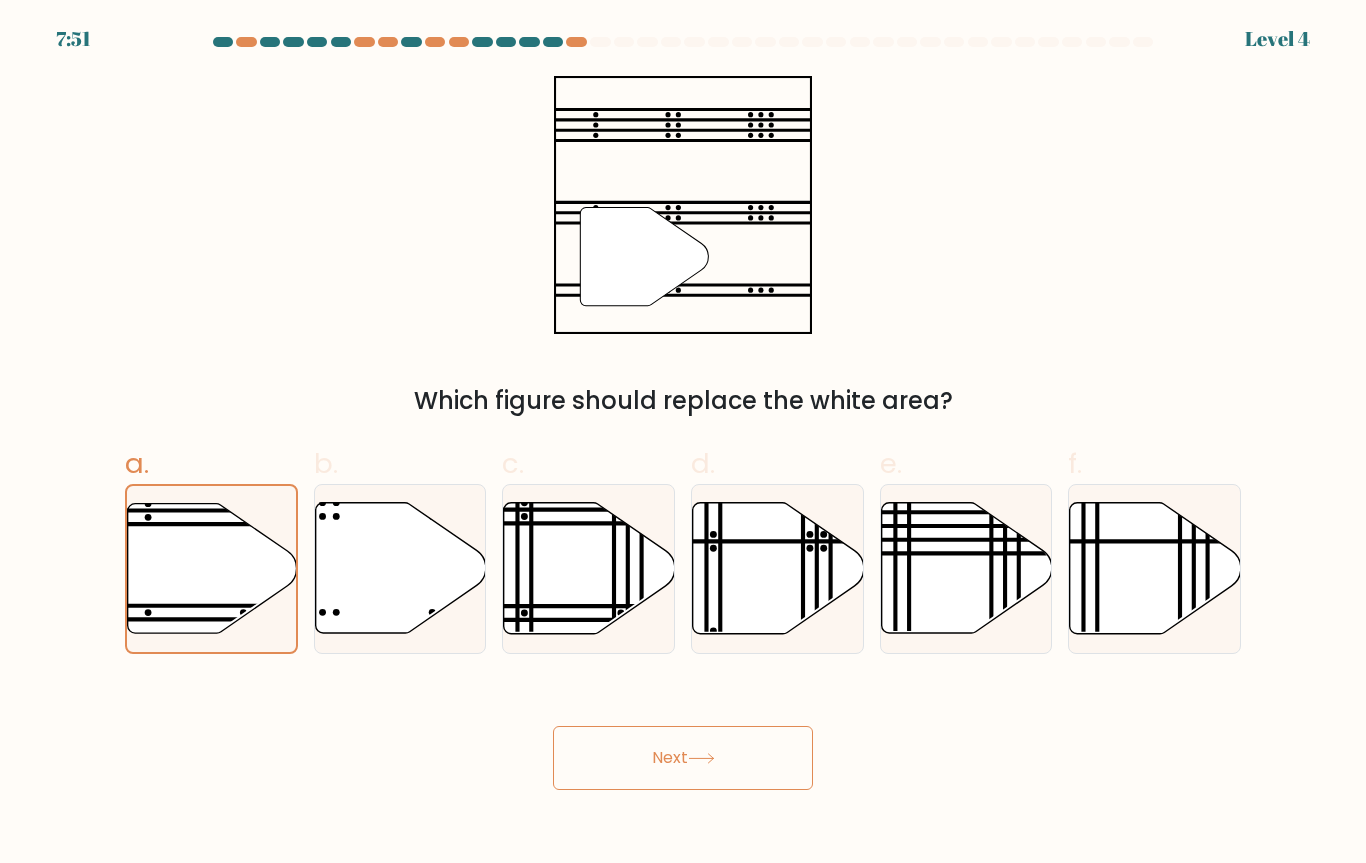 click on "Next" at bounding box center (683, 758) 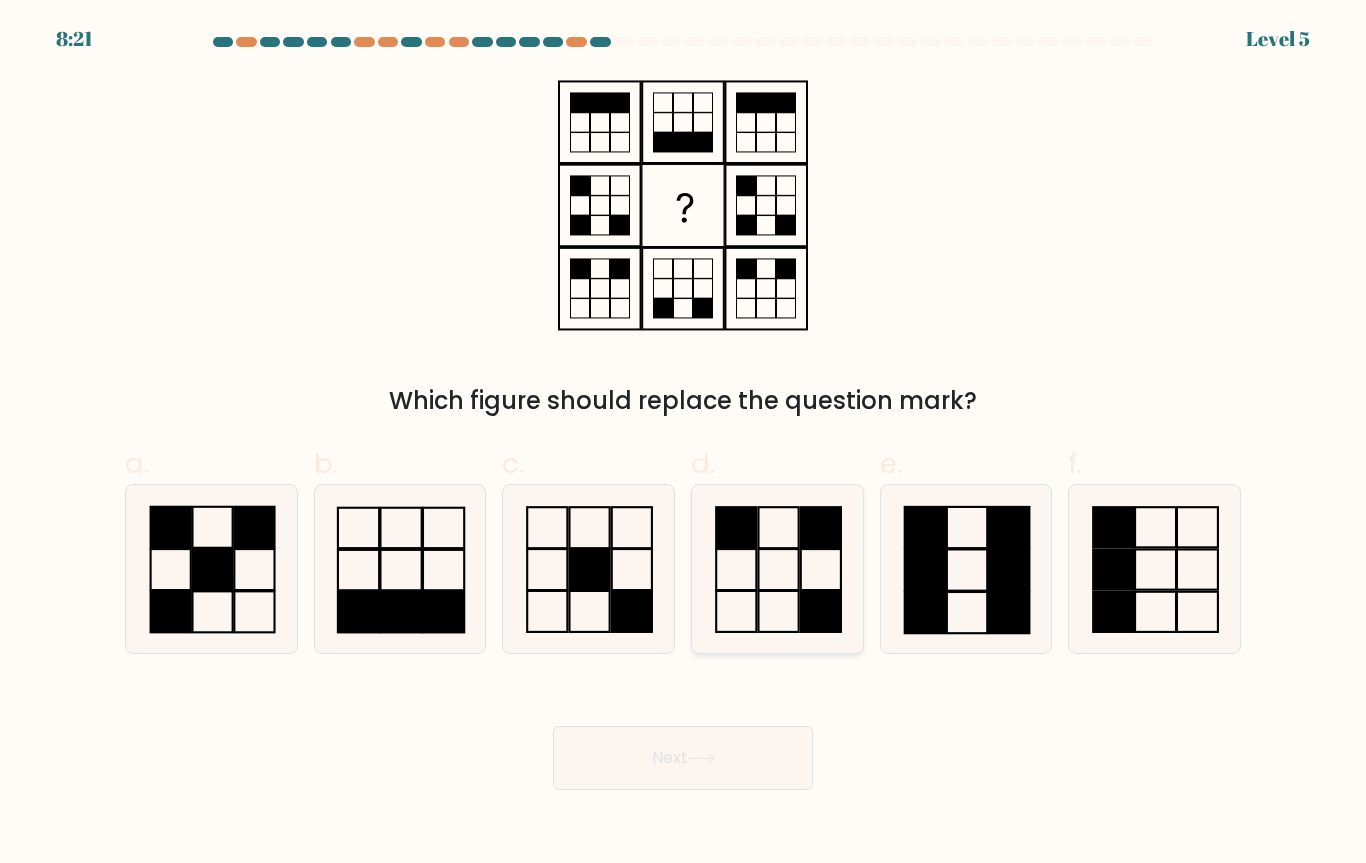 click 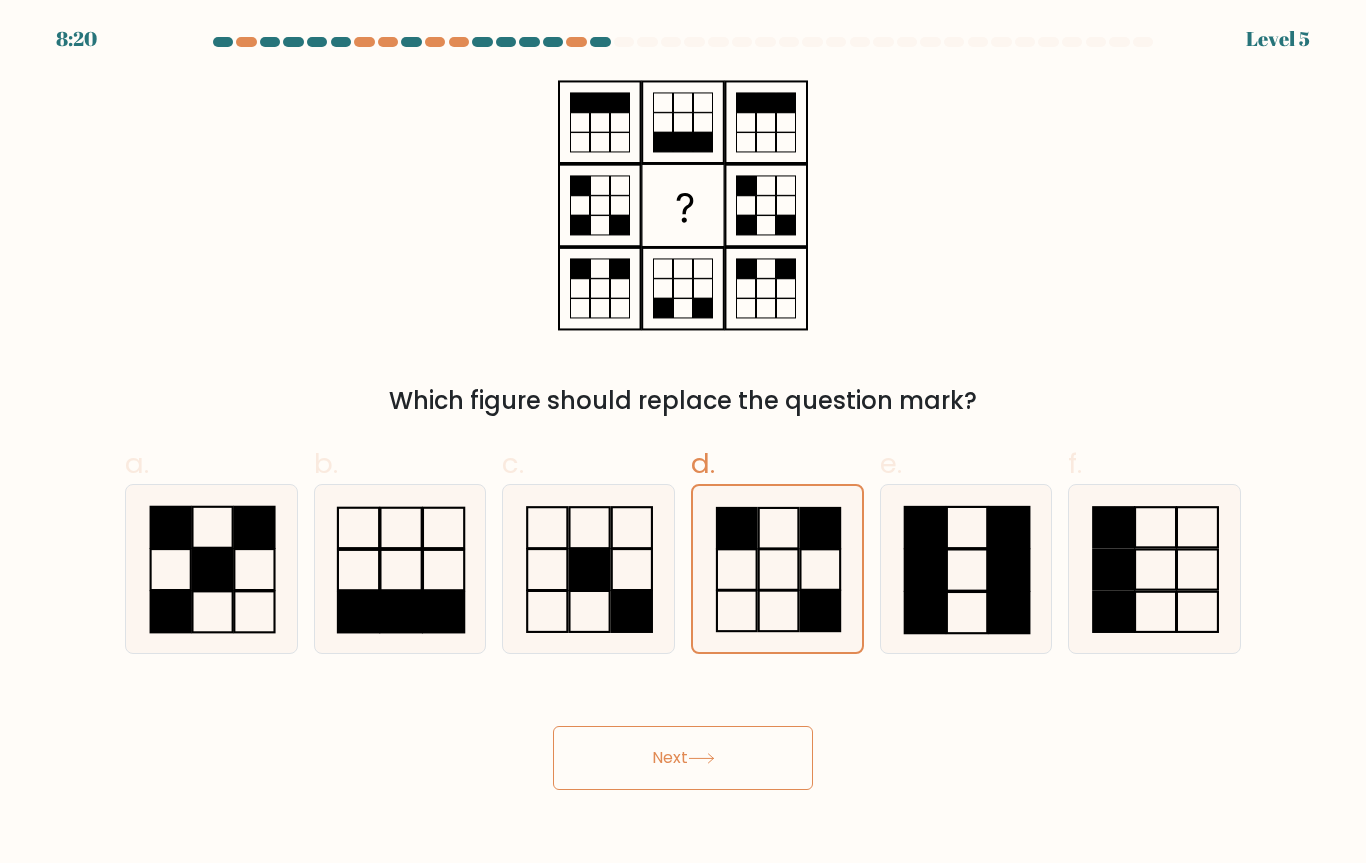 click on "Next" at bounding box center (683, 758) 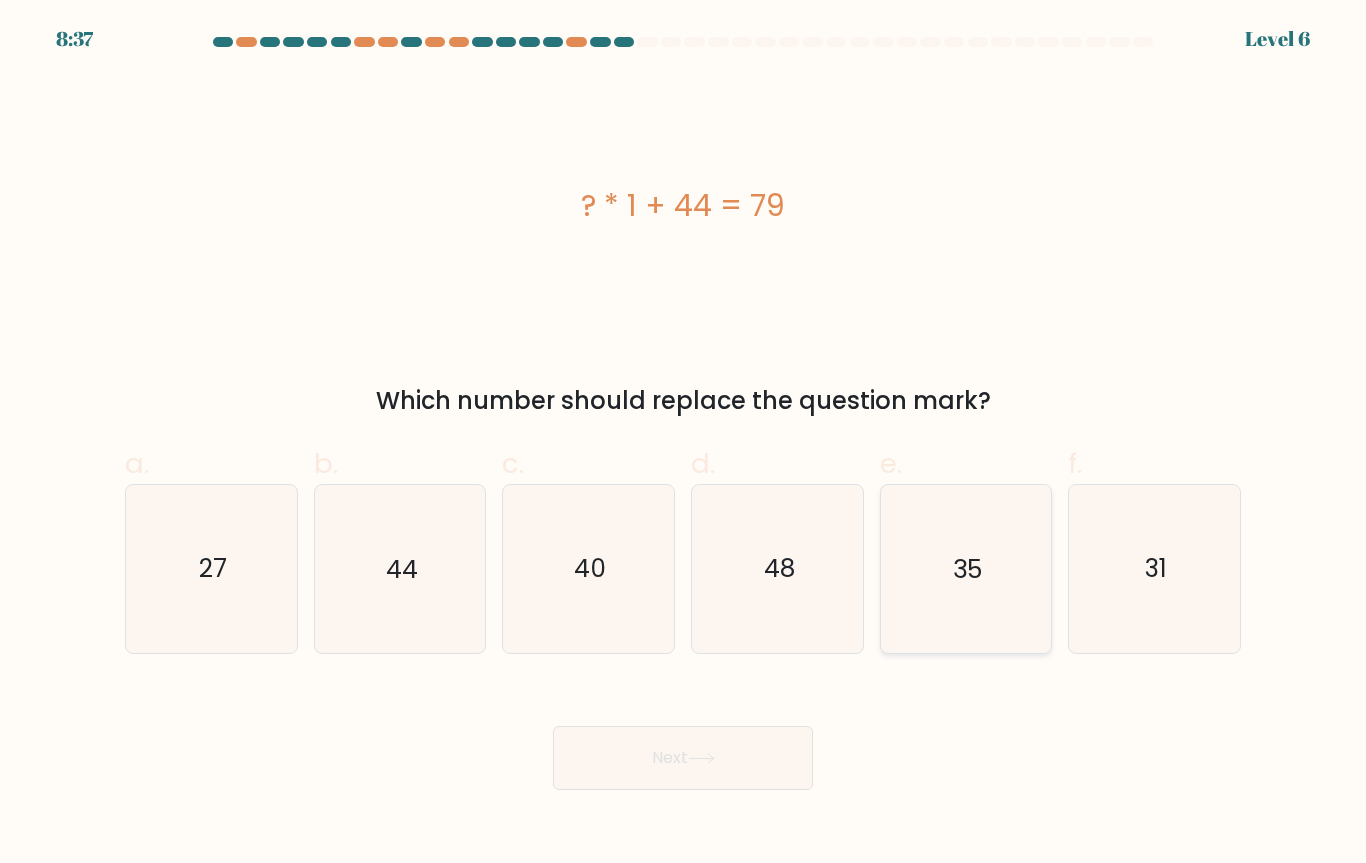 click on "35" 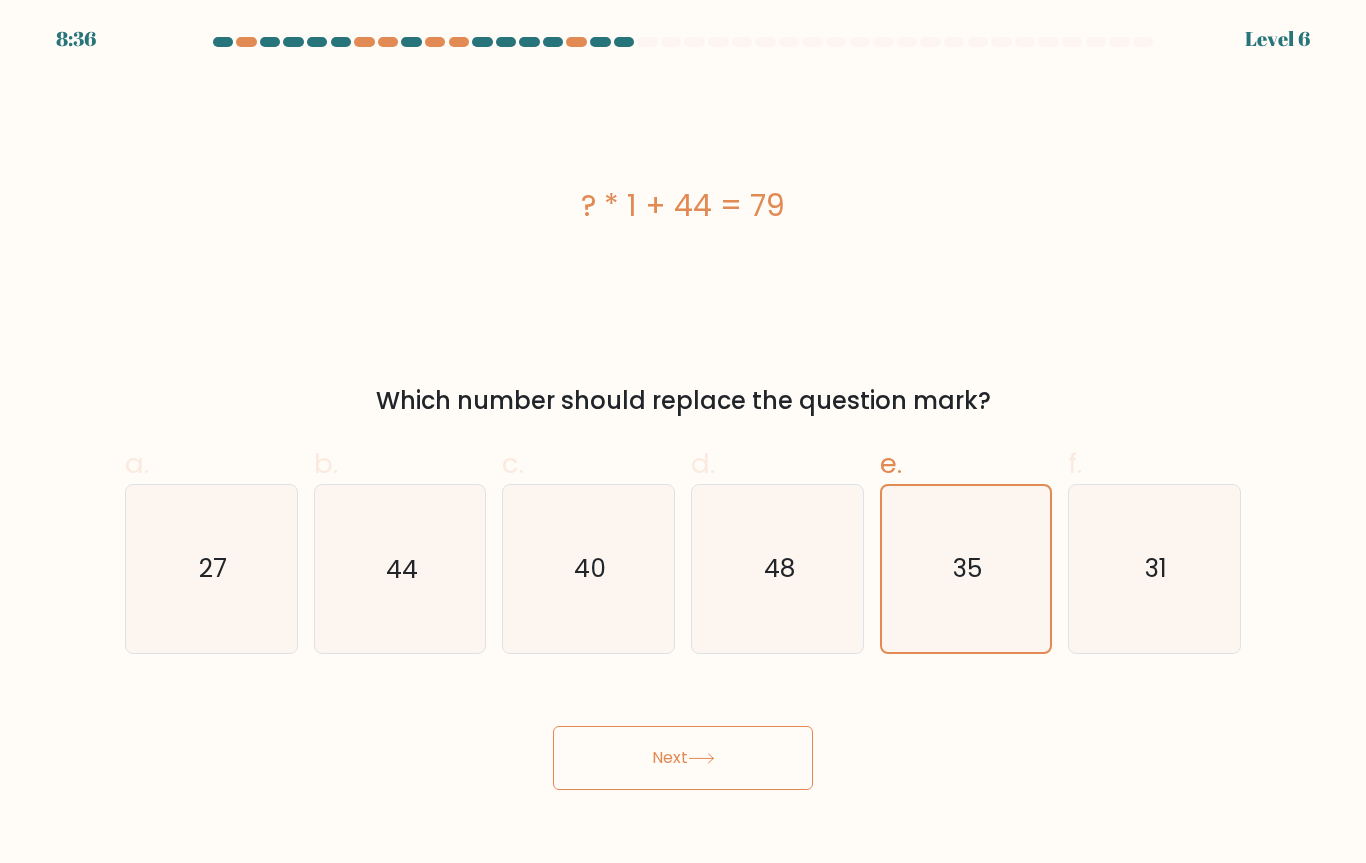 click on "Next" at bounding box center (683, 758) 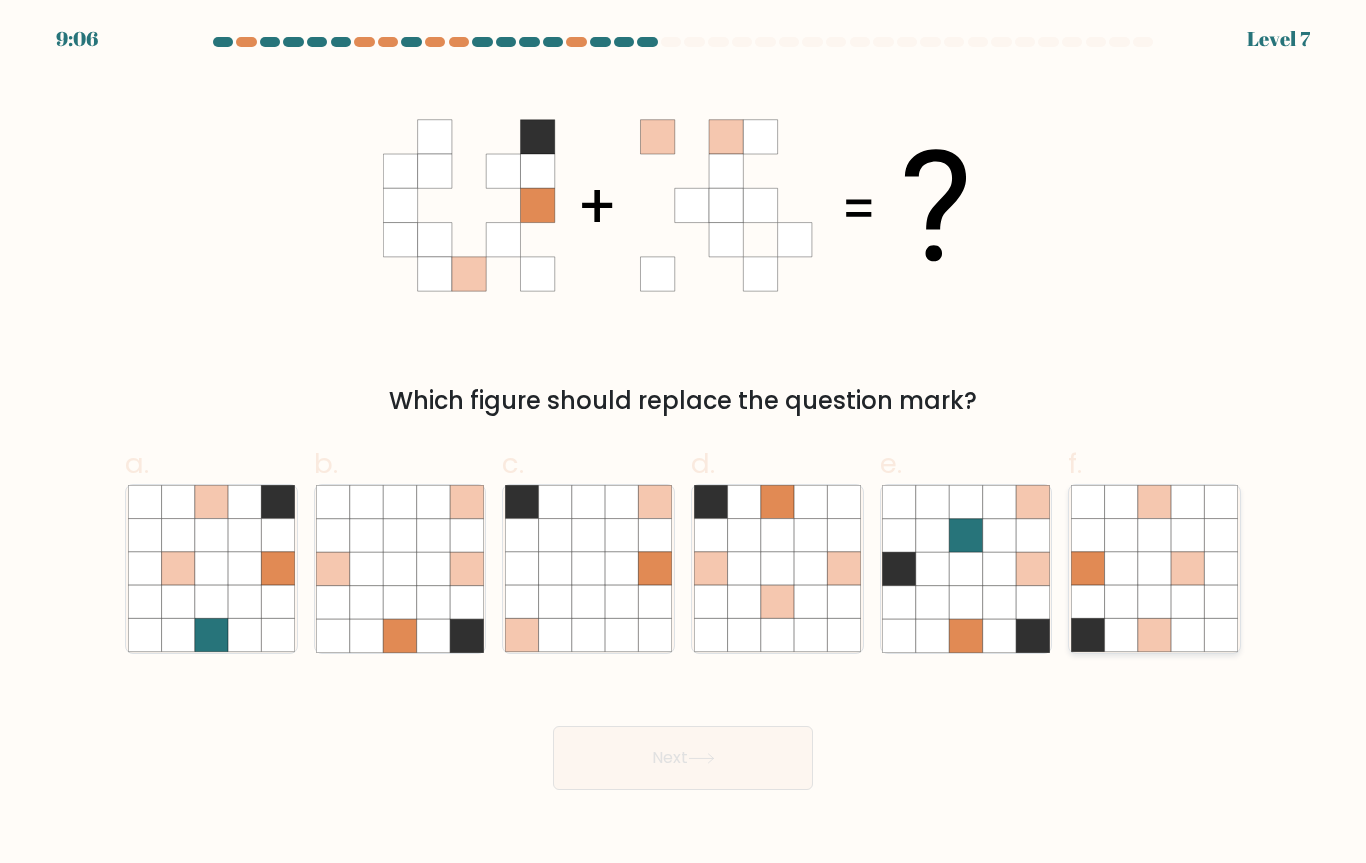 click 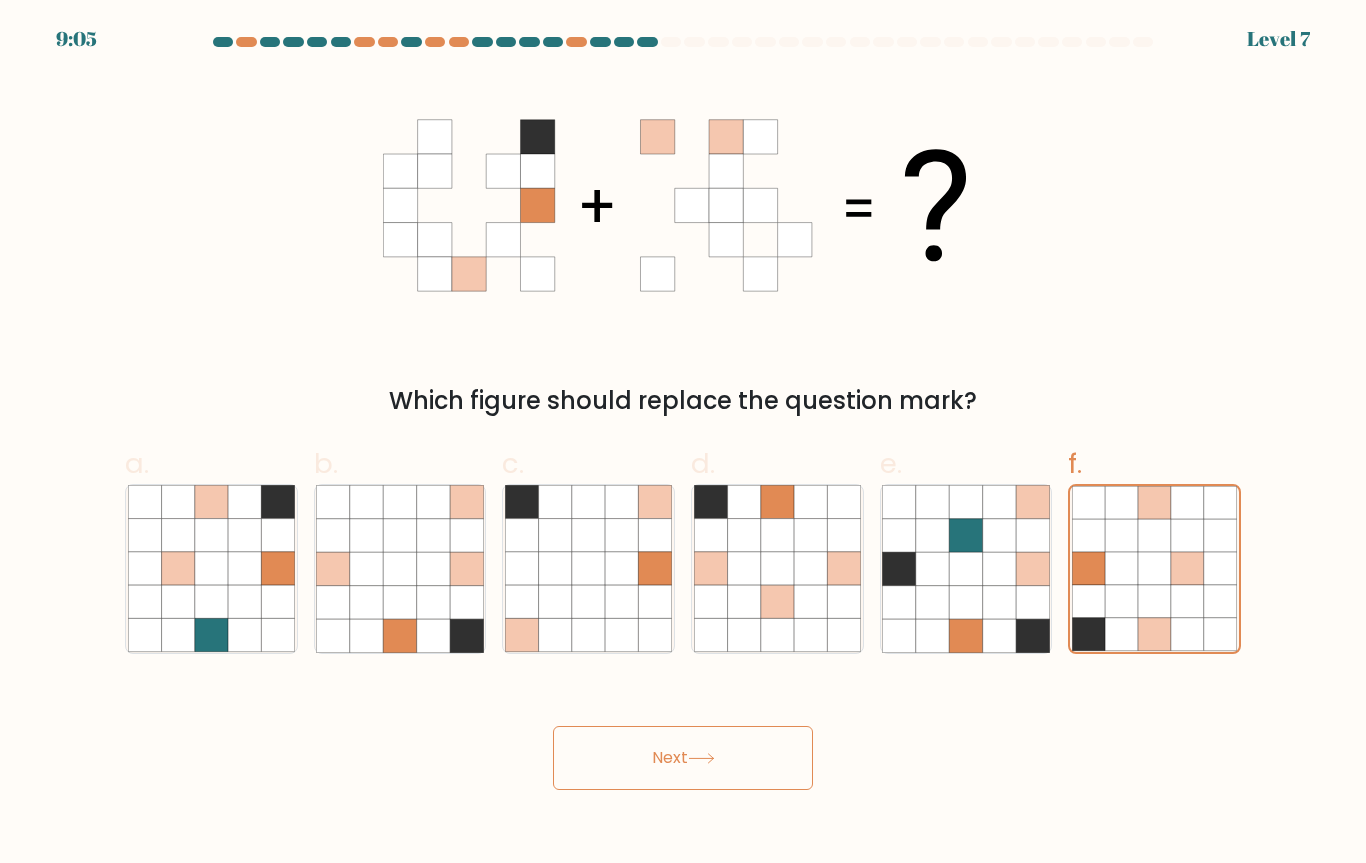 click on "Next" at bounding box center (683, 758) 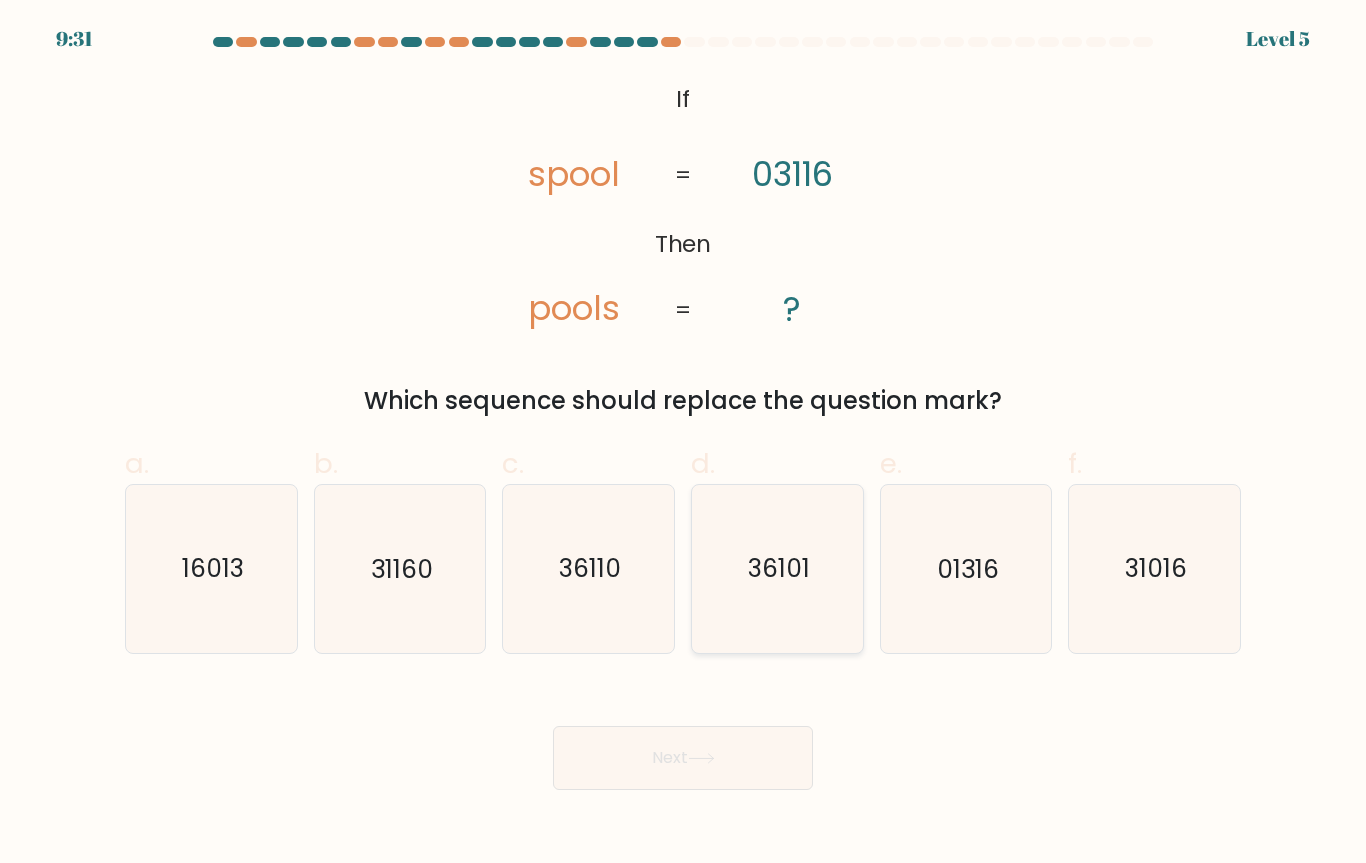 click on "36101" 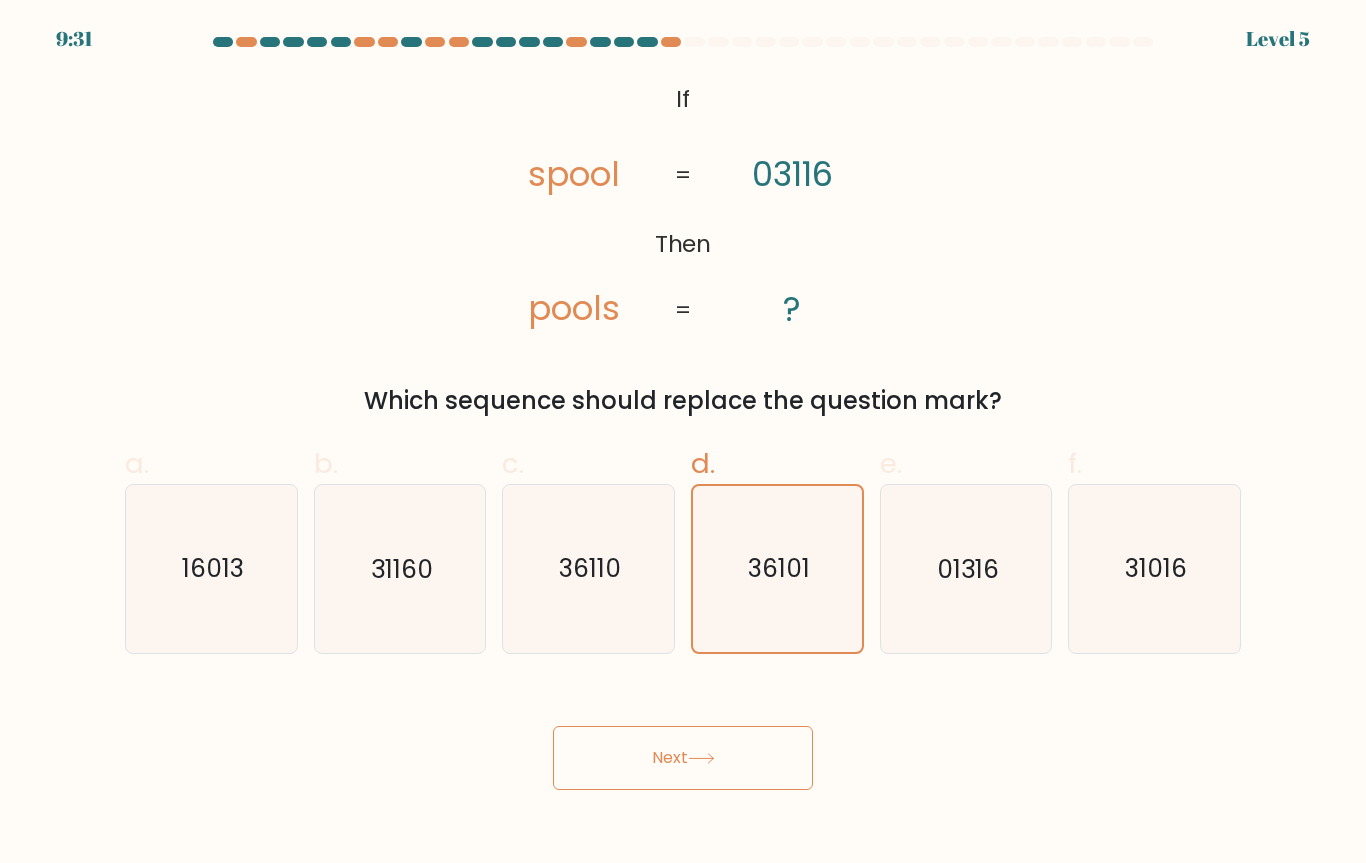 click on "Next" at bounding box center [683, 758] 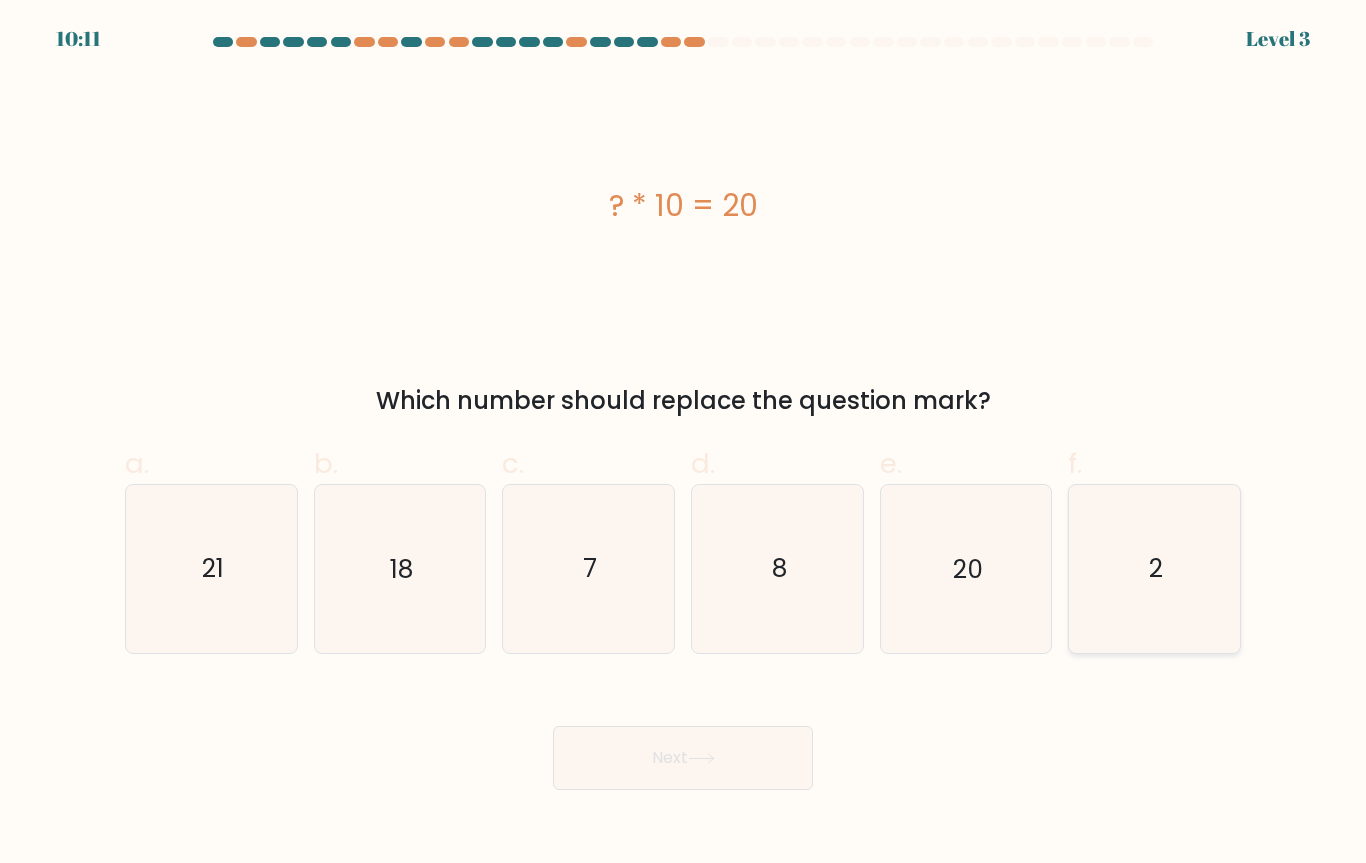 click on "2" 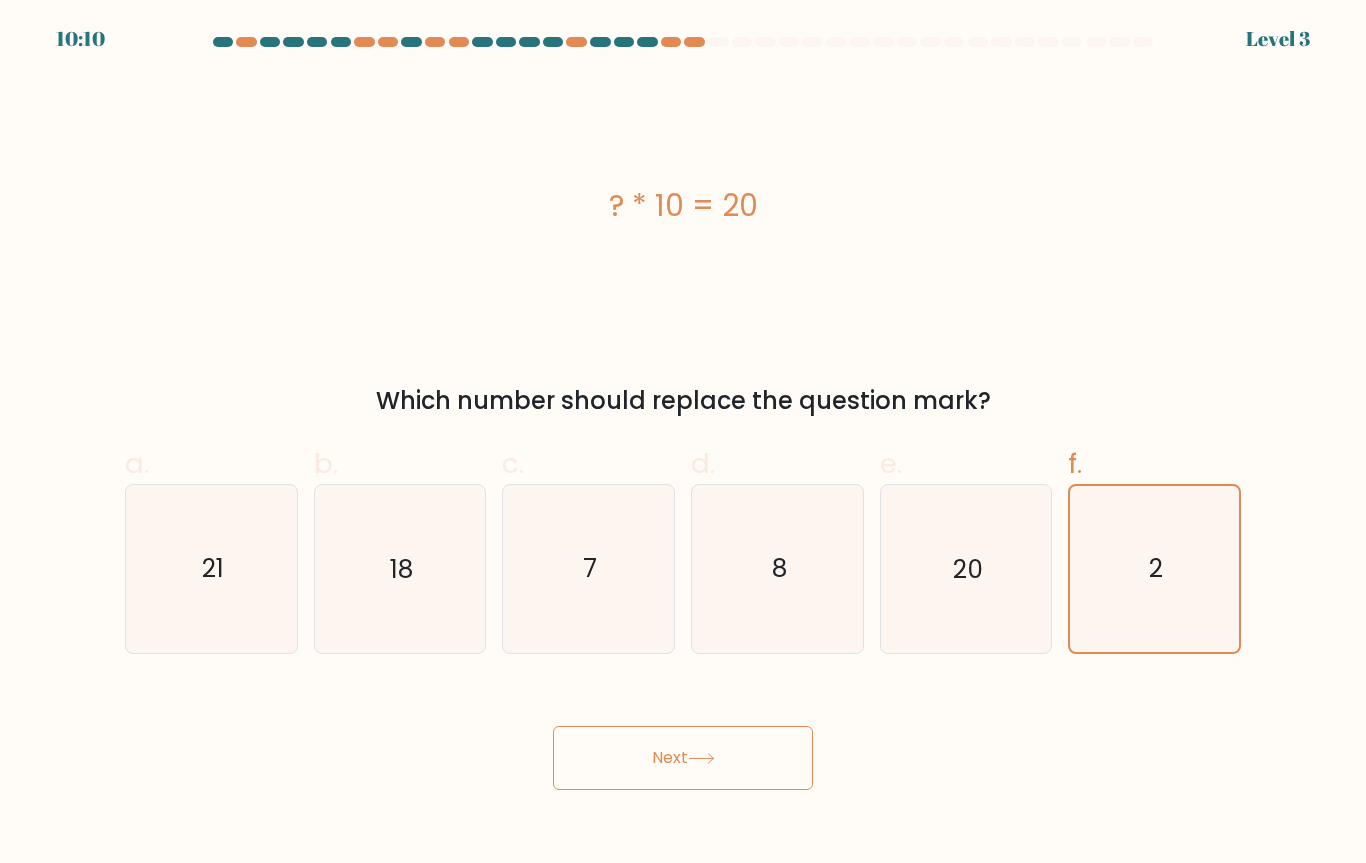 click 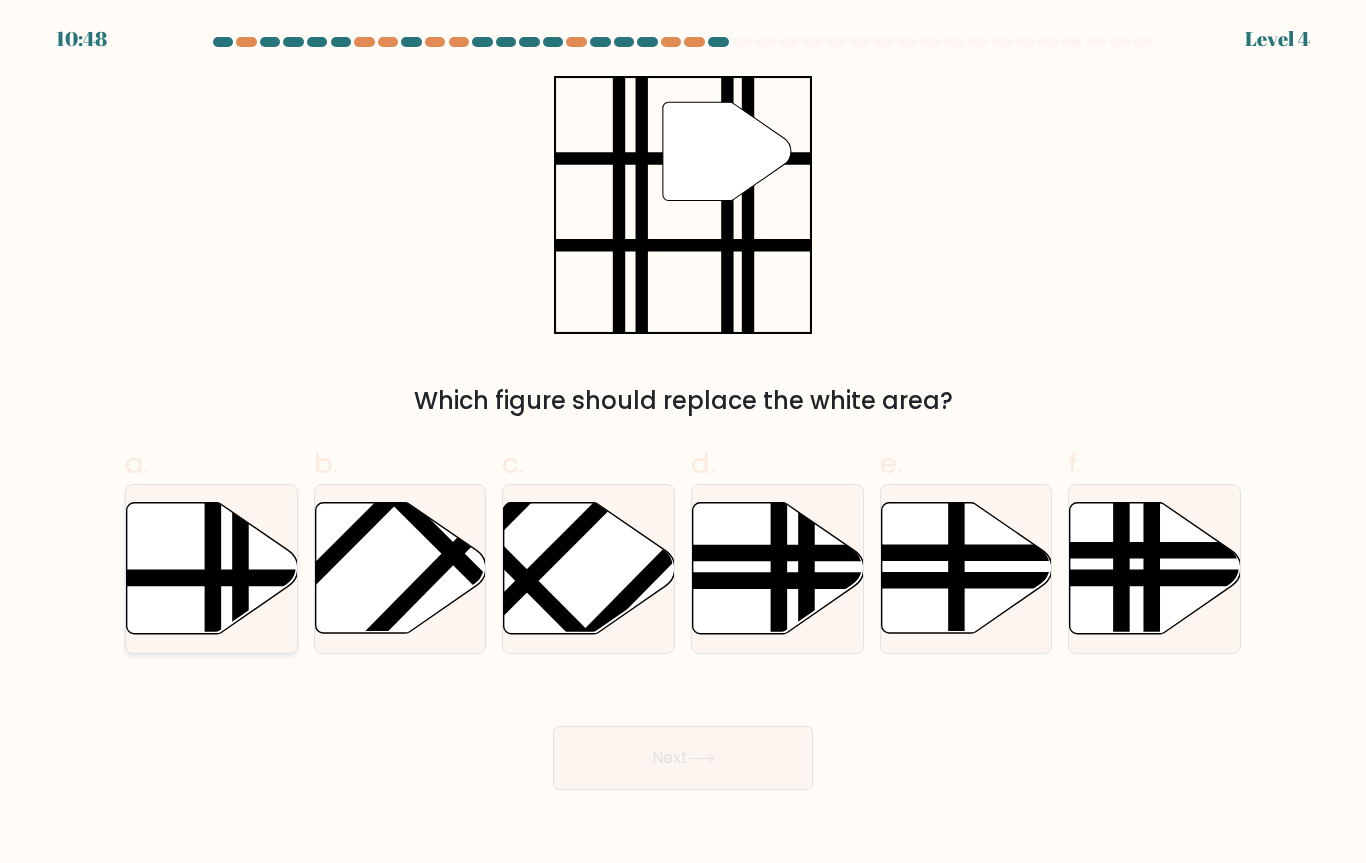 click 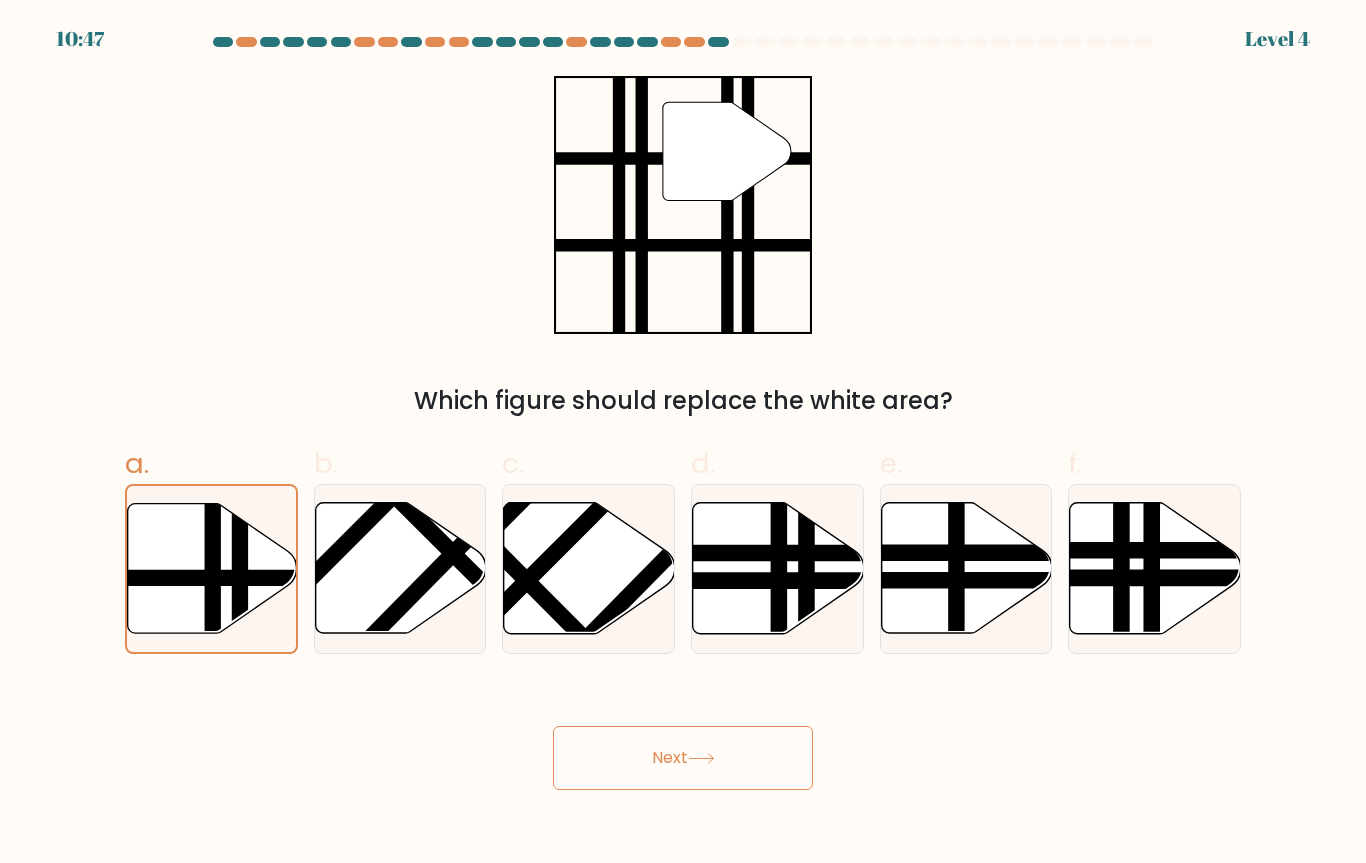click on "Next" at bounding box center [683, 734] 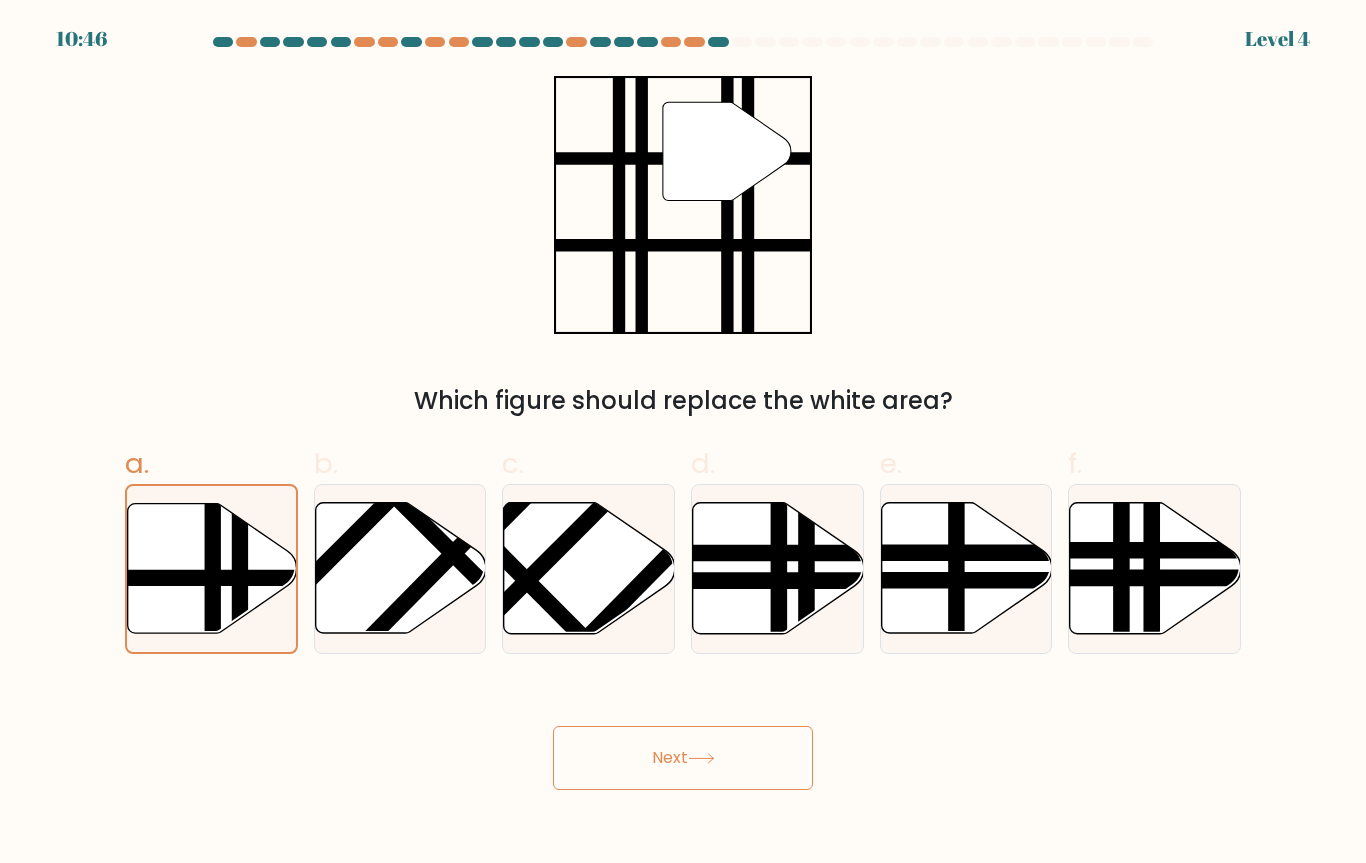 click on "Next" at bounding box center (683, 758) 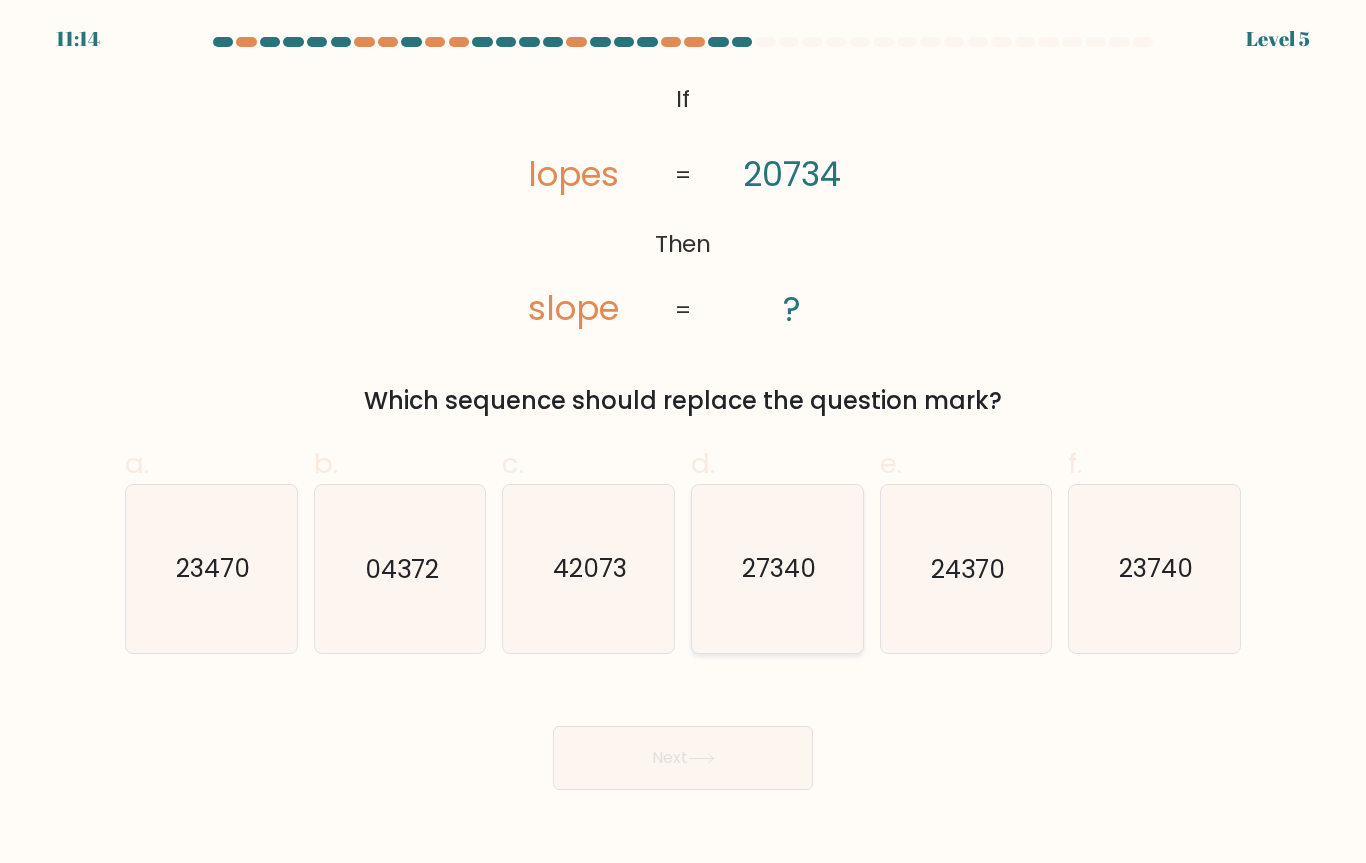 click on "27340" 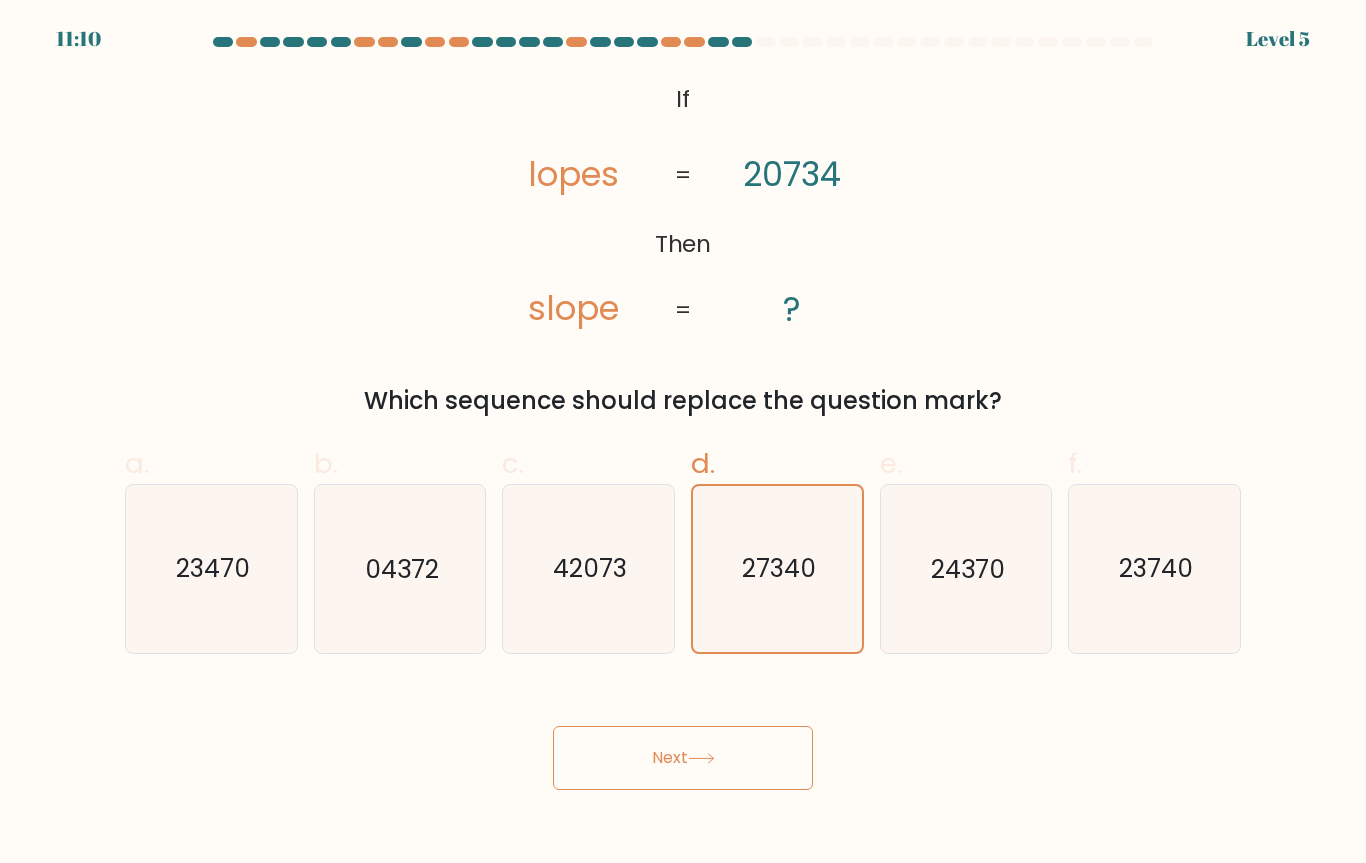 click 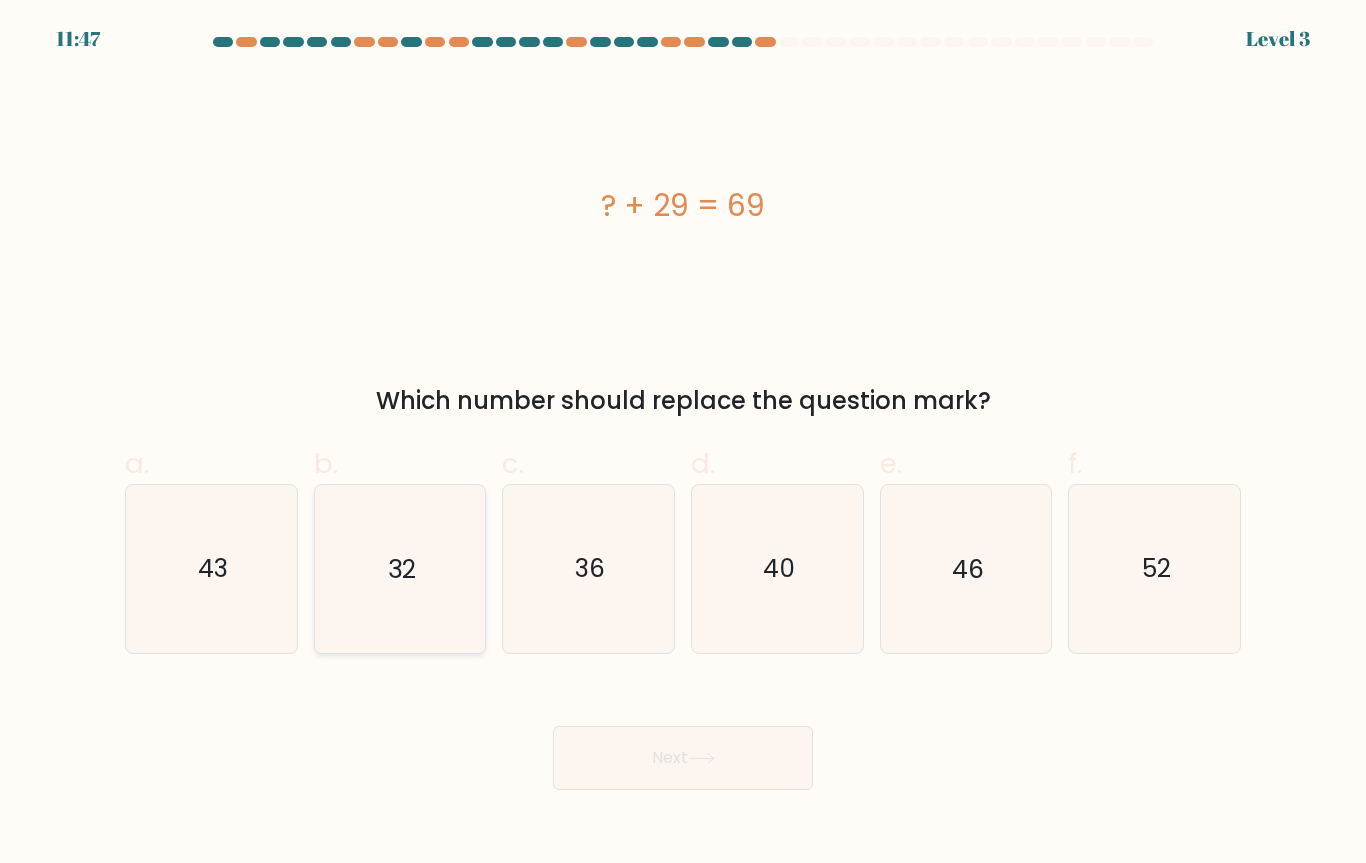 click on "32" 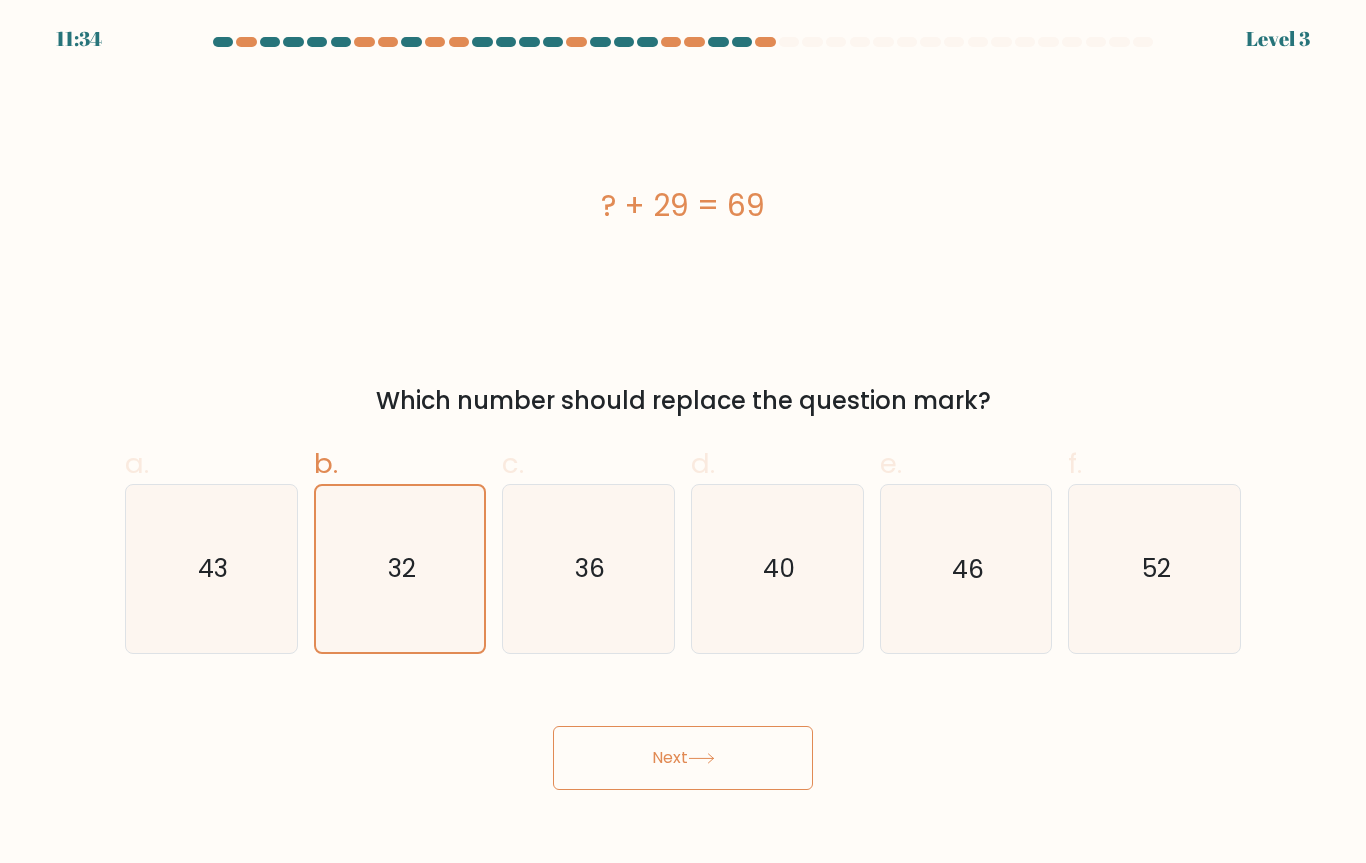 click on "Next" at bounding box center [683, 758] 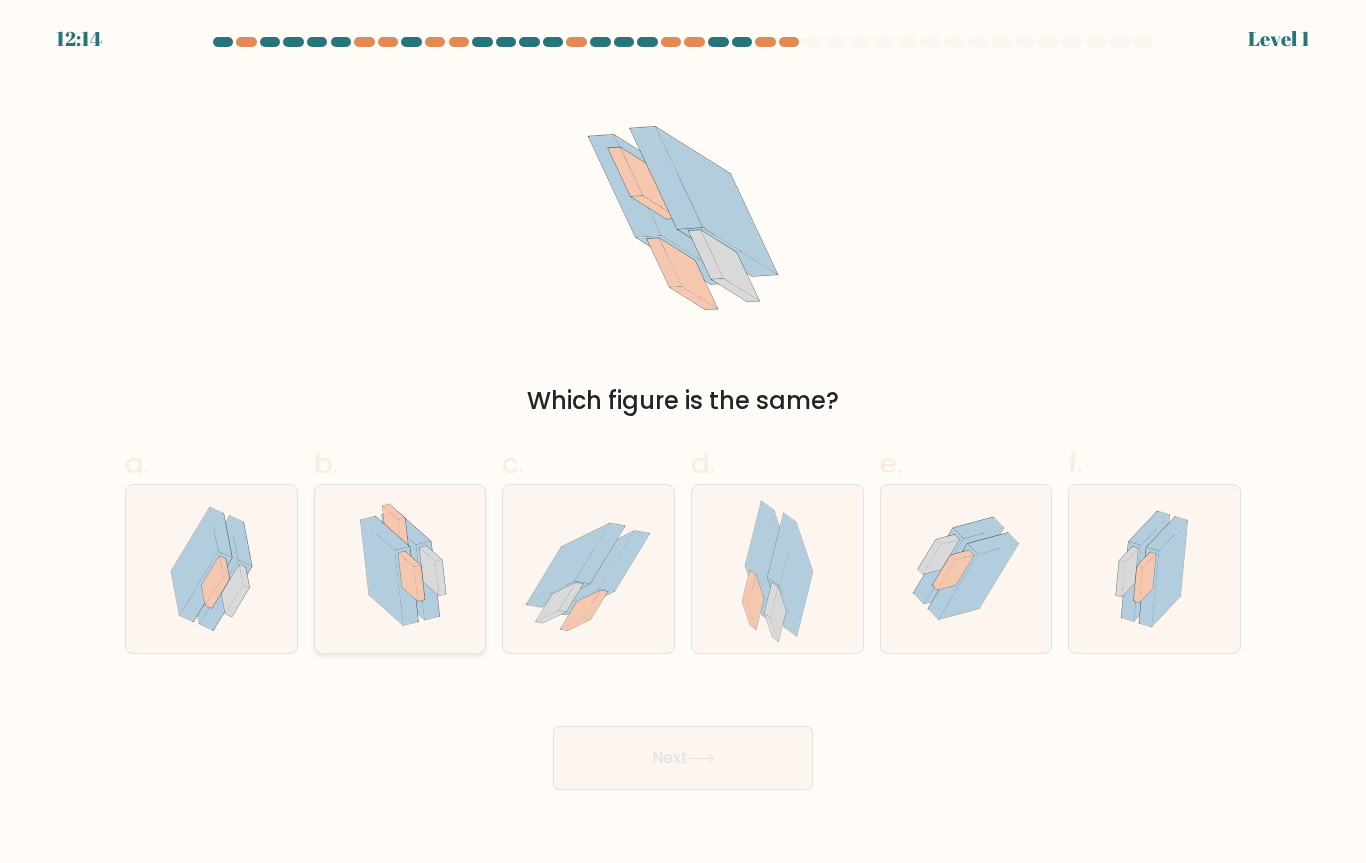 click 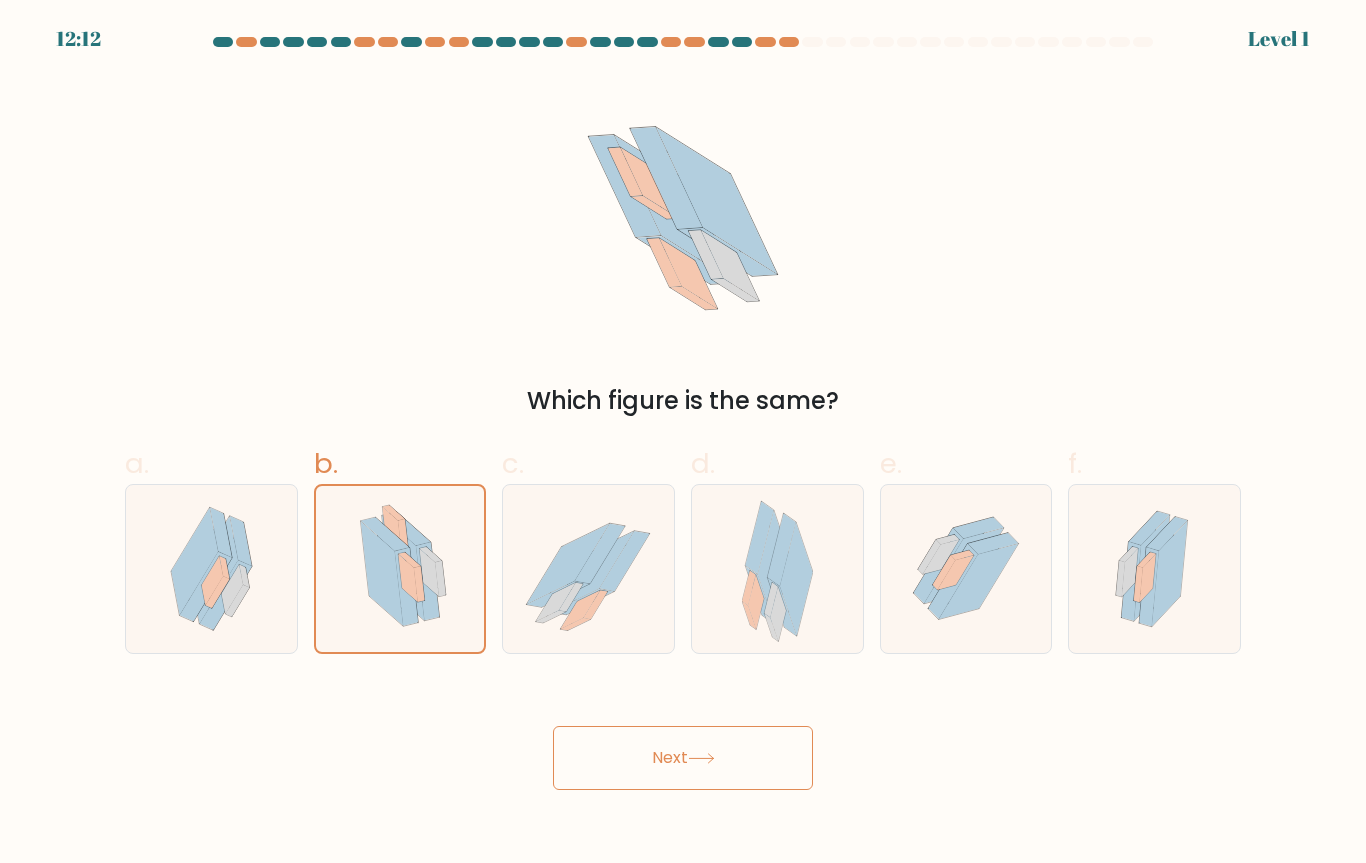 click on "Next" at bounding box center [683, 758] 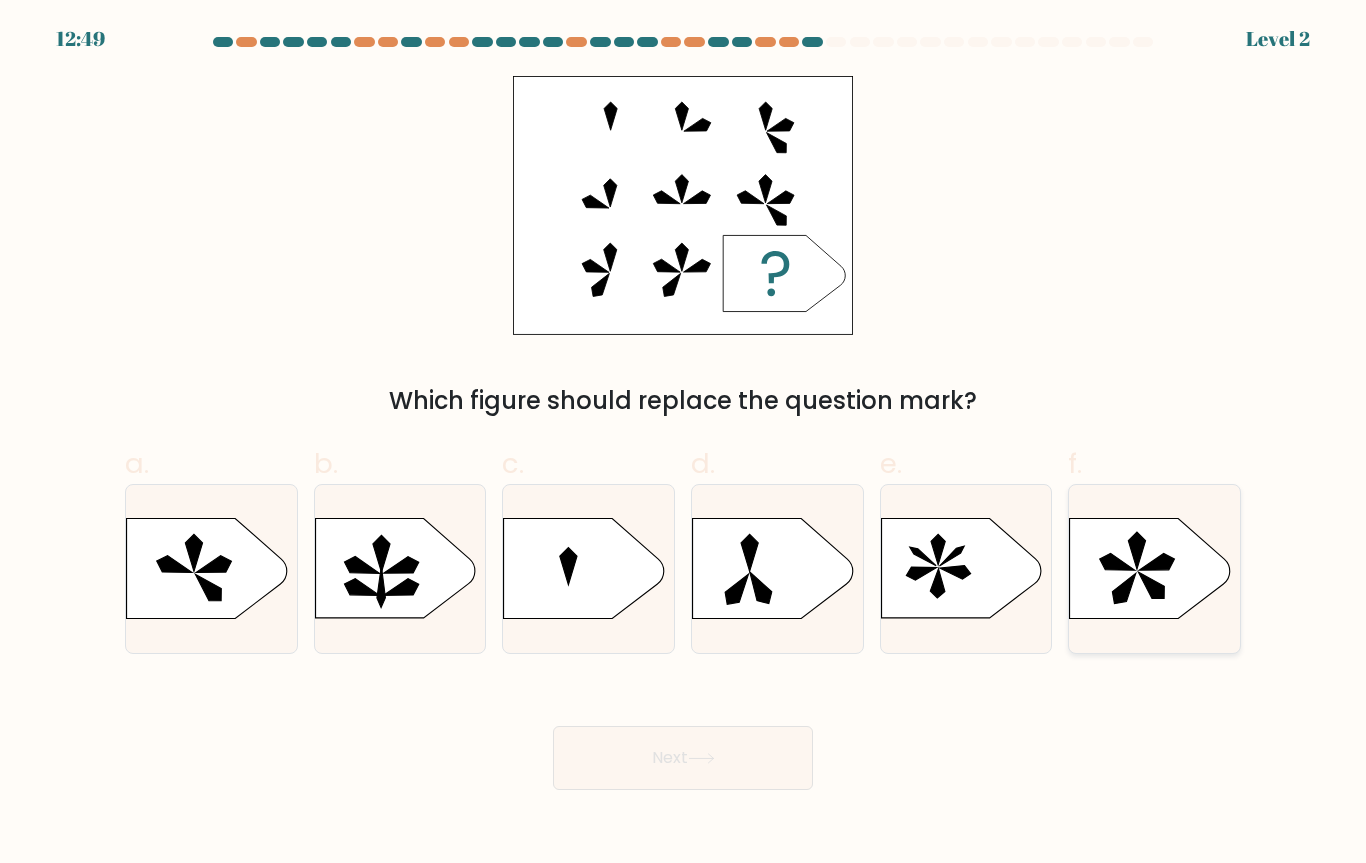 click 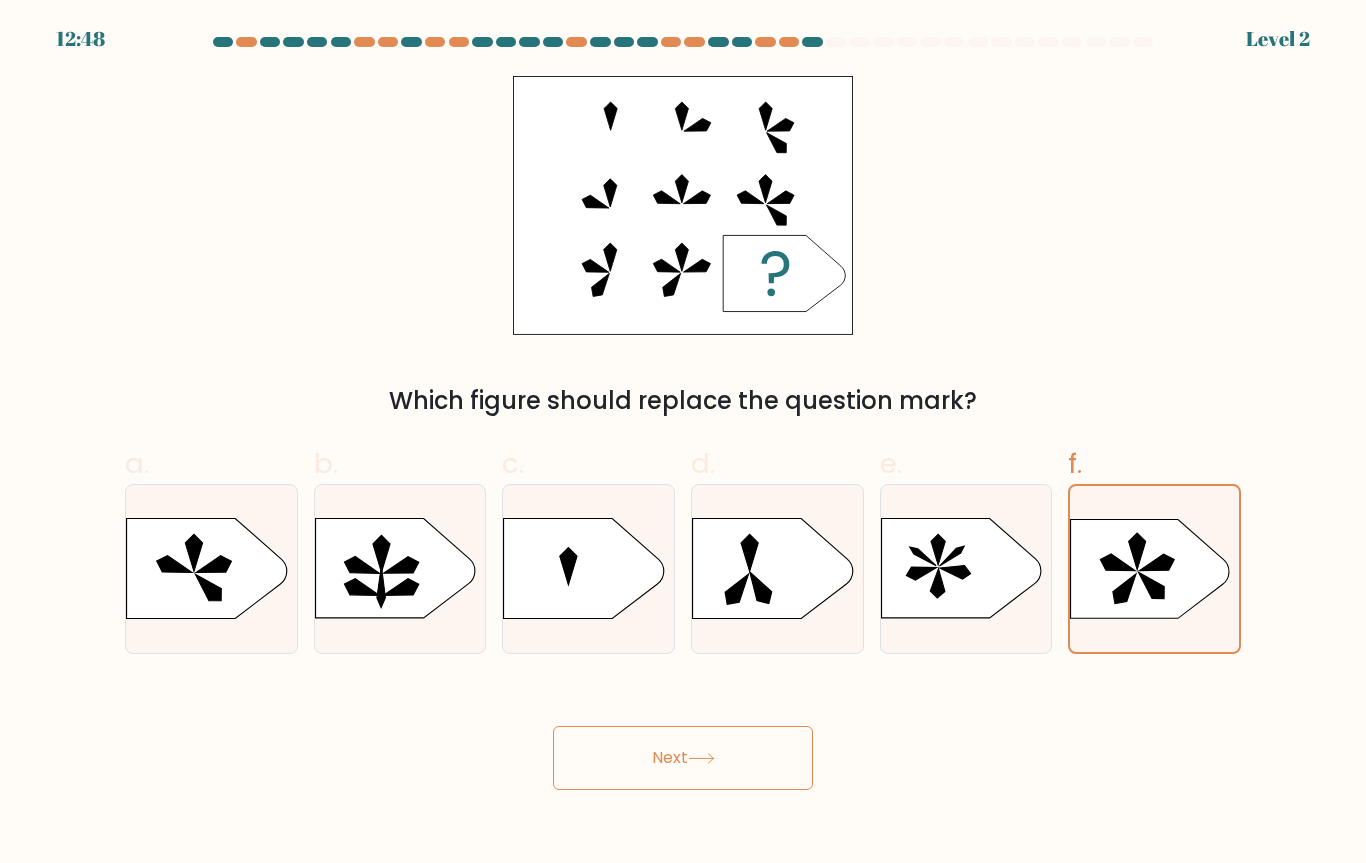 click on "Next" at bounding box center [683, 758] 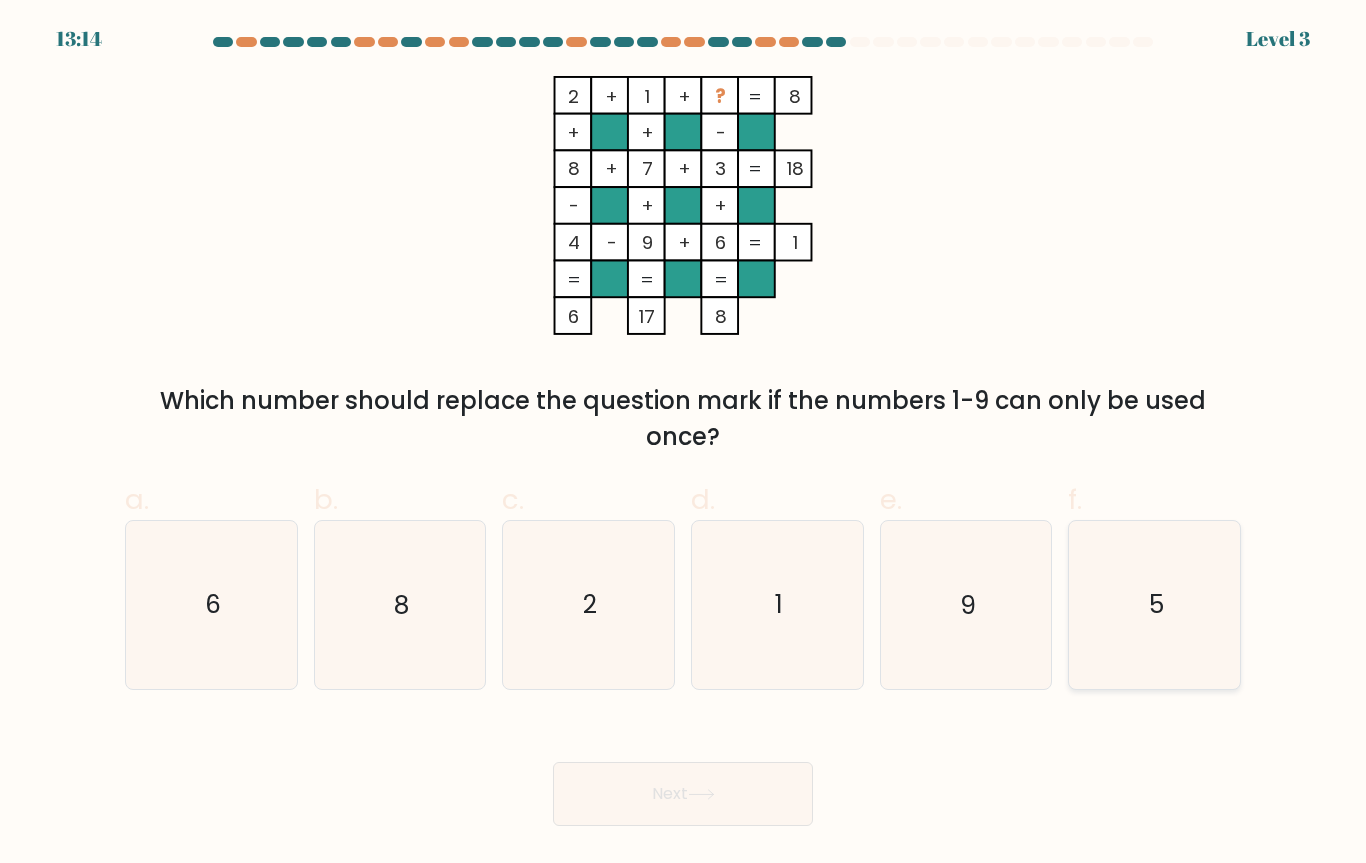 click on "5" 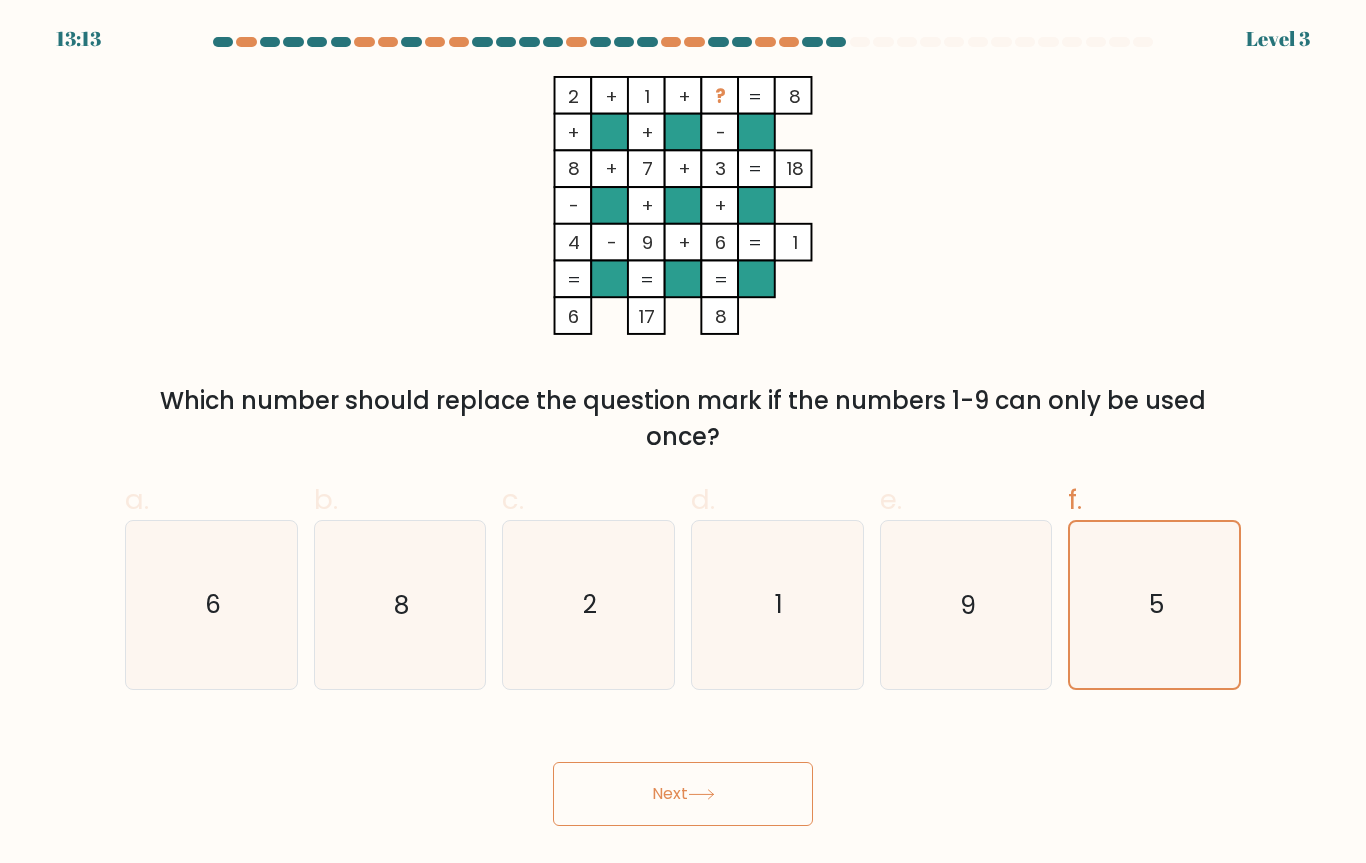 click on "Next" at bounding box center [683, 794] 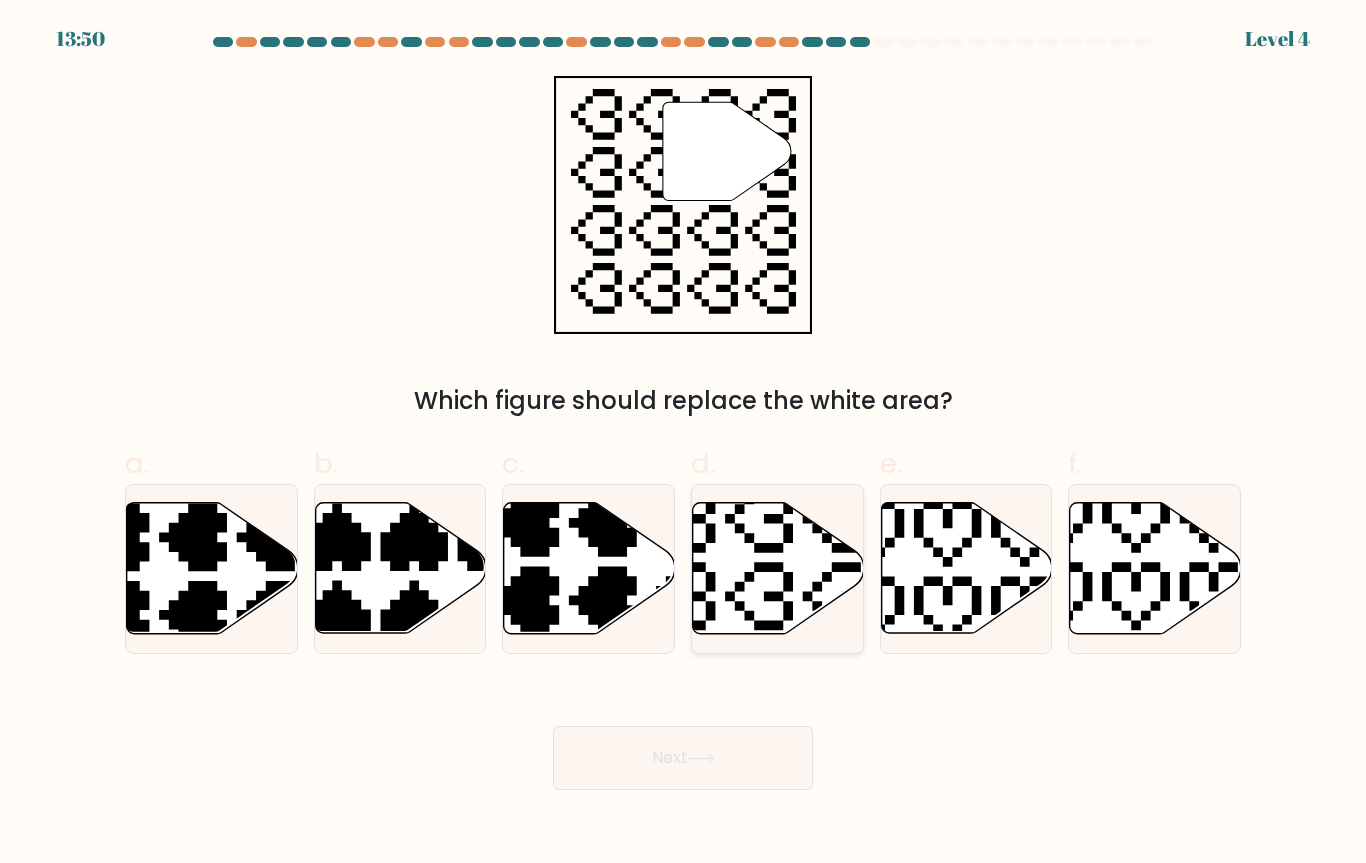 click 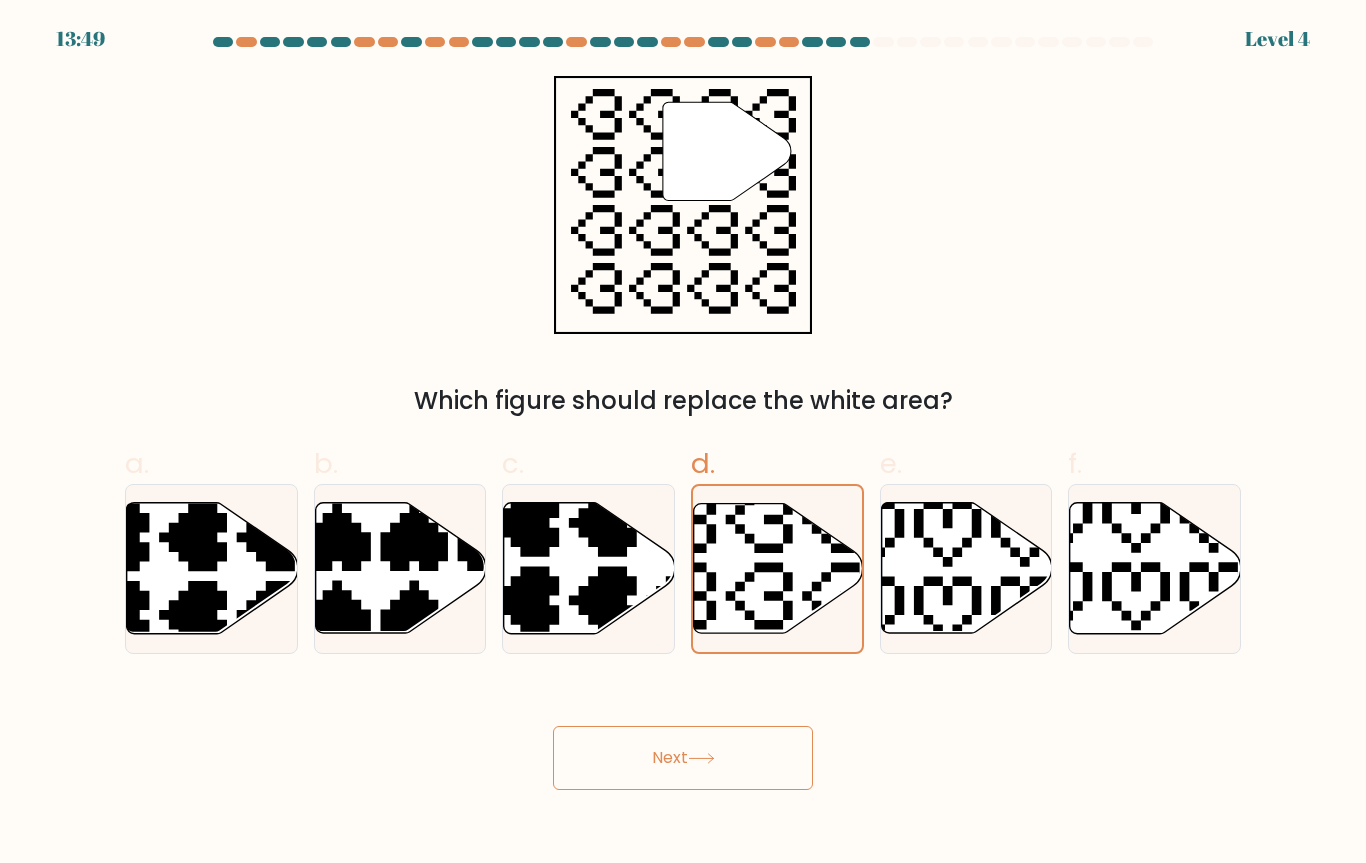 click on "Next" at bounding box center [683, 758] 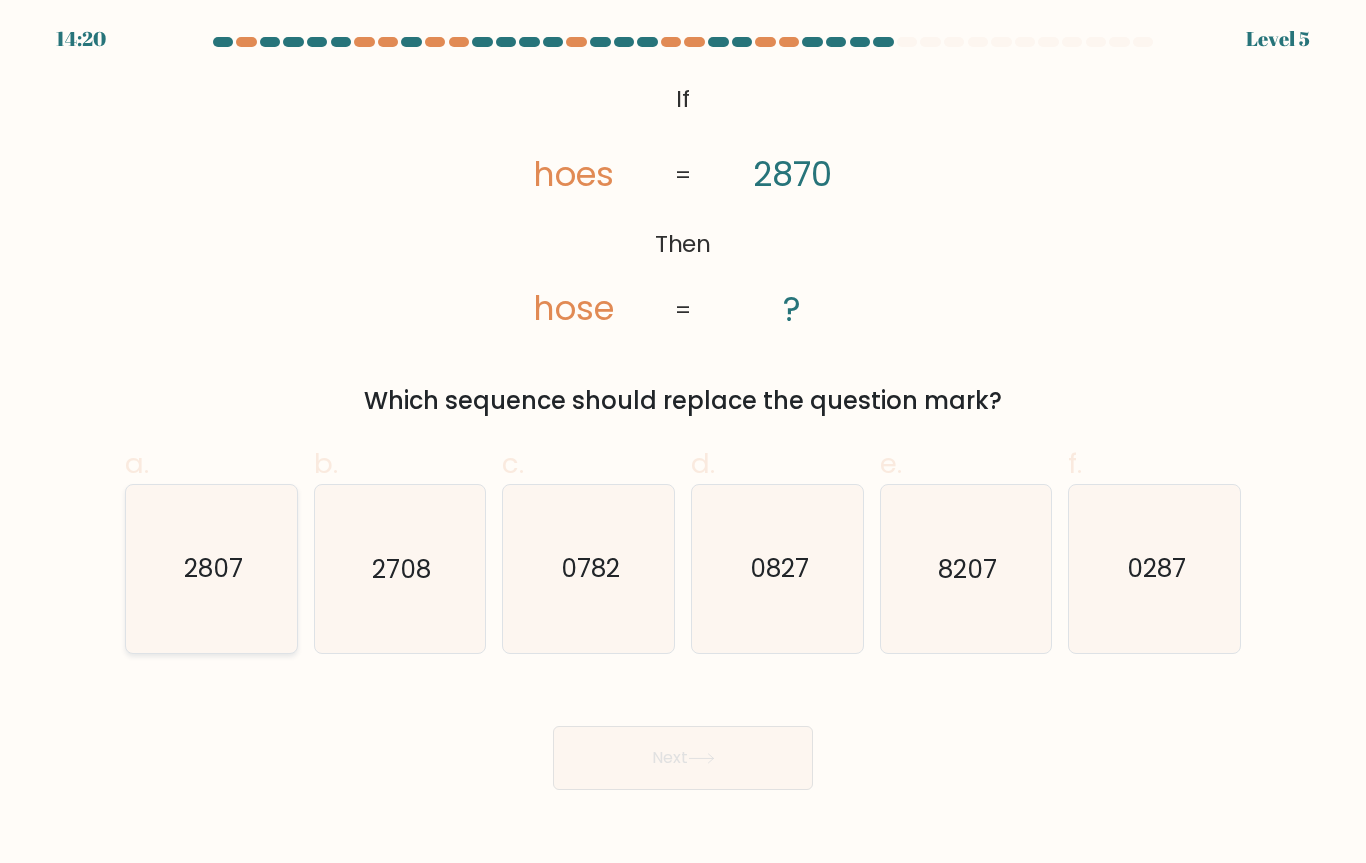 click on "2807" 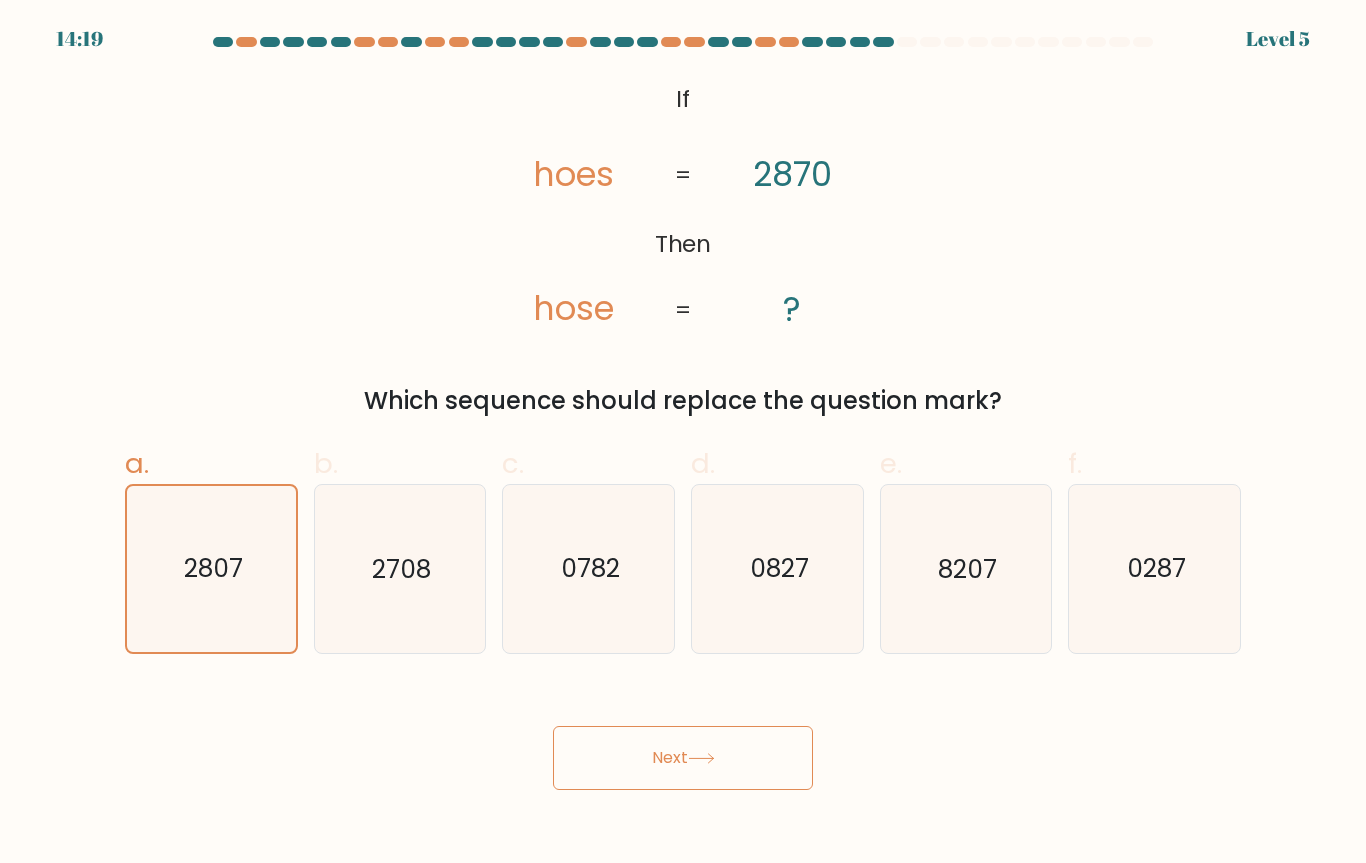 click 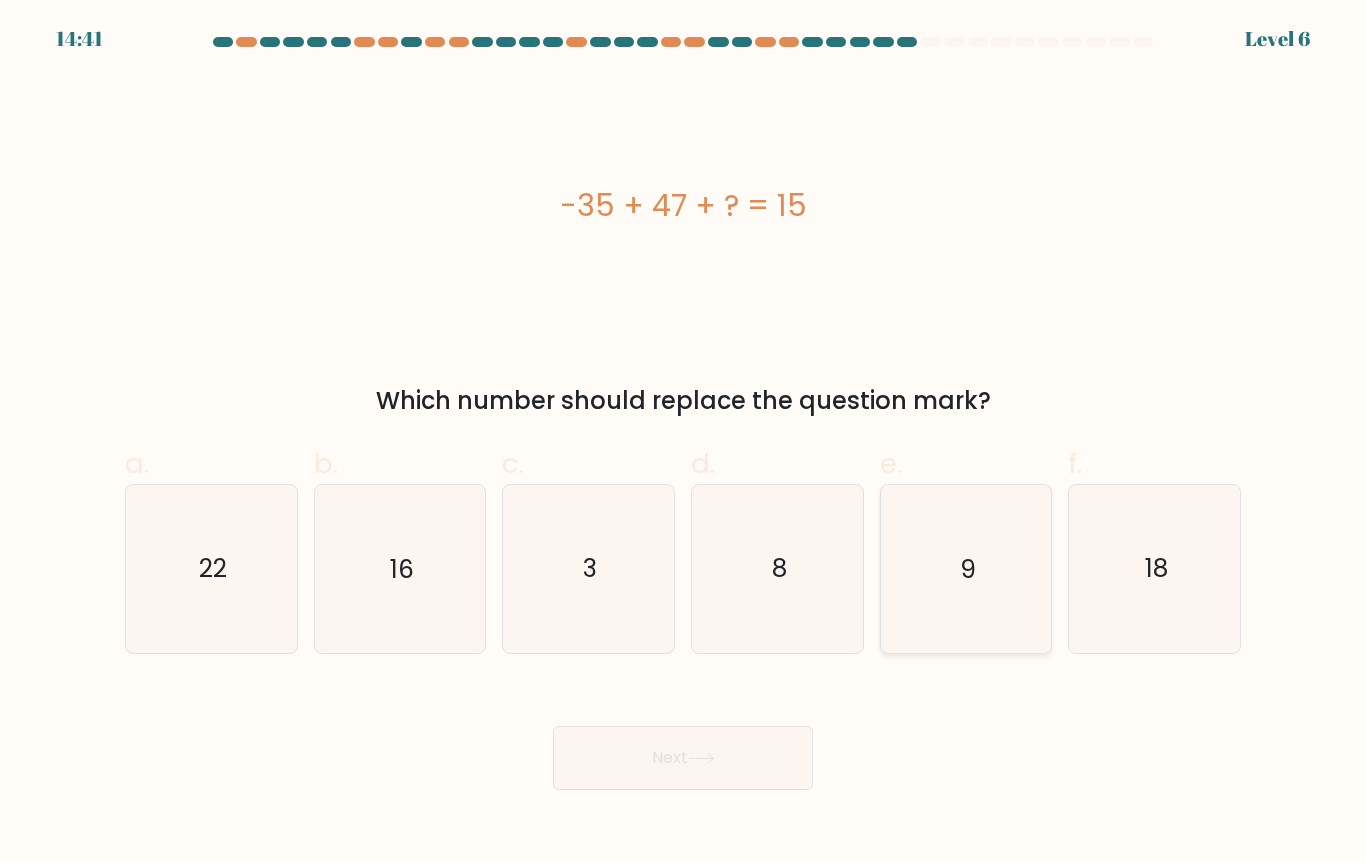 click on "9" 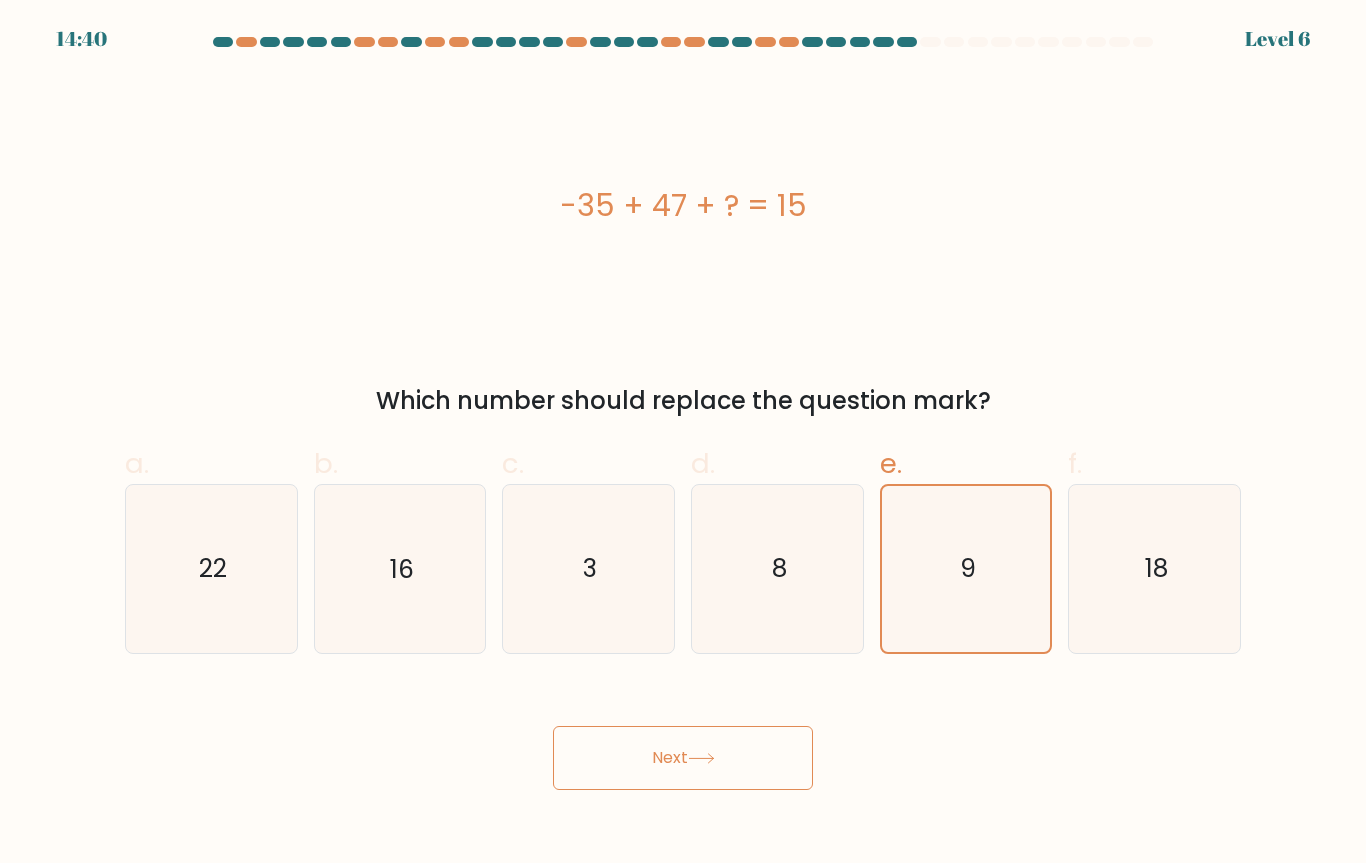click on "Next" at bounding box center (683, 758) 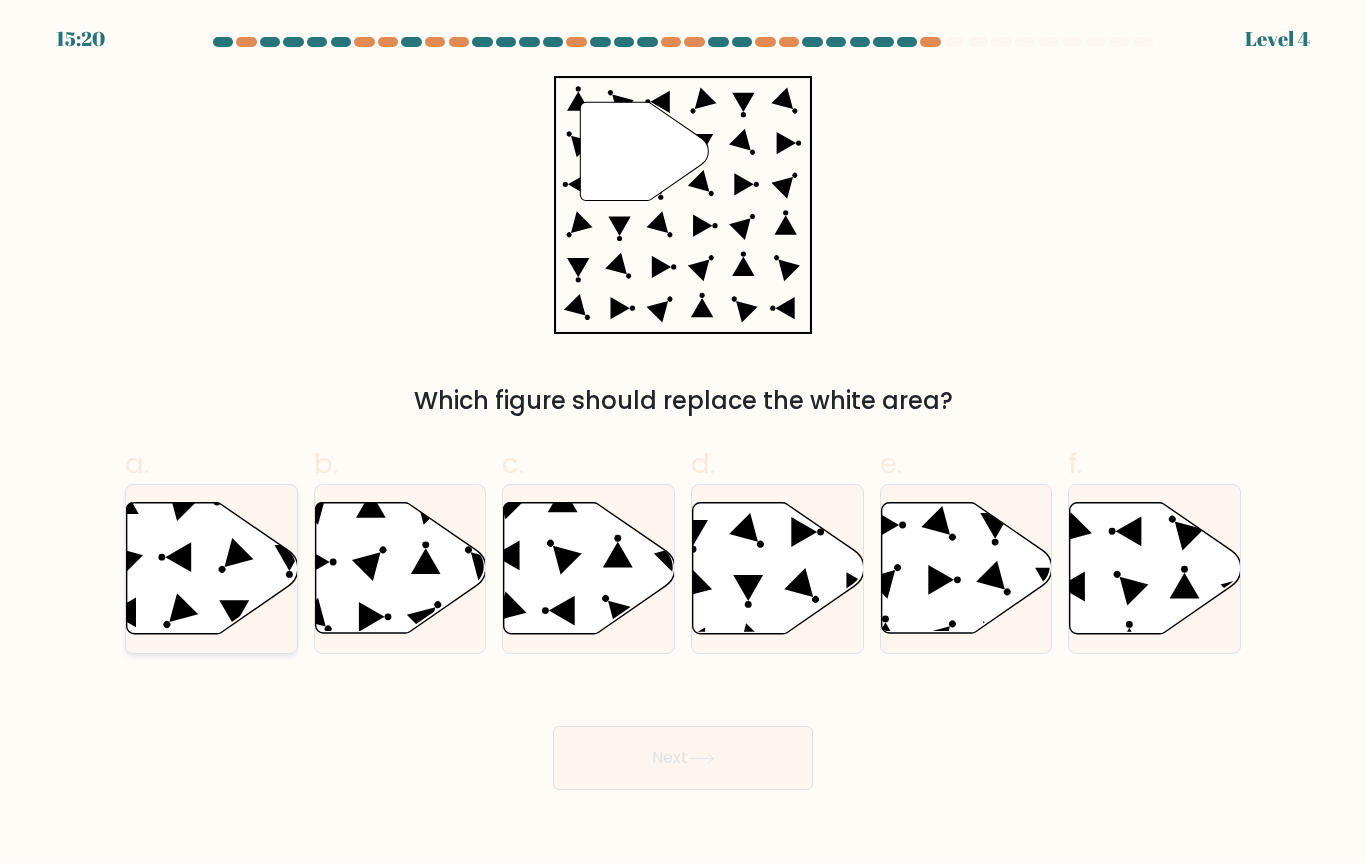 click 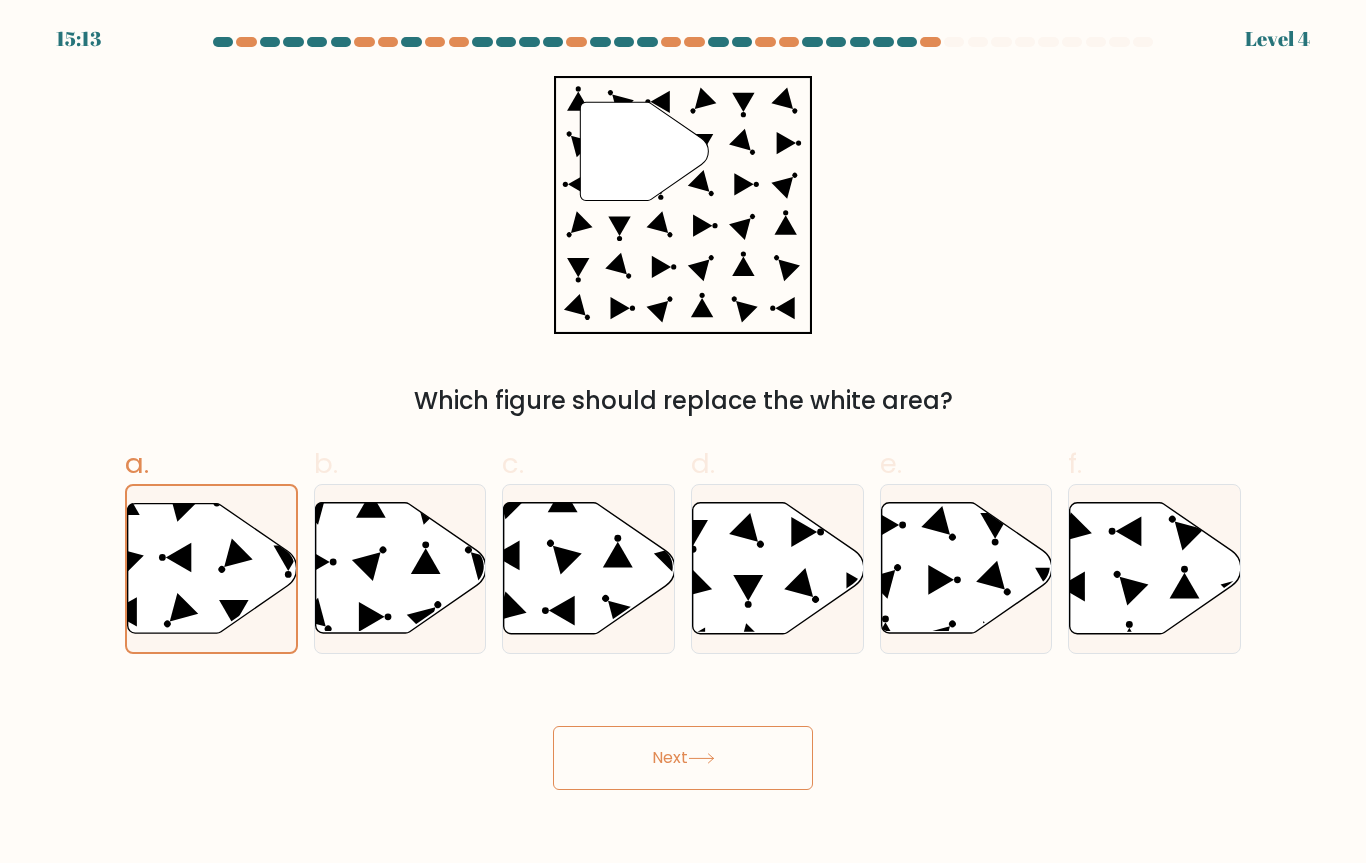 click on "Next" at bounding box center [683, 758] 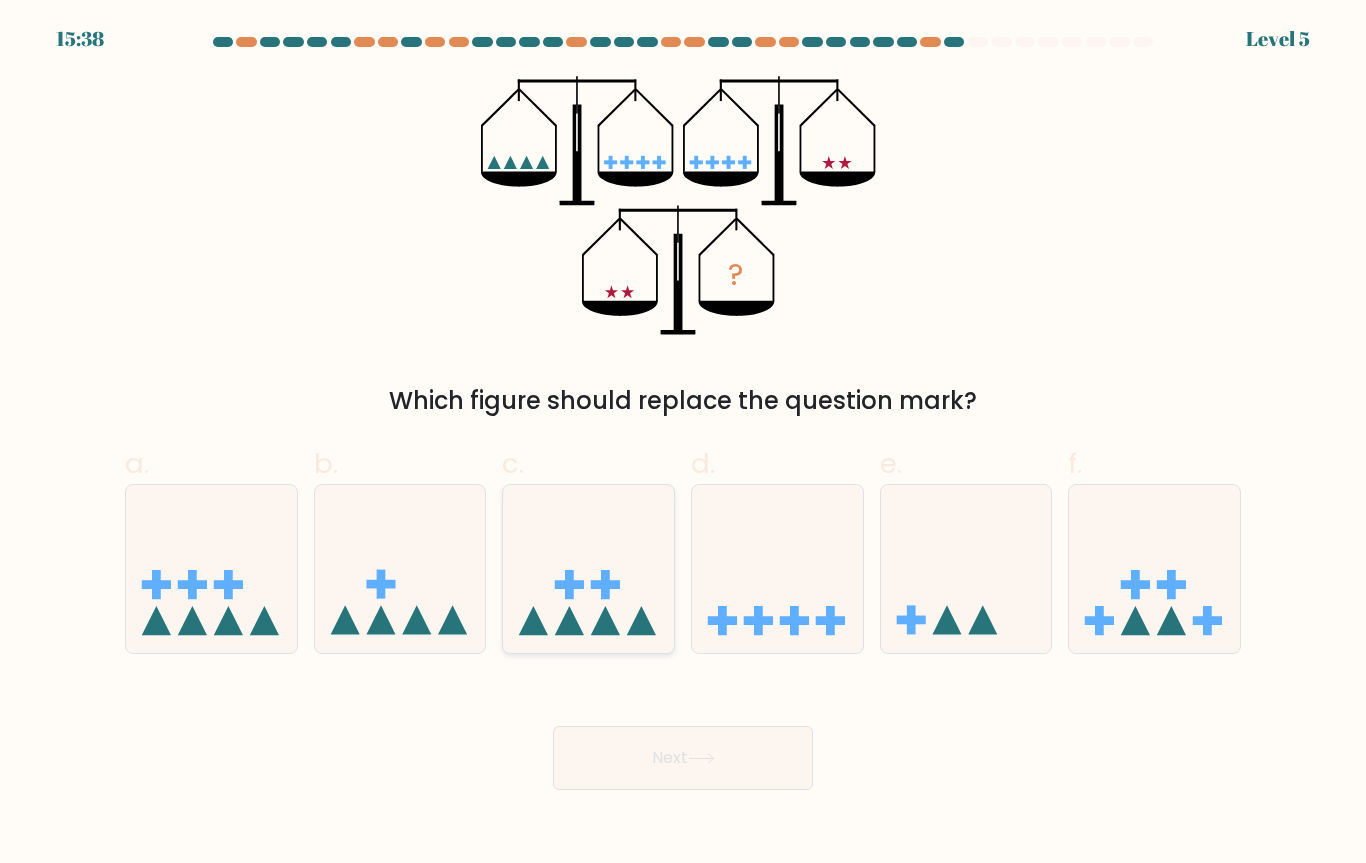 click 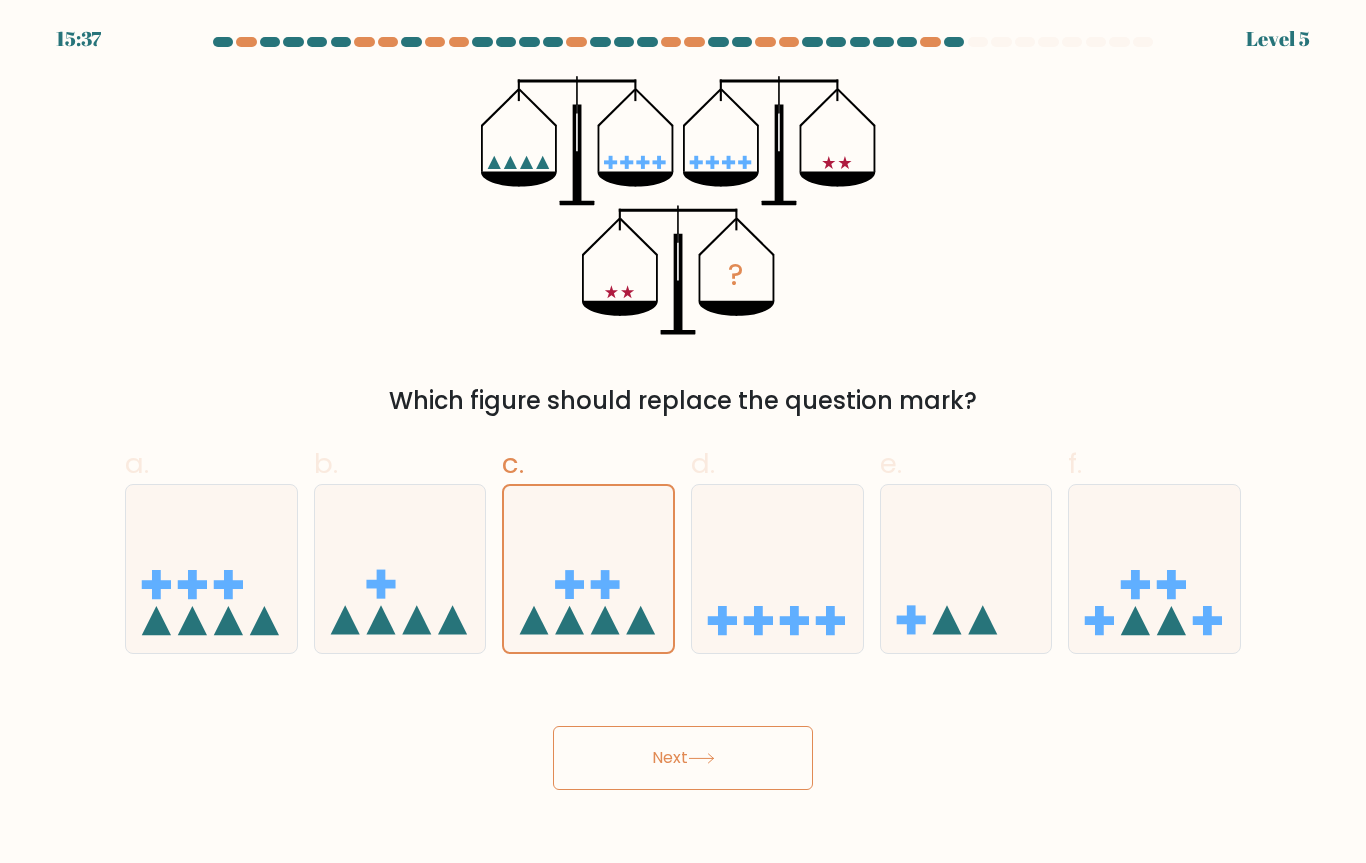 click on "Next" at bounding box center [683, 758] 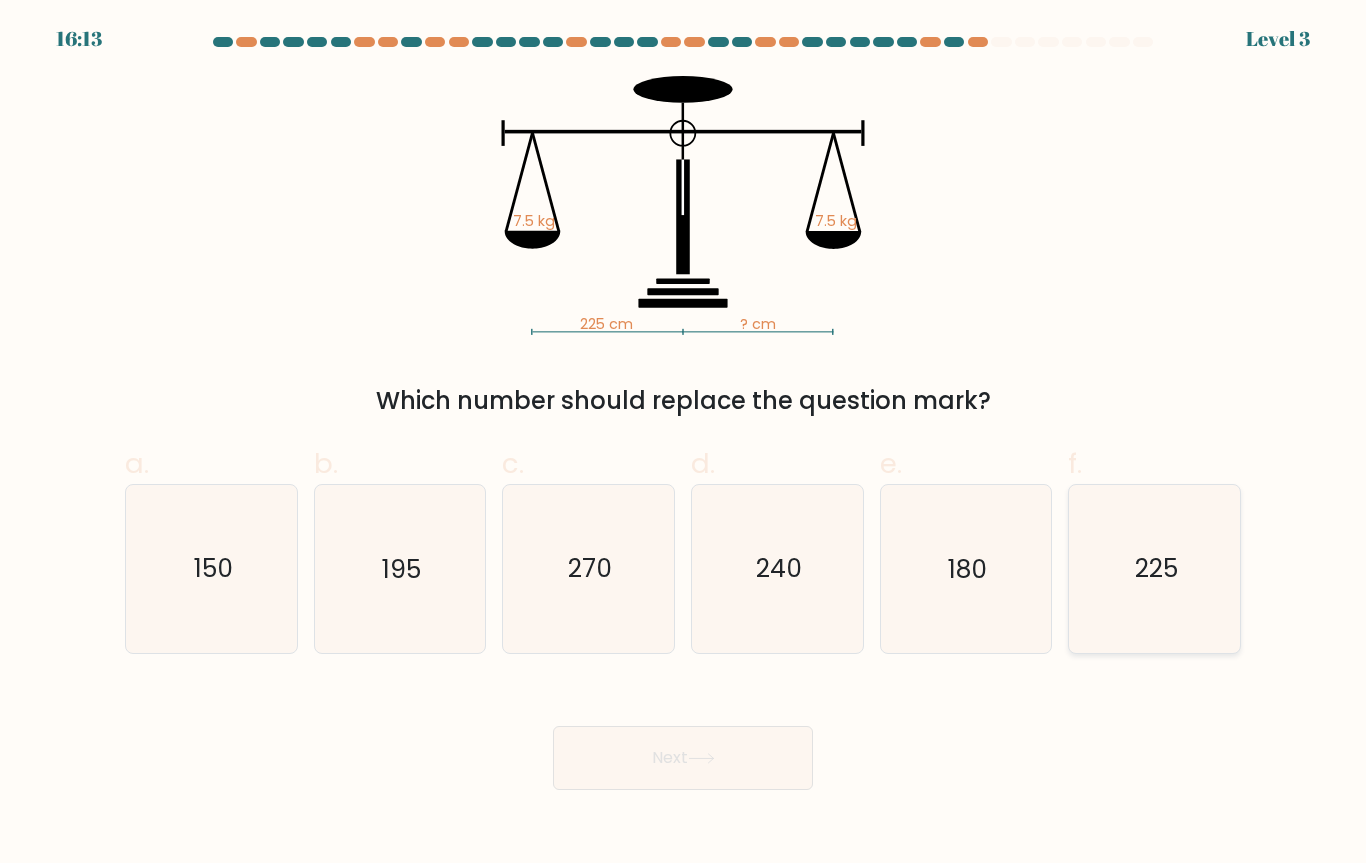 click on "225" 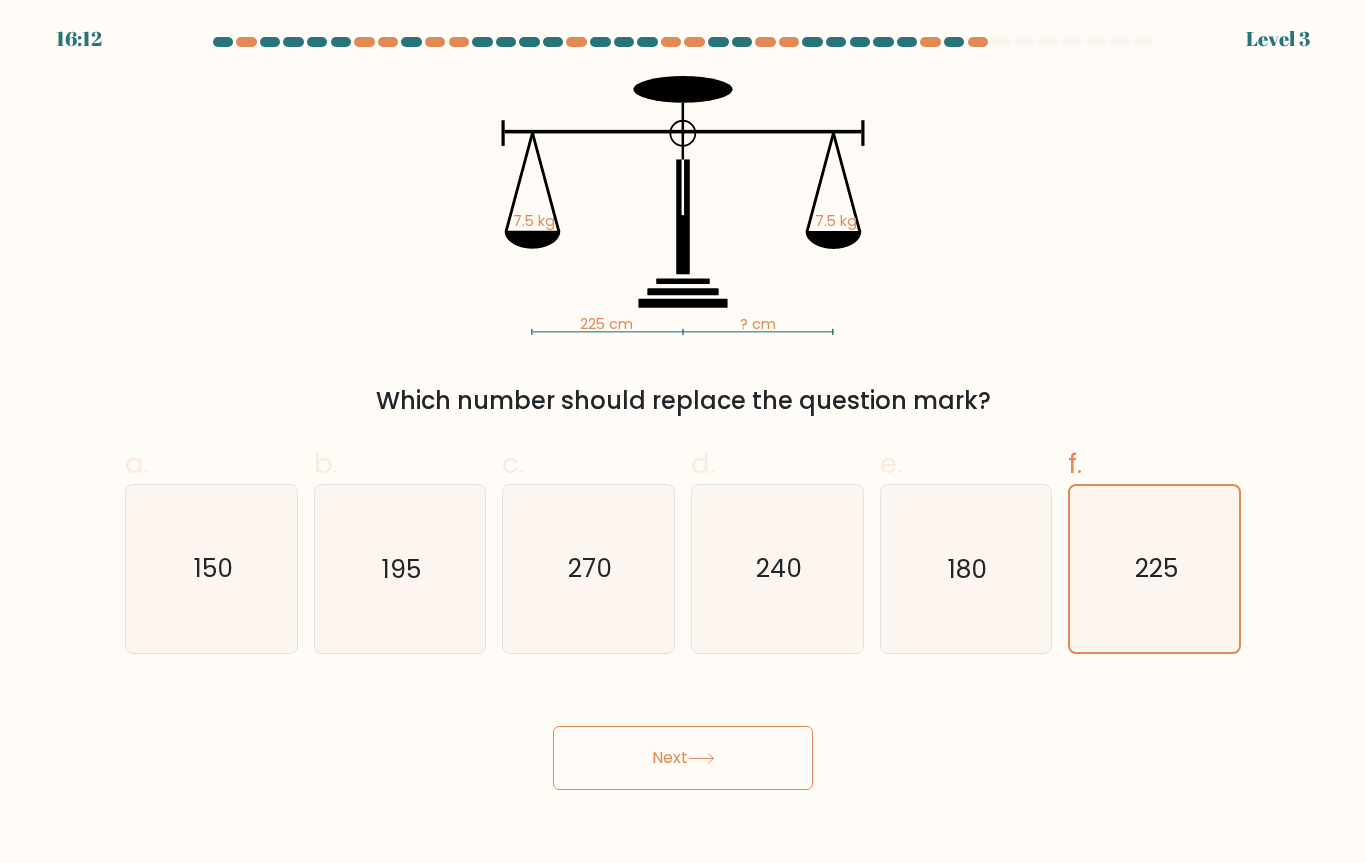 click on "Next" at bounding box center (683, 758) 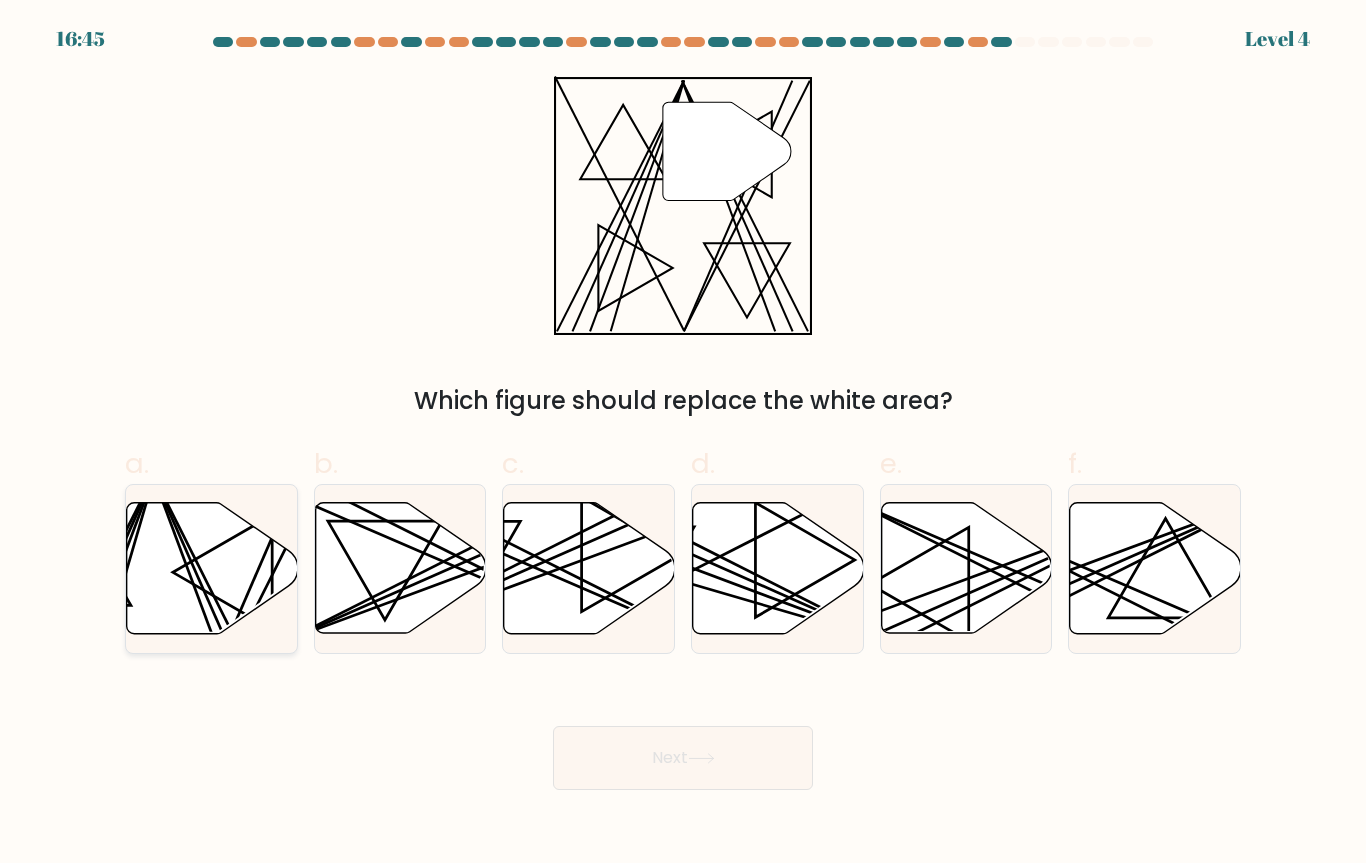 click 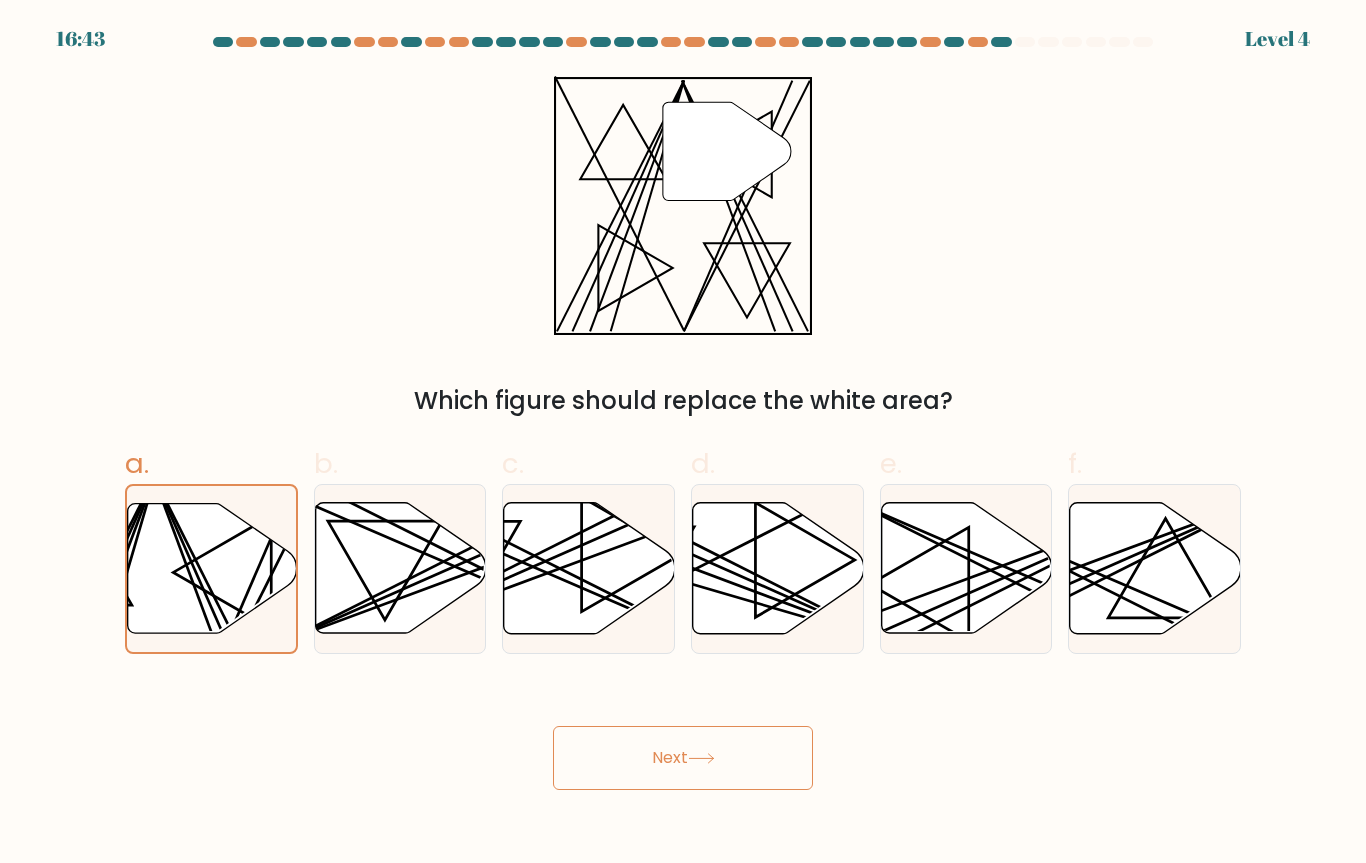 click on "16:43
Level 4" at bounding box center (683, 431) 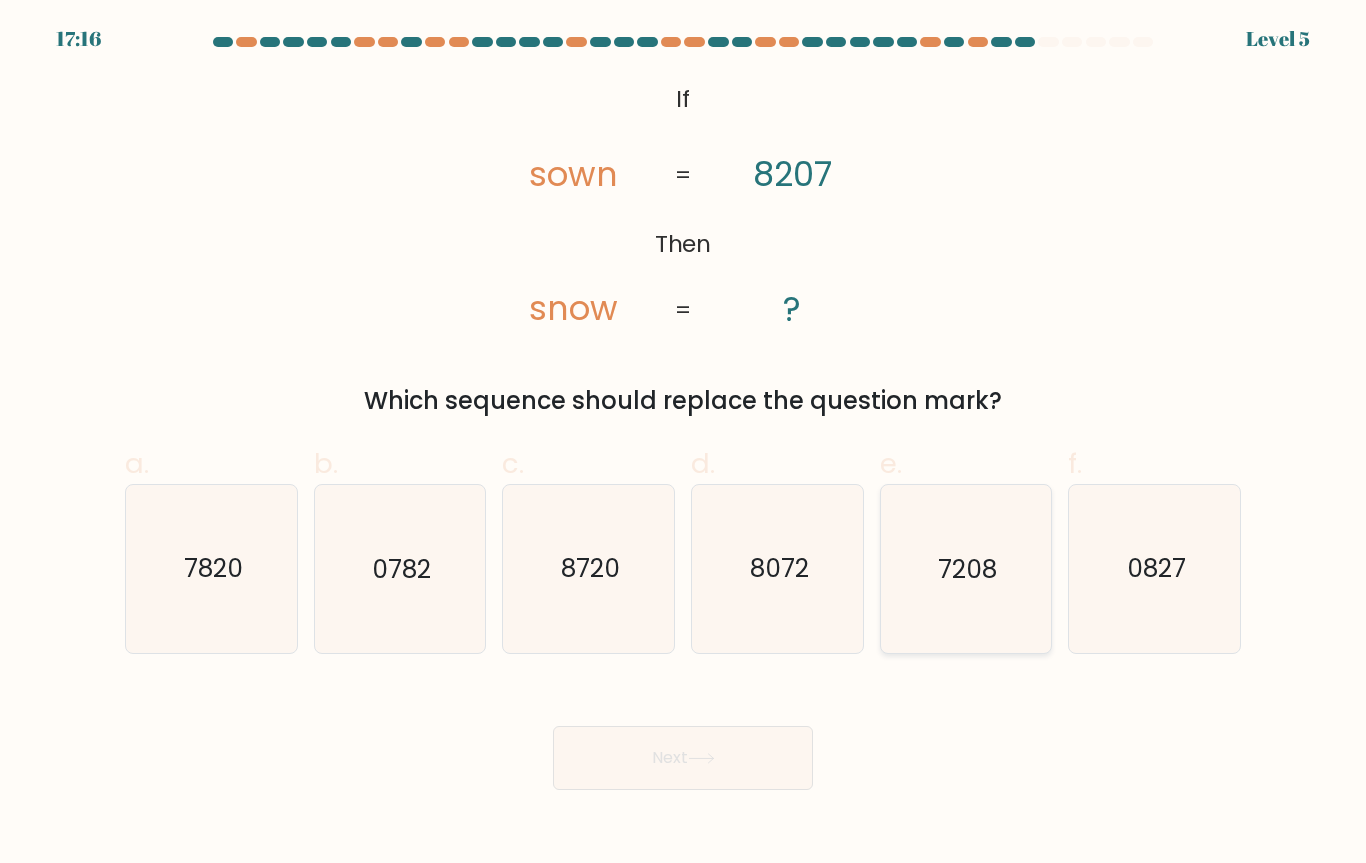 click on "7208" 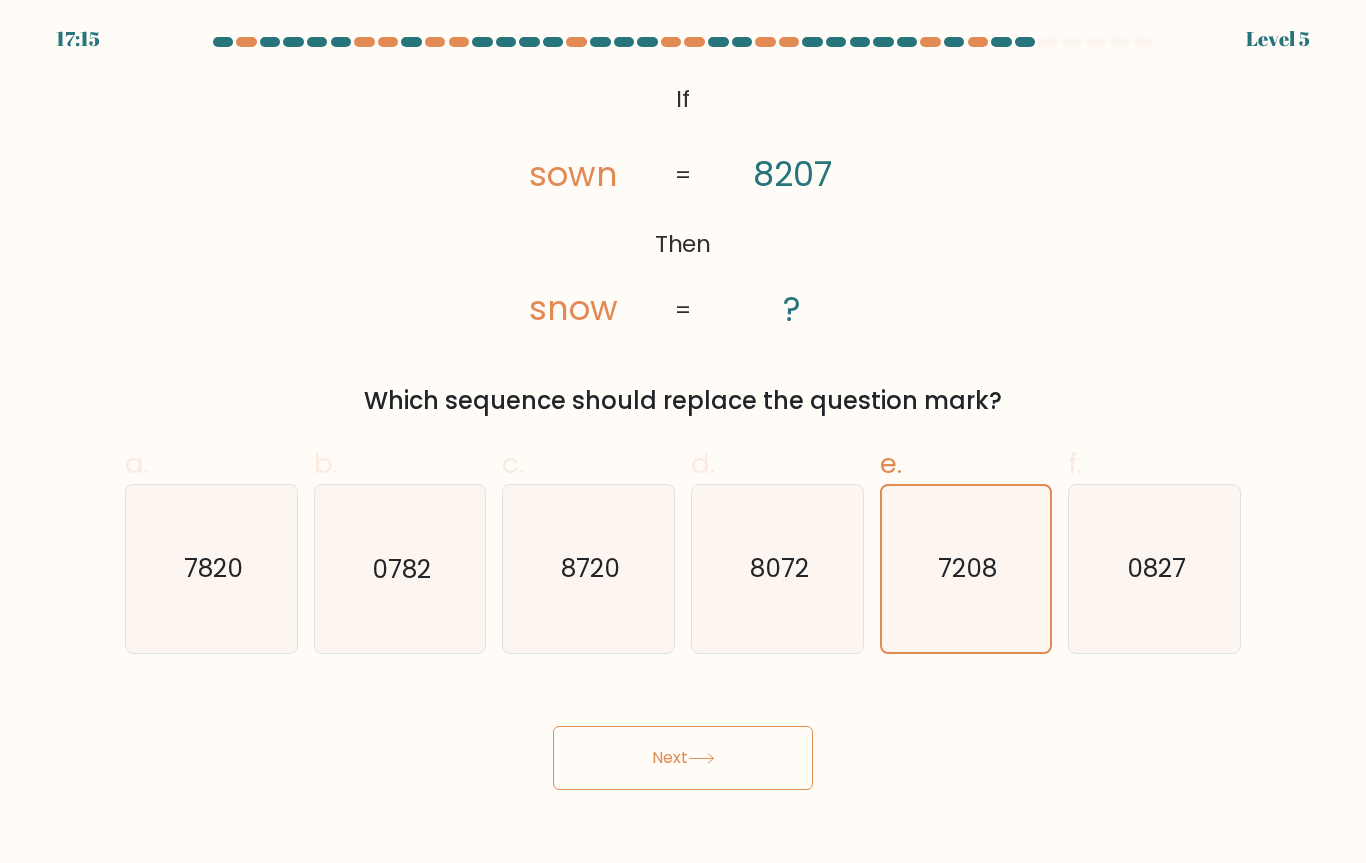 click 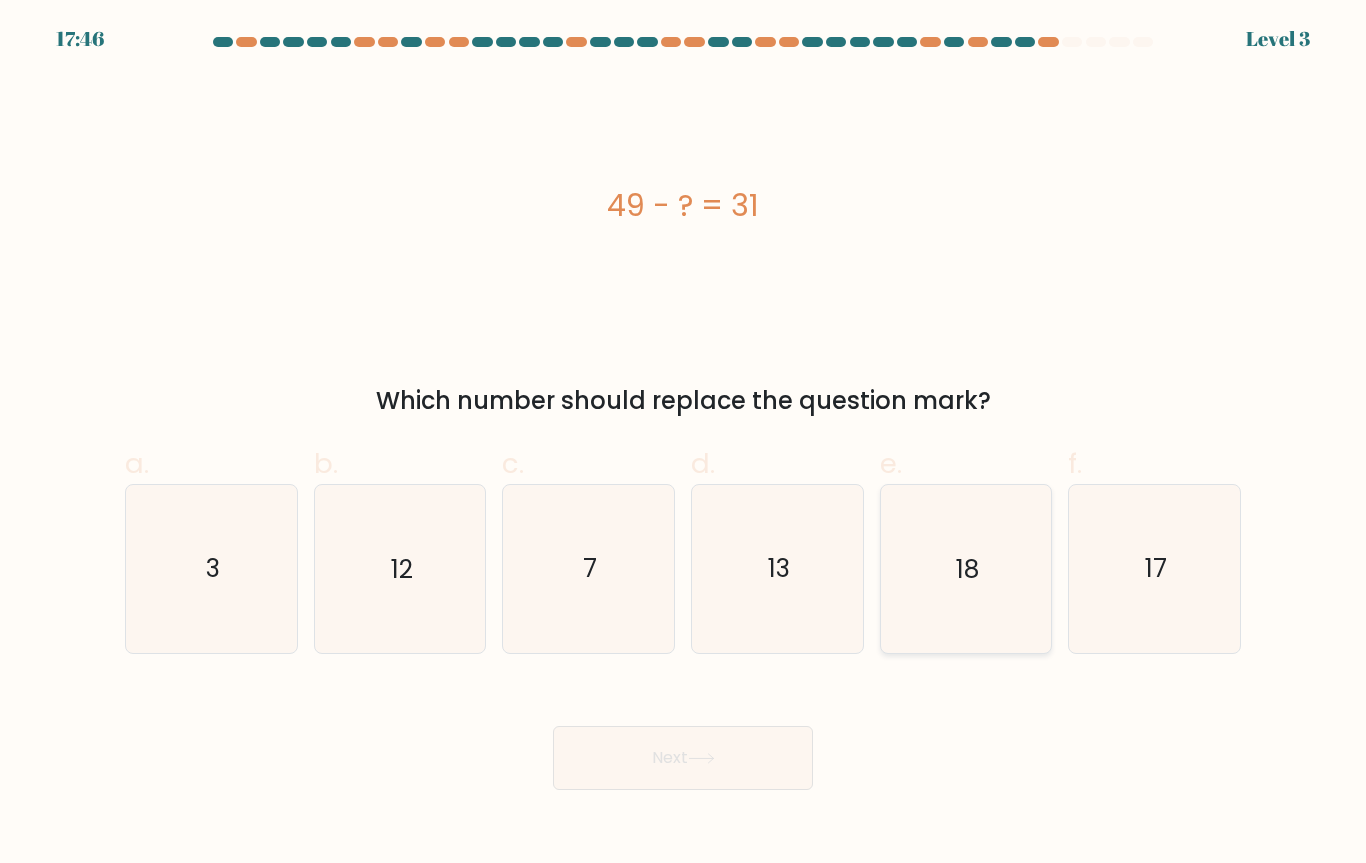 click on "18" 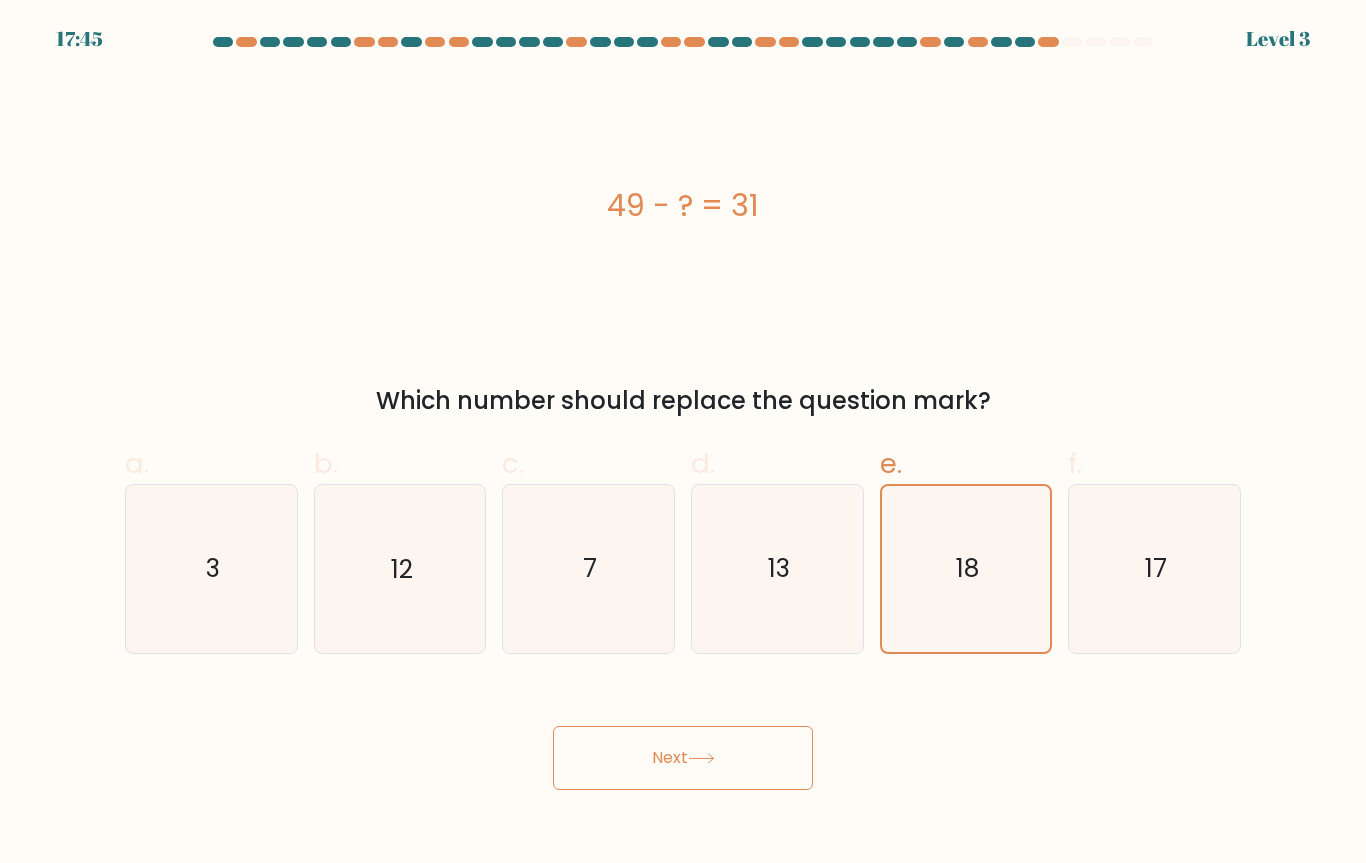 click on "Next" at bounding box center (683, 758) 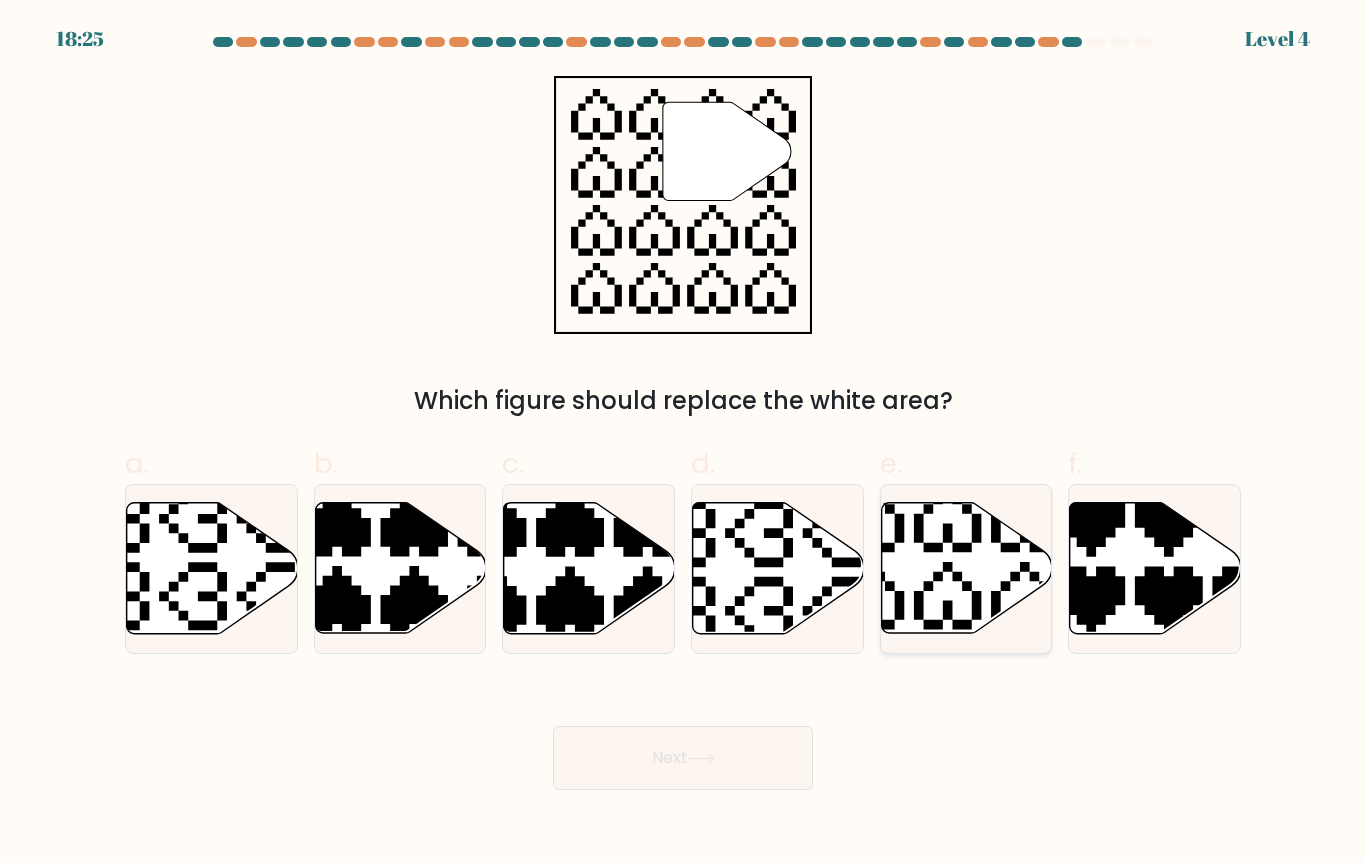 click 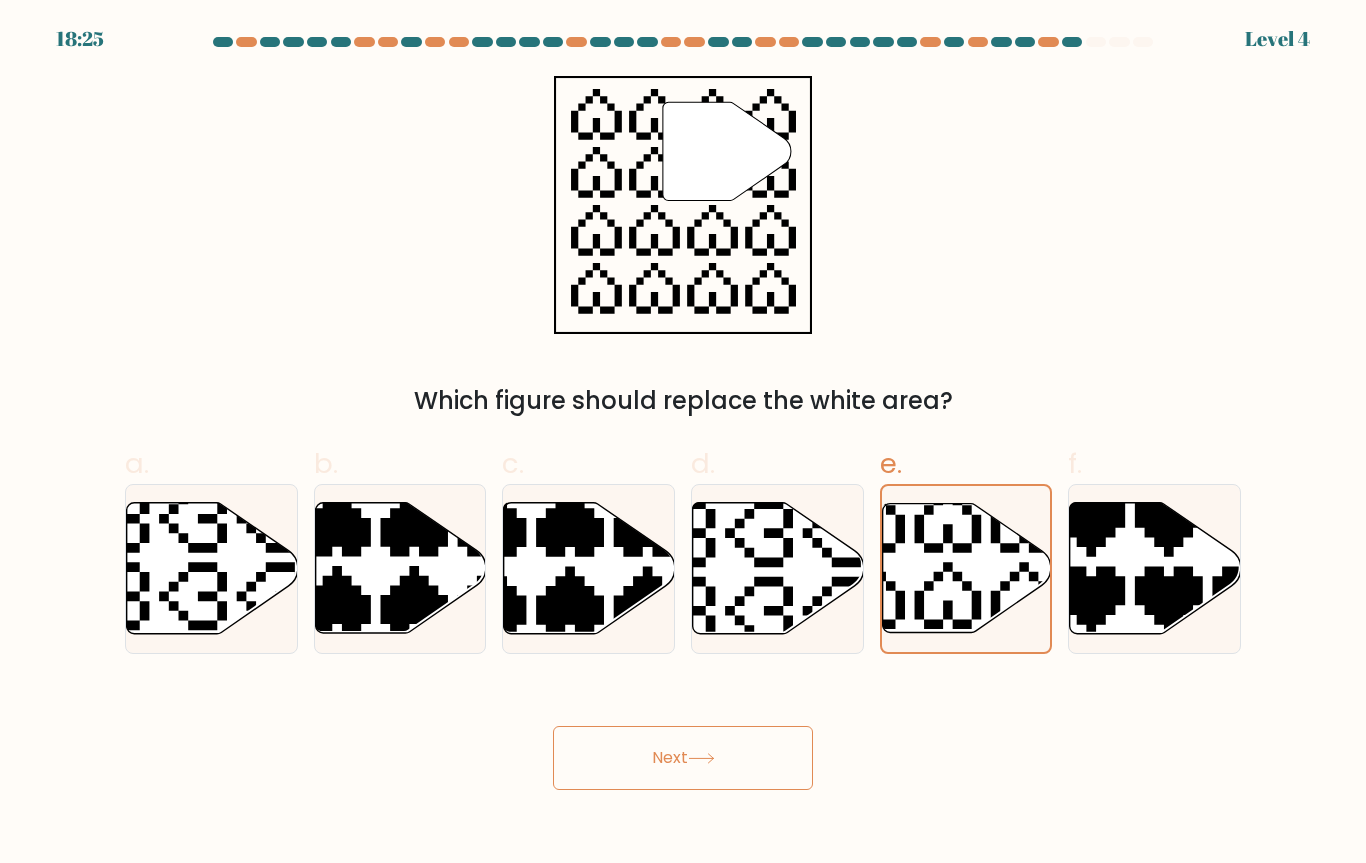 click on "Next" at bounding box center [683, 758] 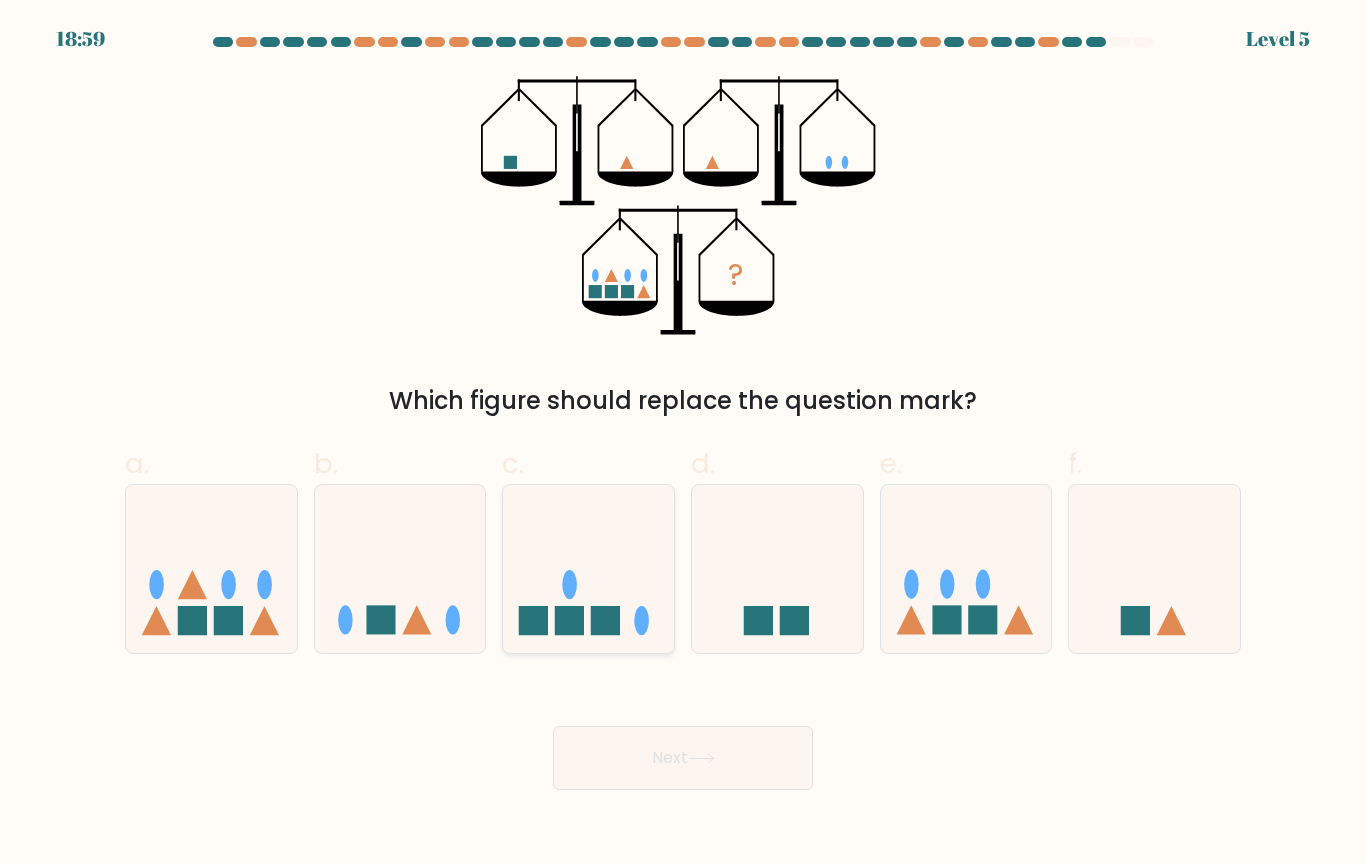 click 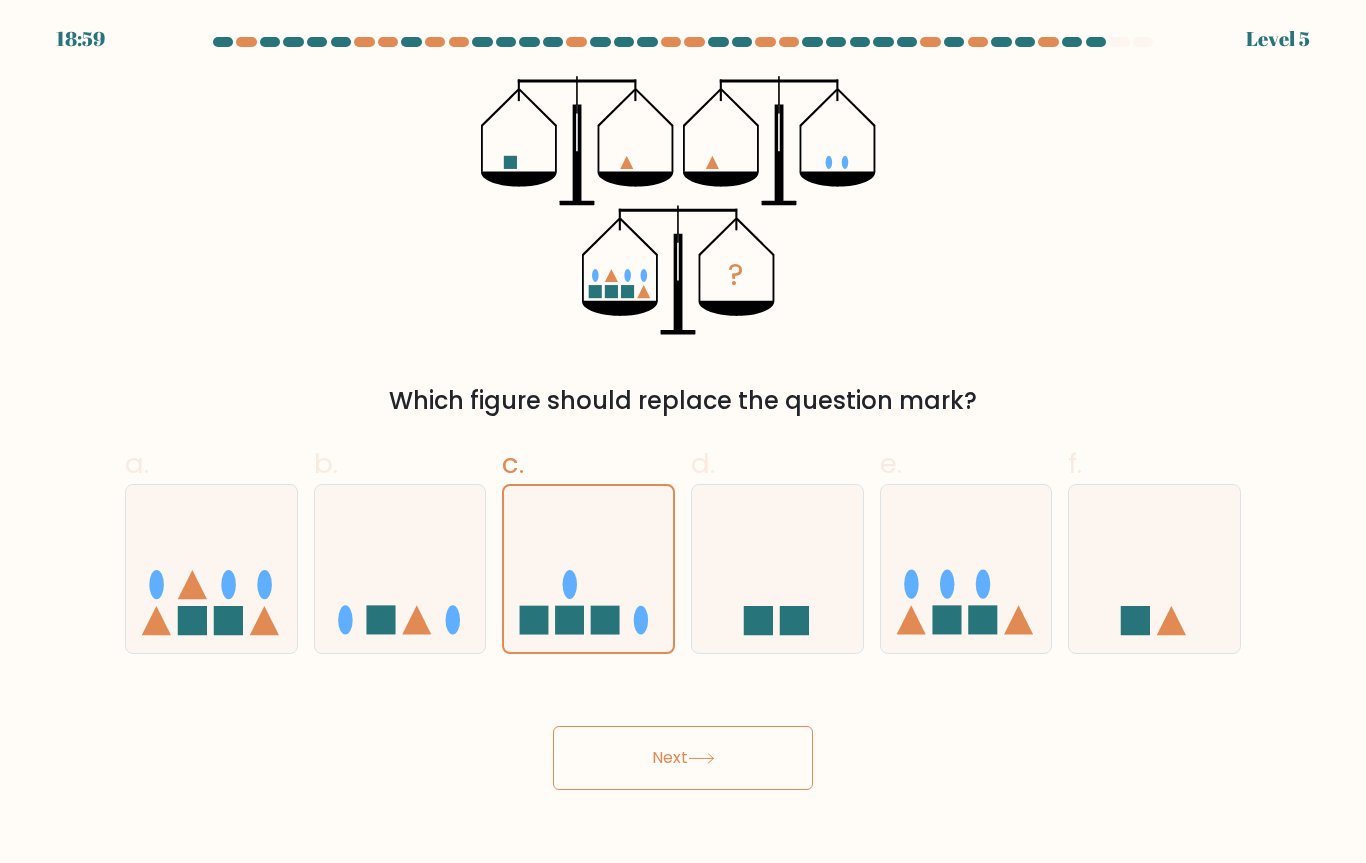 click on "Next" at bounding box center [683, 758] 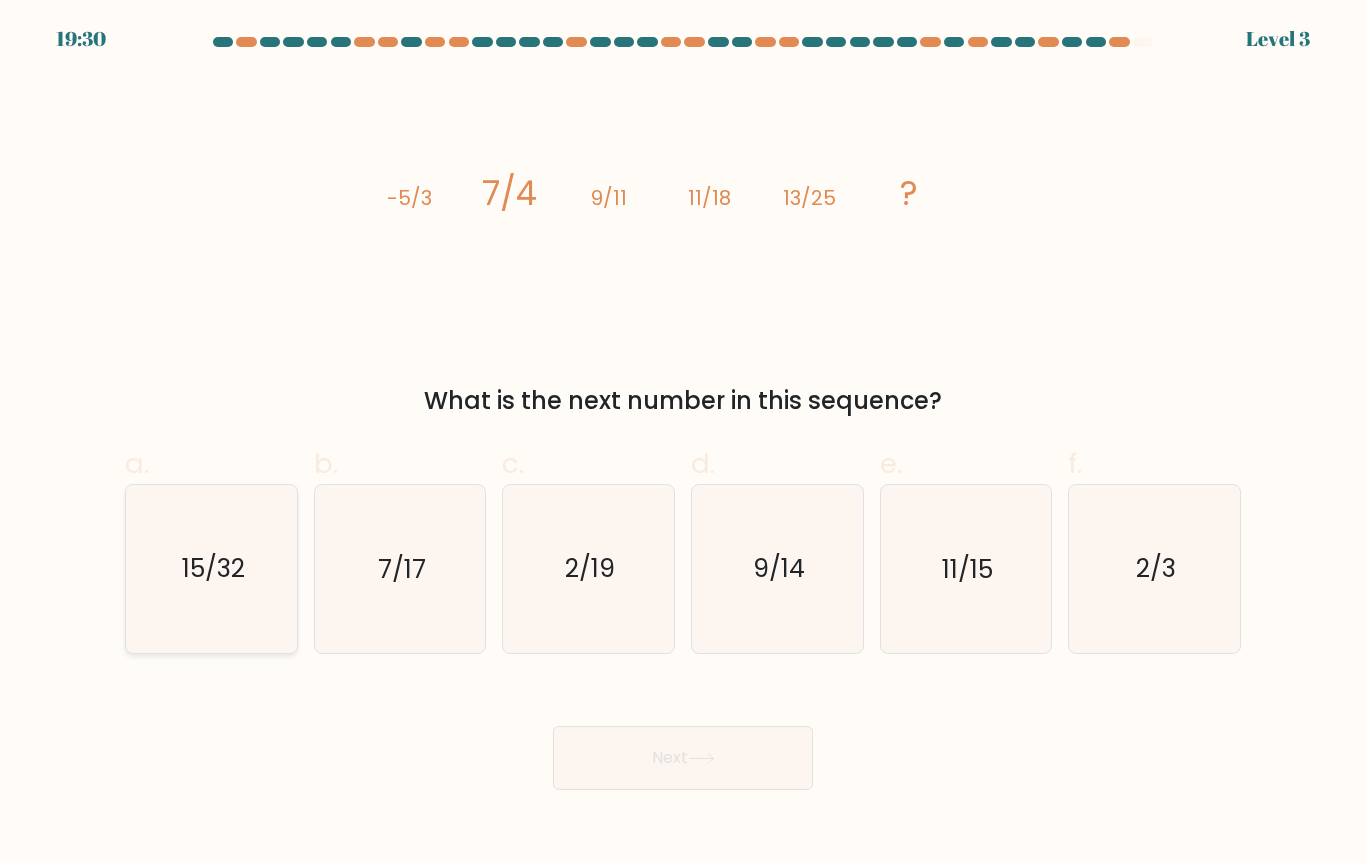 click on "15/32" 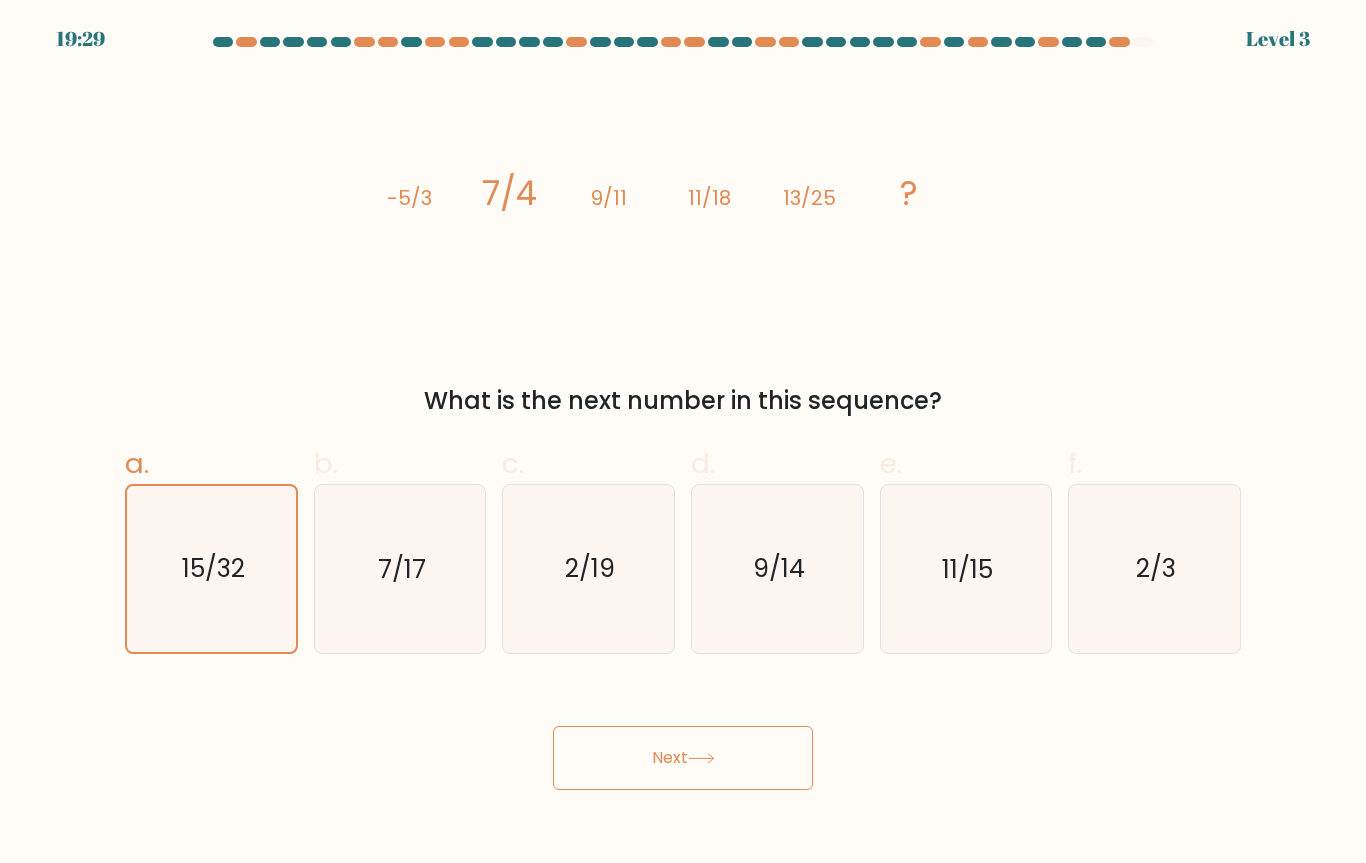 click on "Next" at bounding box center (683, 758) 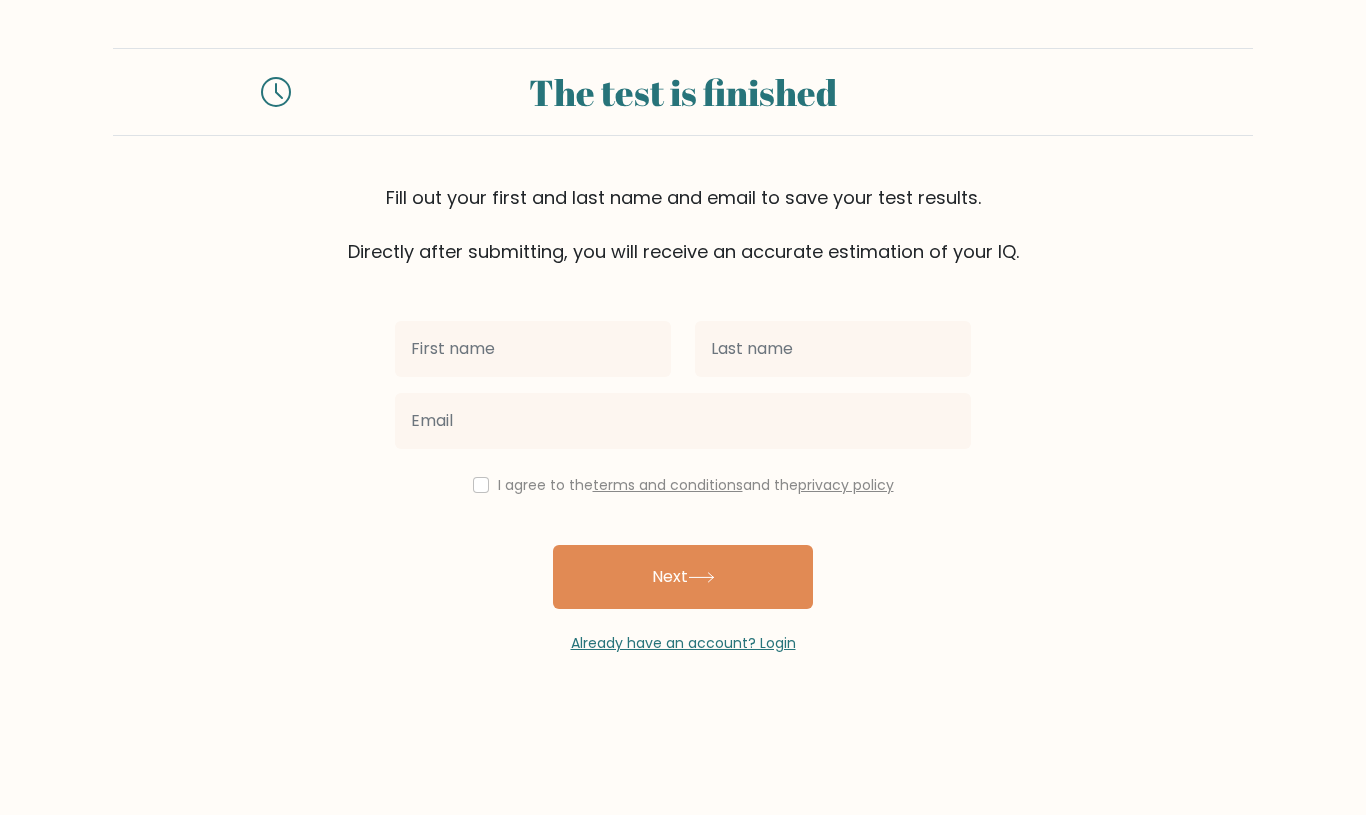 scroll, scrollTop: 0, scrollLeft: 0, axis: both 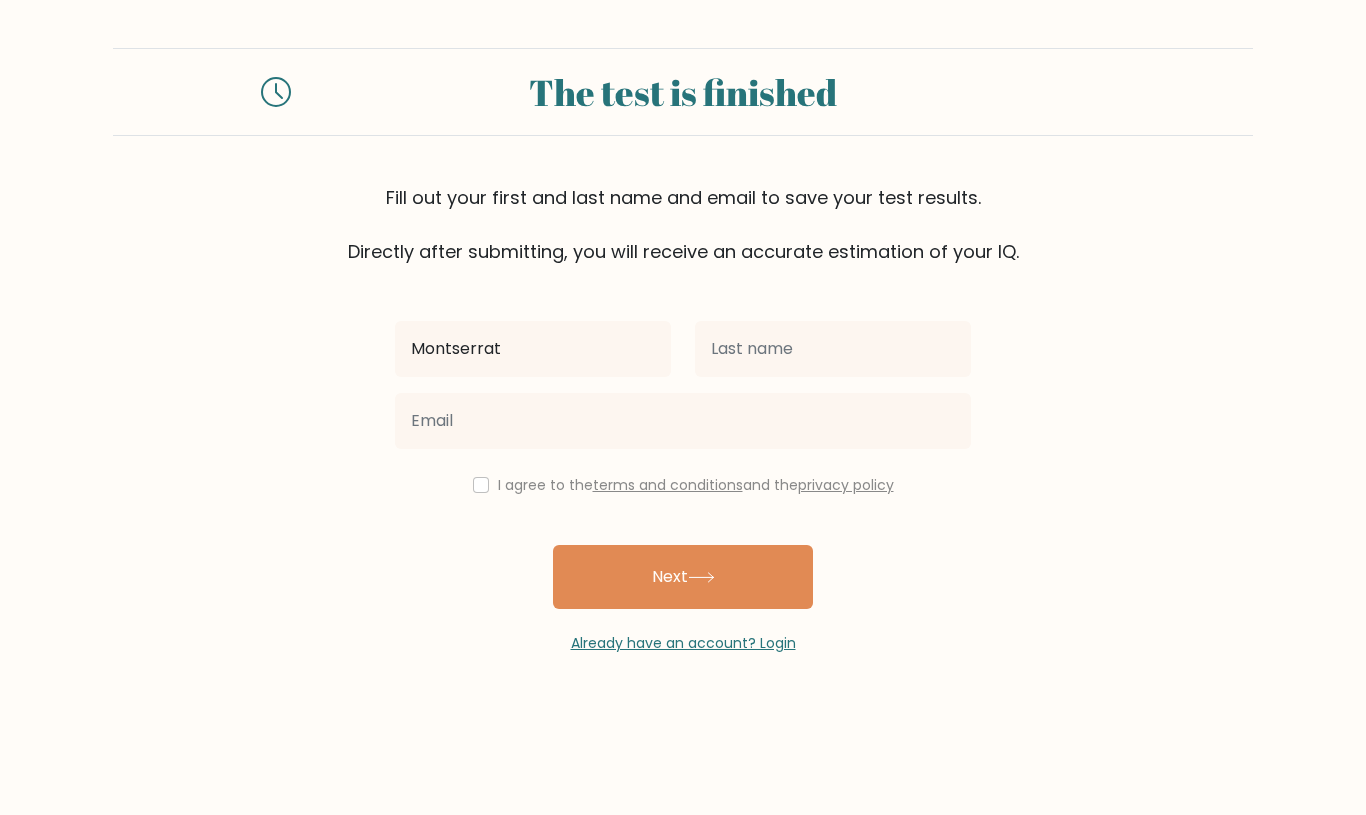 type on "Montserrat" 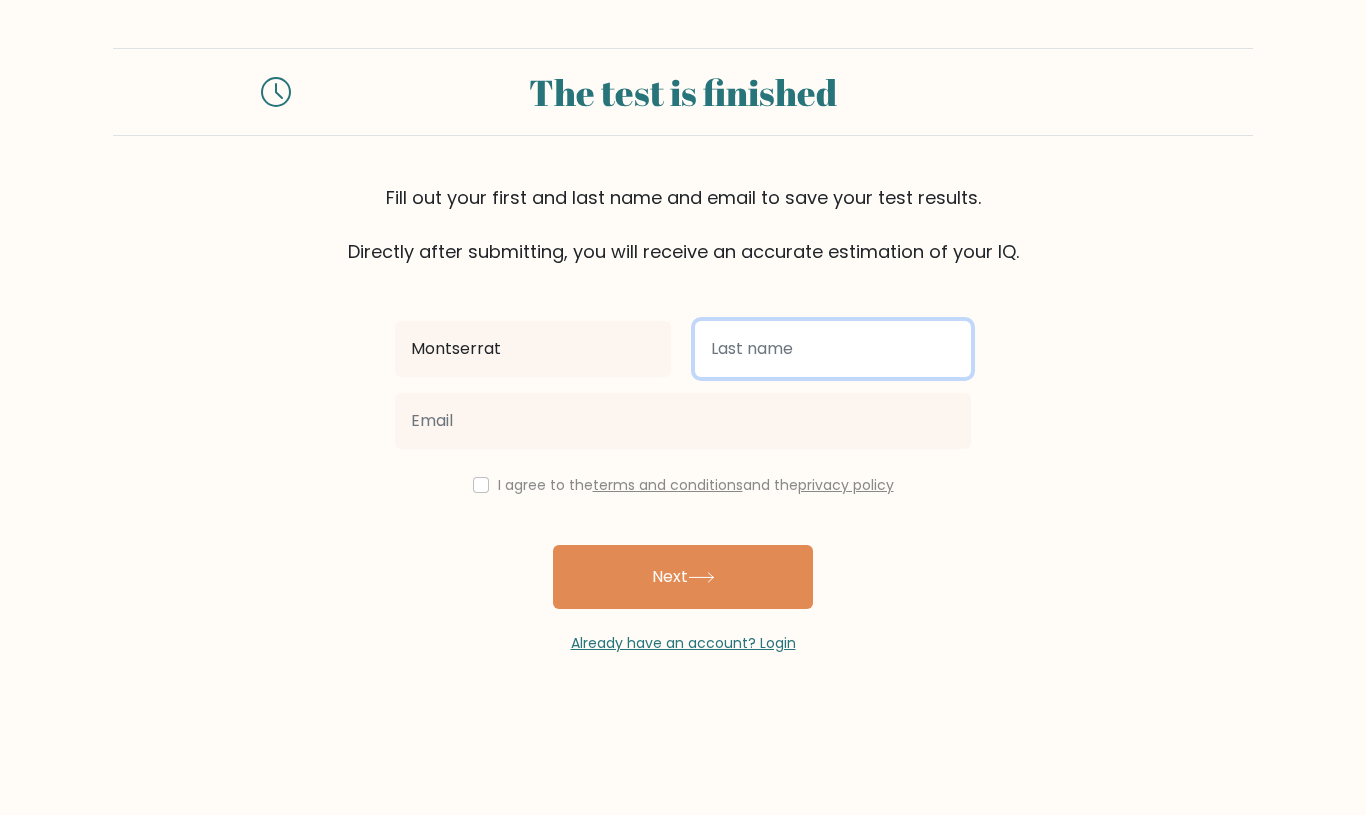 click at bounding box center (833, 349) 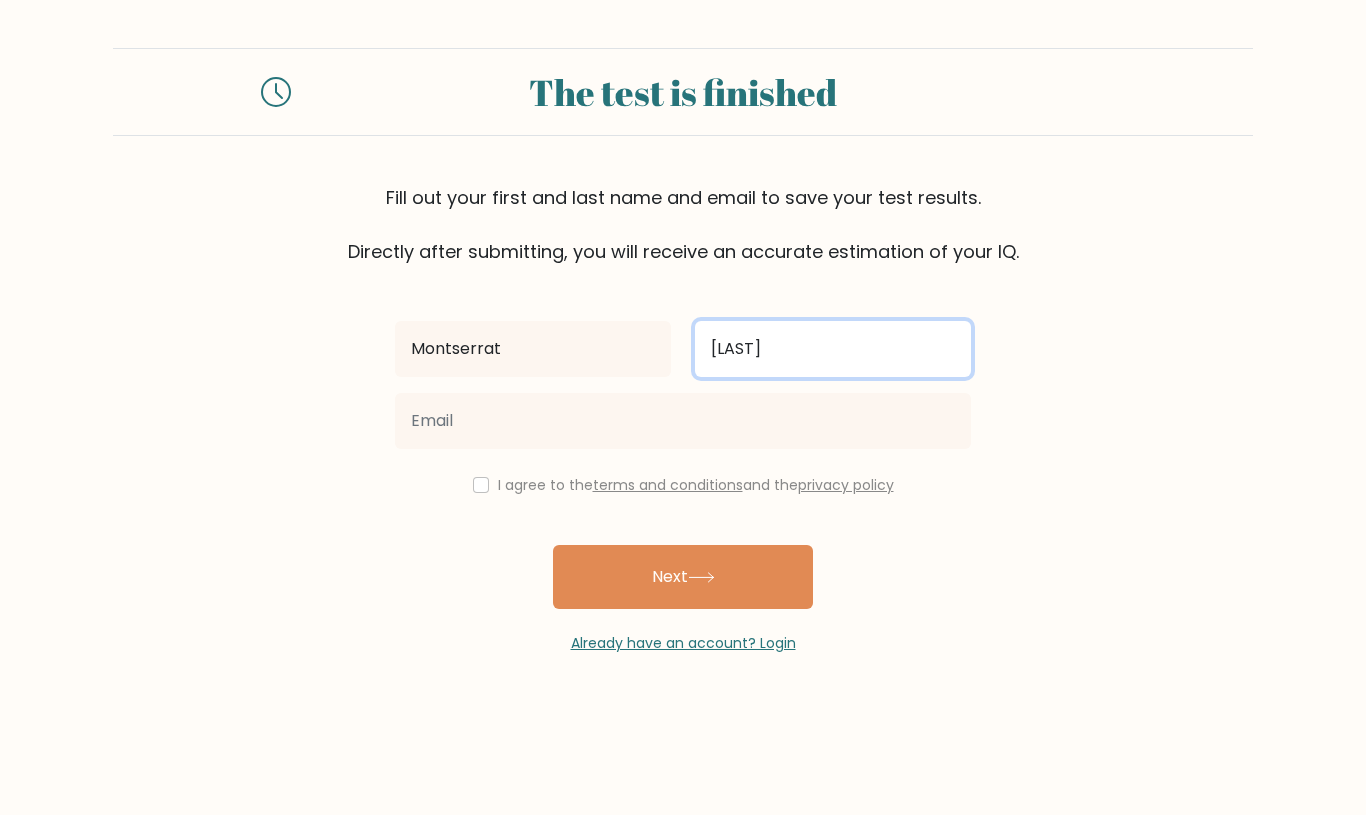 type on "Del toro" 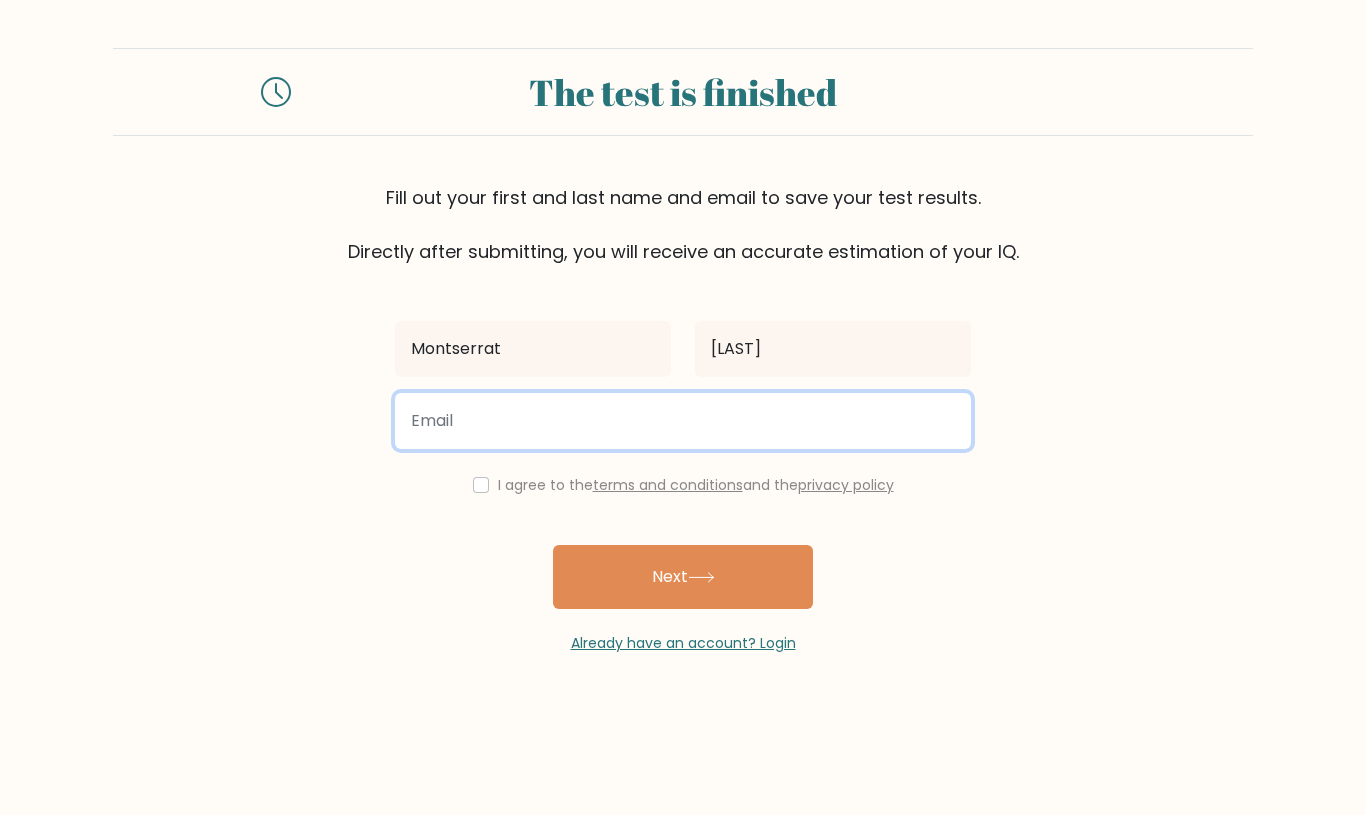 click at bounding box center [683, 421] 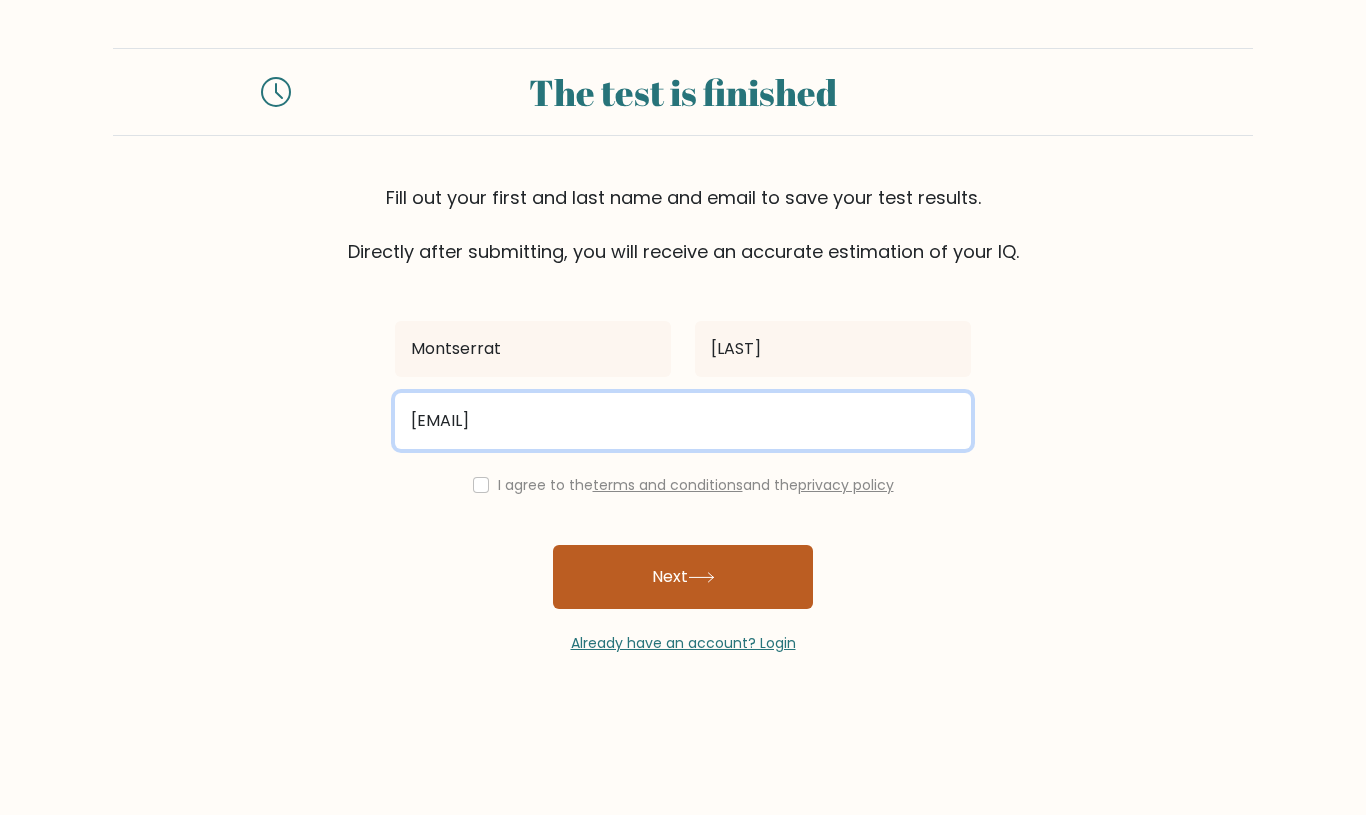 type on "deltoromontse@gmail.com" 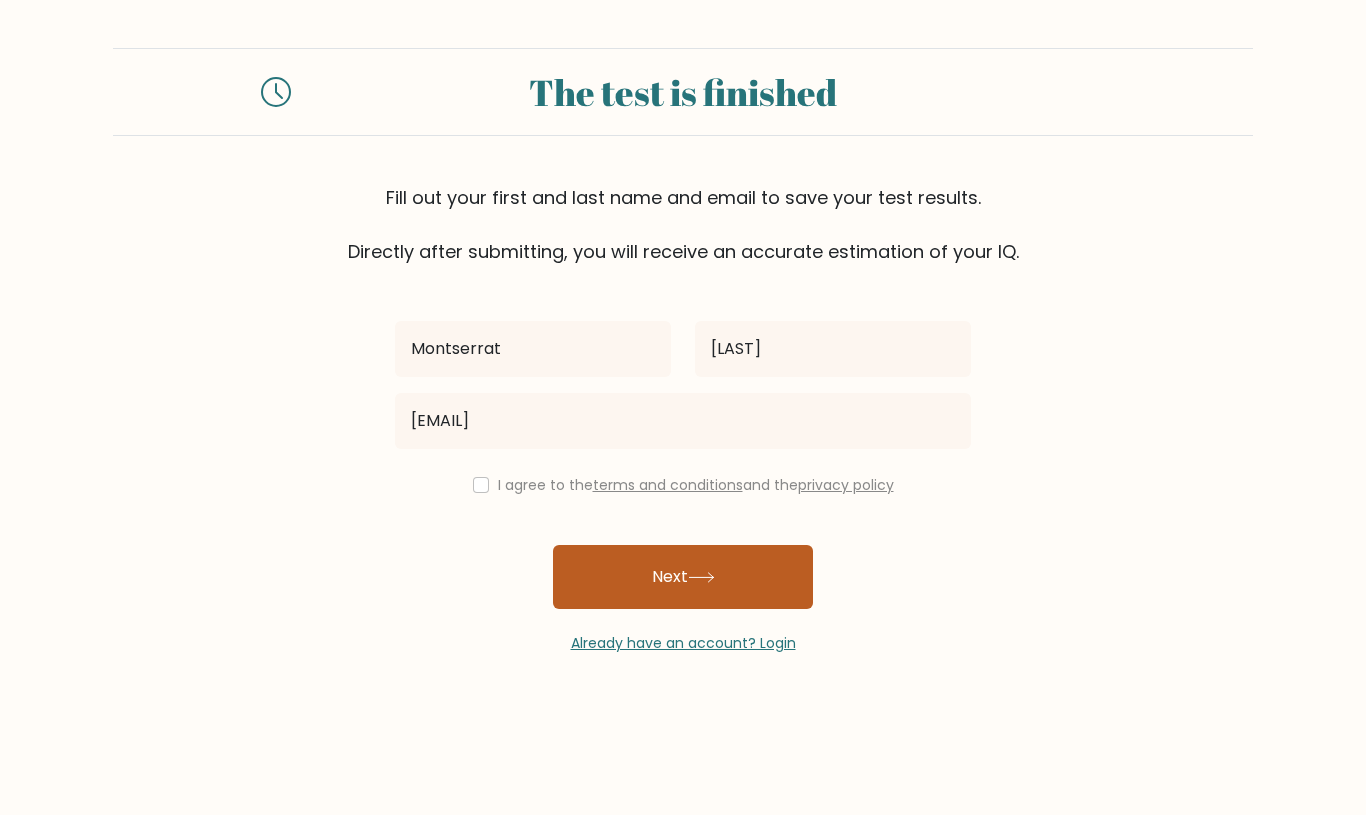 click on "Next" at bounding box center [683, 577] 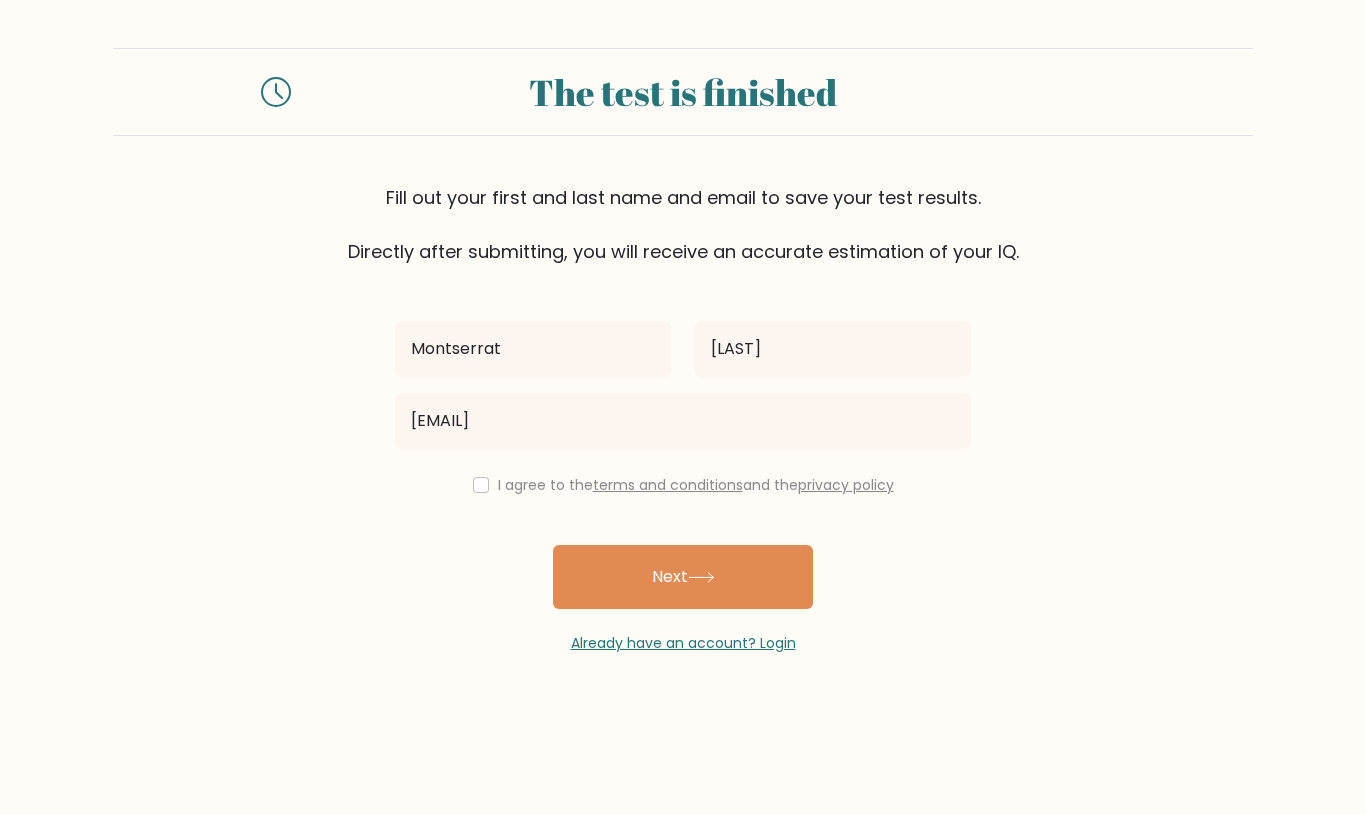 click at bounding box center (481, 485) 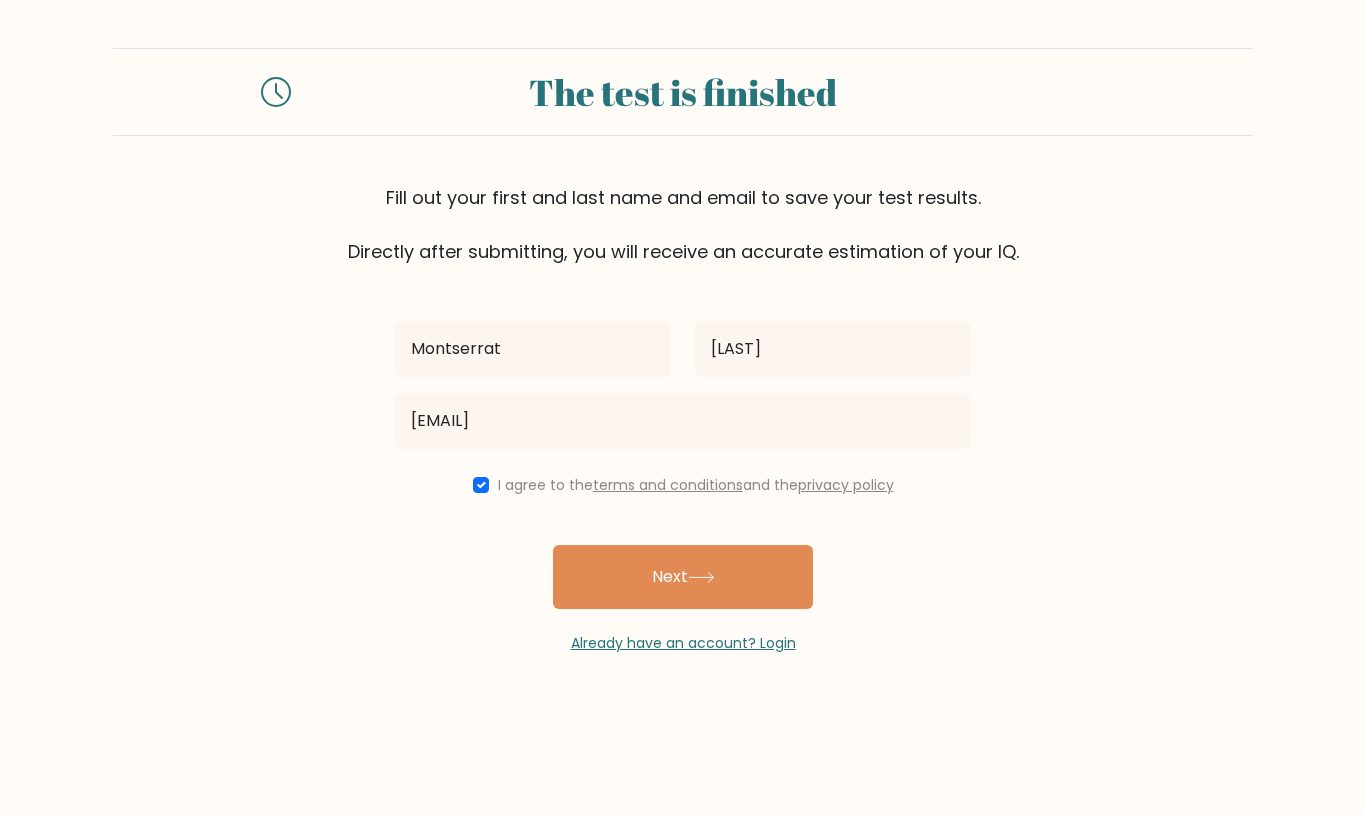 click on "Next" at bounding box center (683, 577) 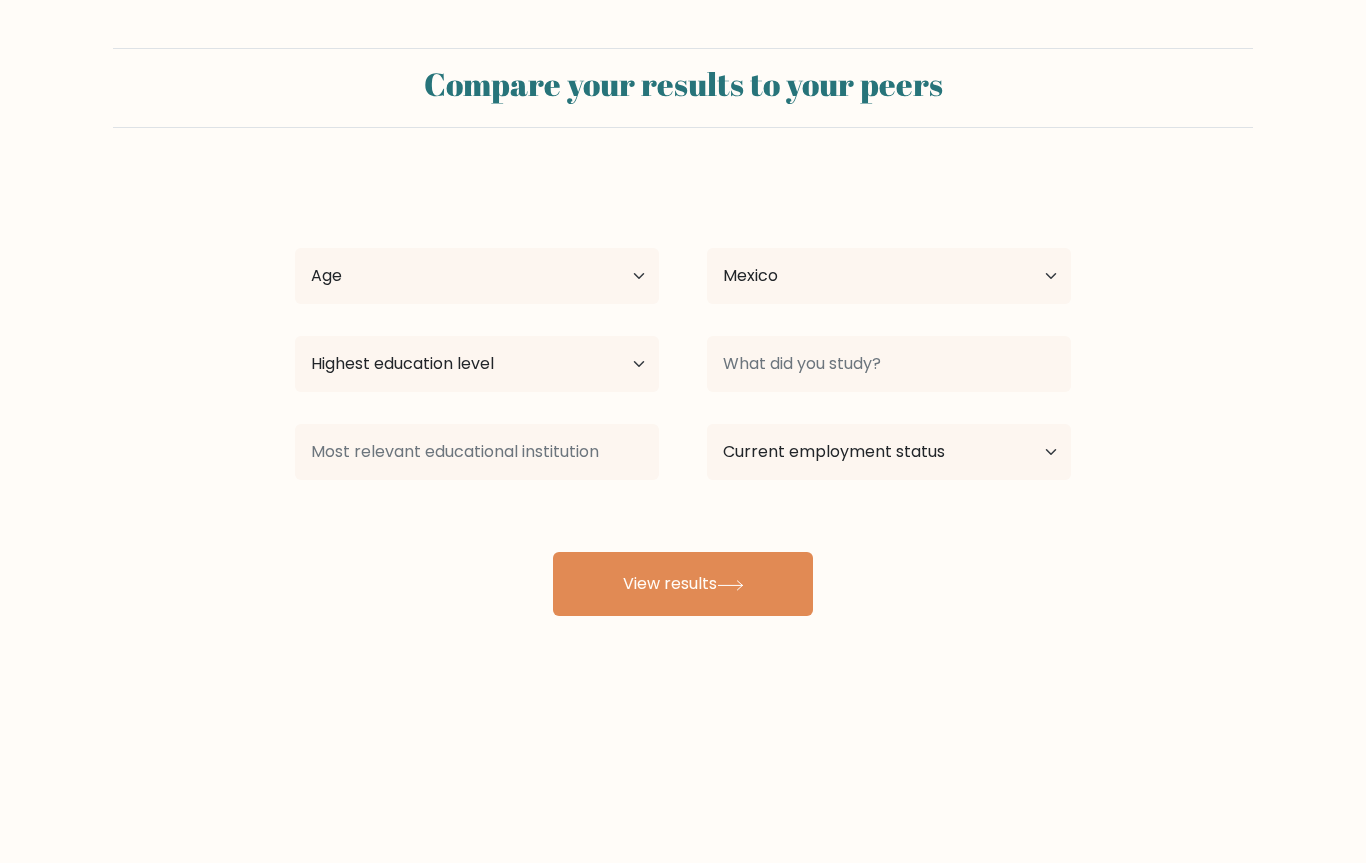 select on "MX" 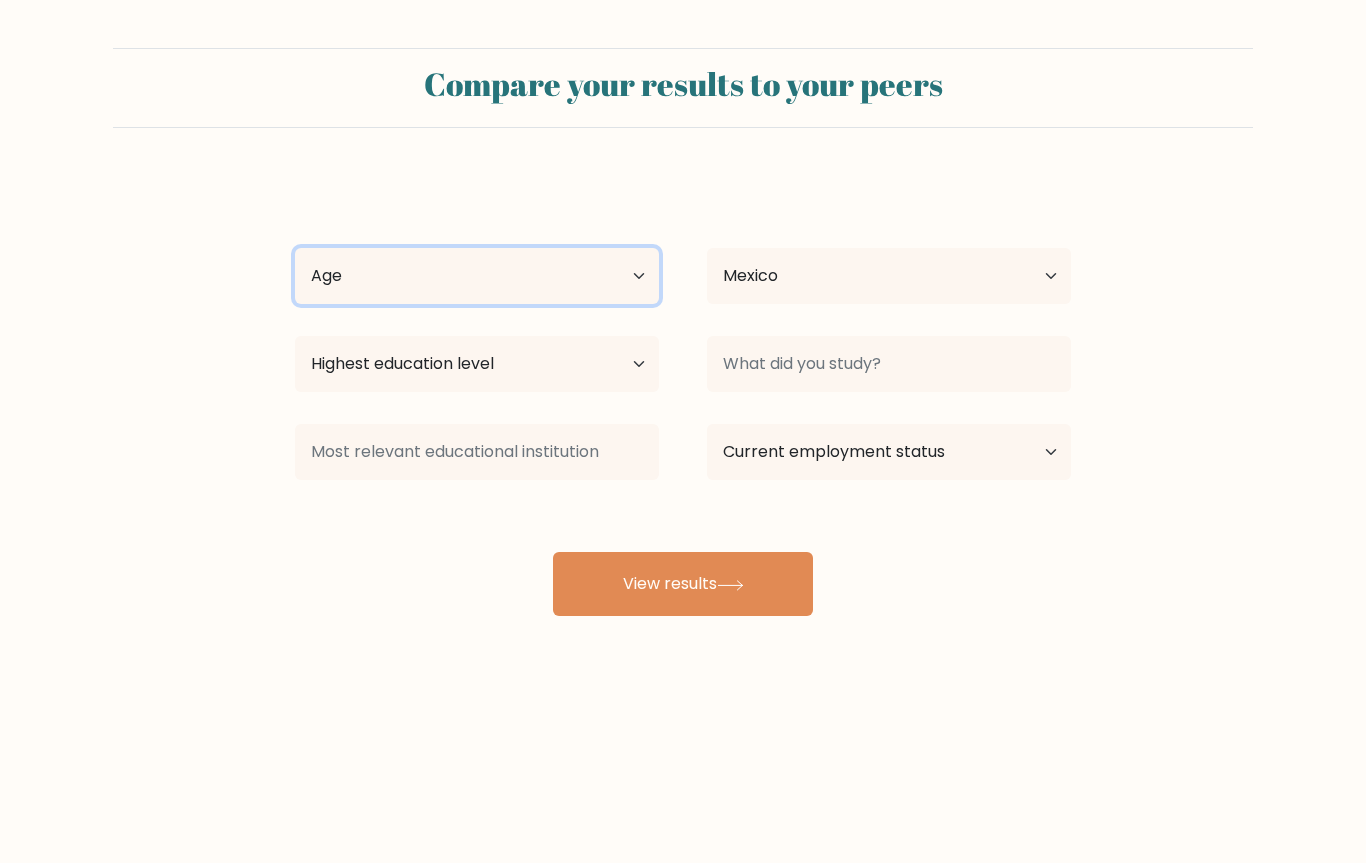 select on "18_24" 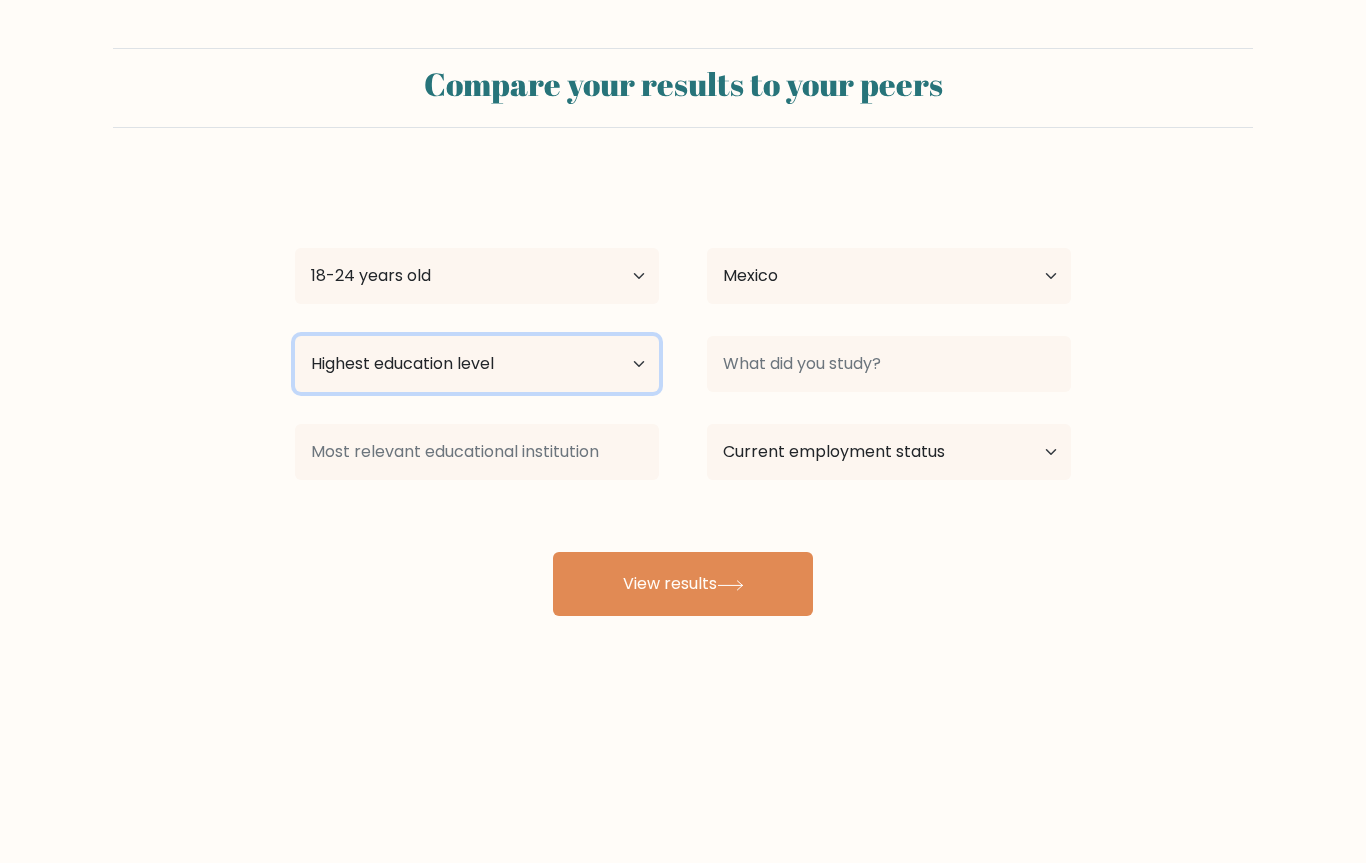 select on "bachelors_degree" 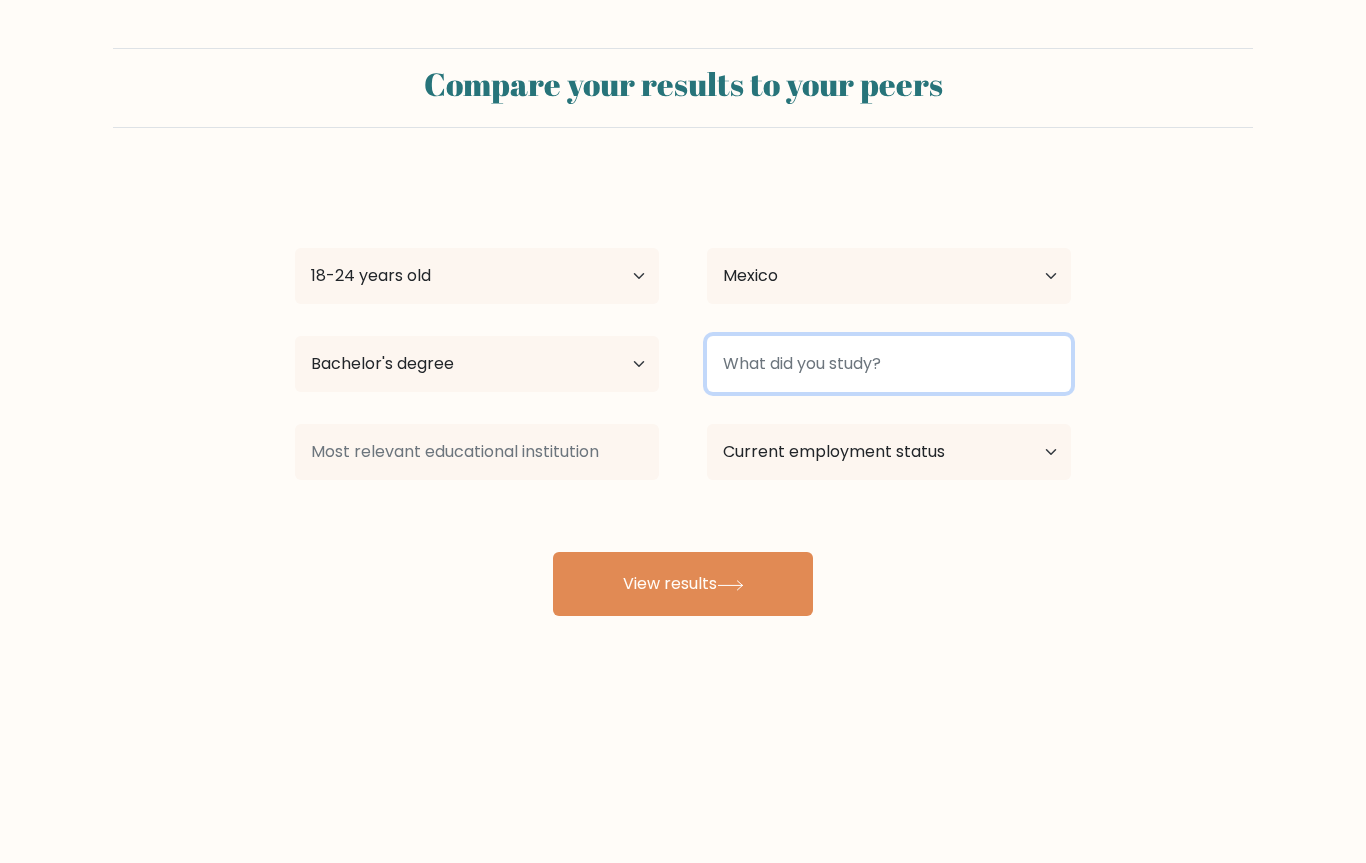 click at bounding box center (889, 364) 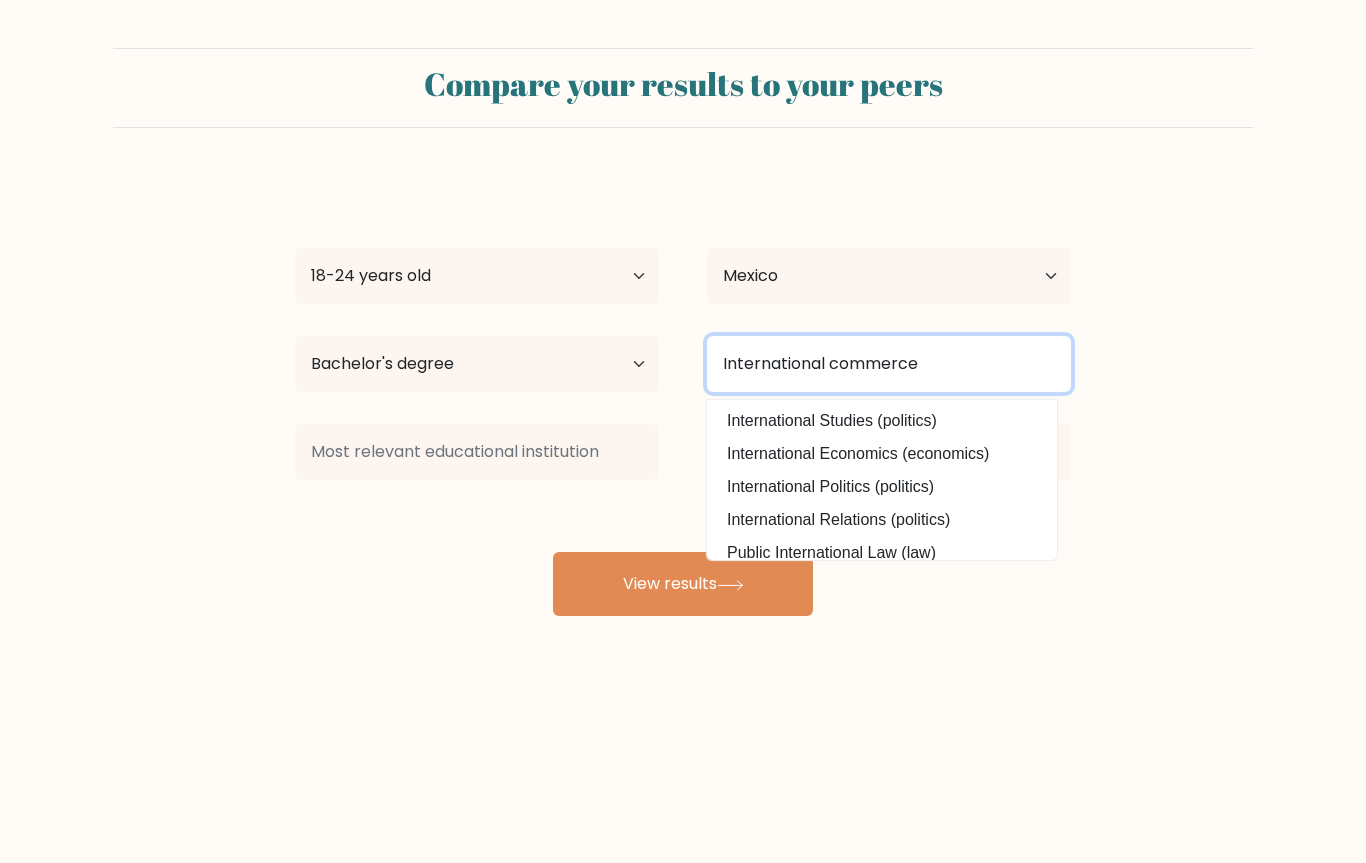 type on "International commerce" 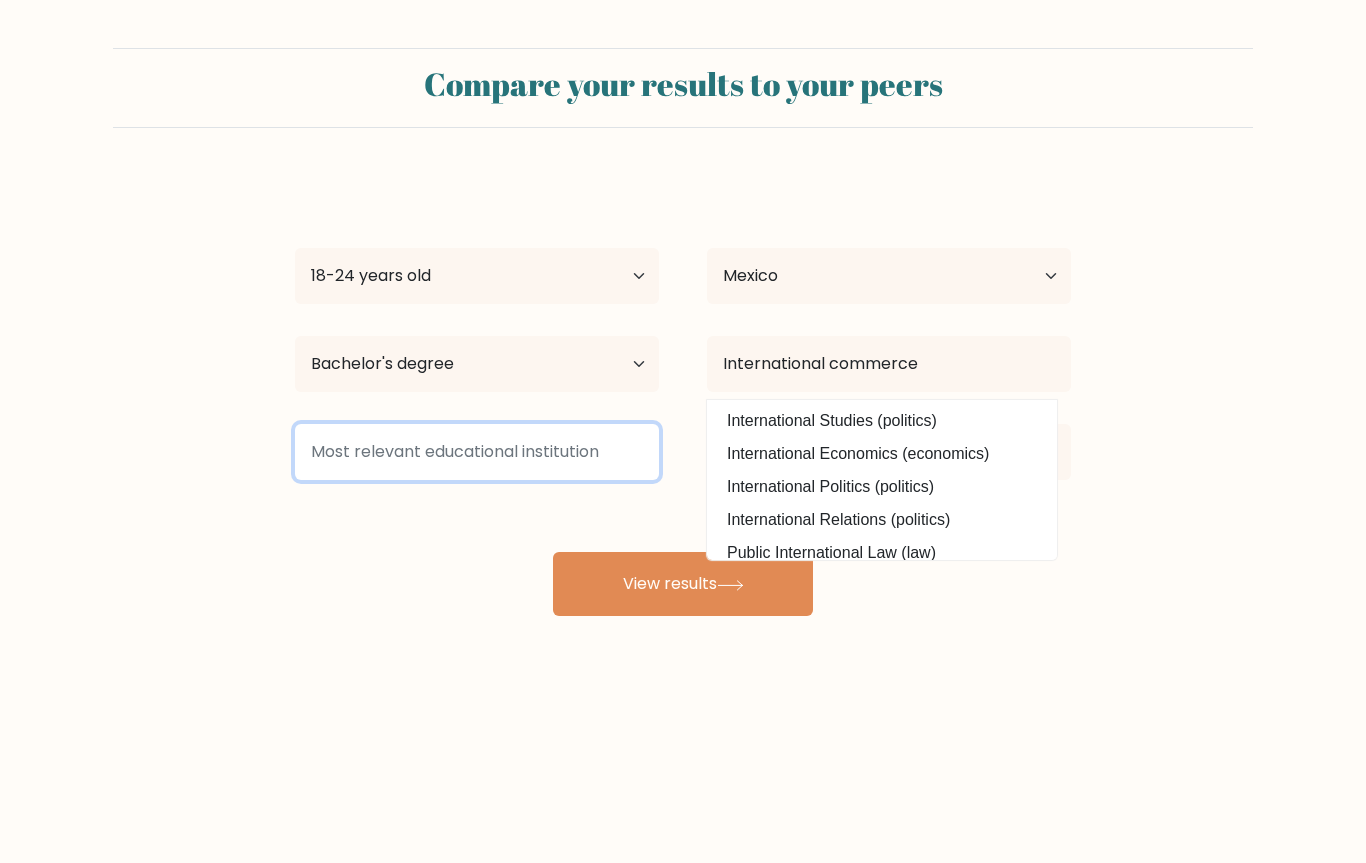 click at bounding box center [477, 452] 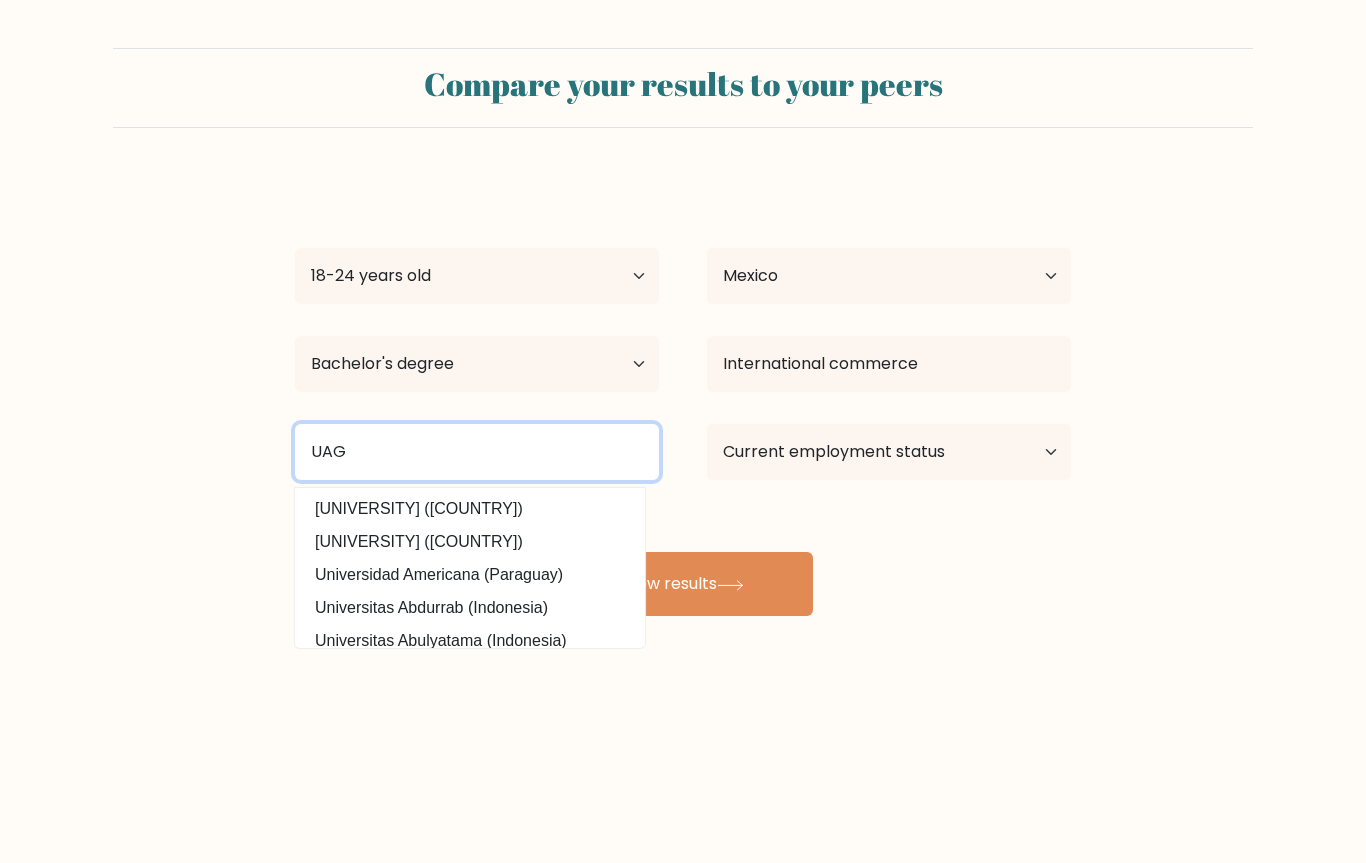 type on "UAG" 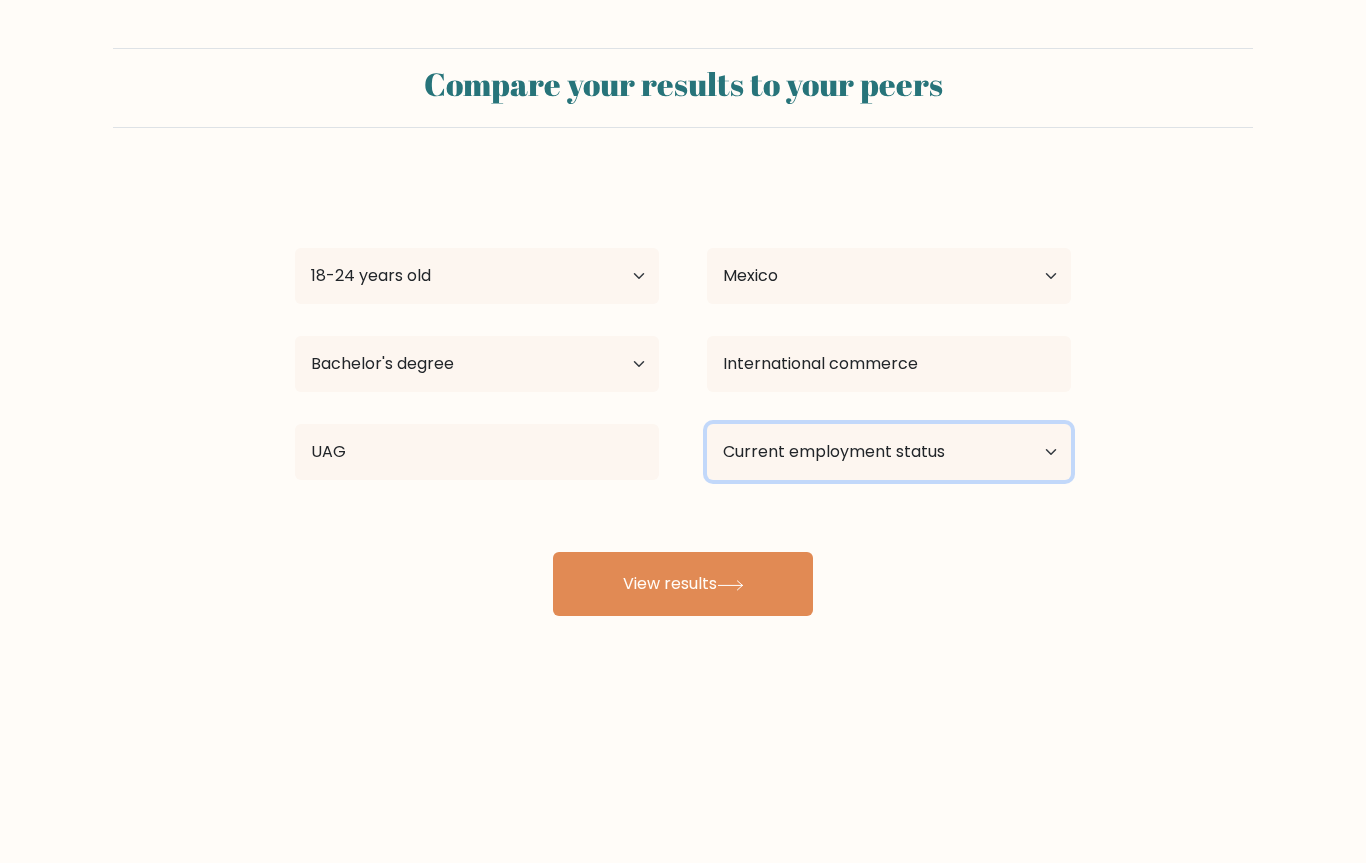 select on "other" 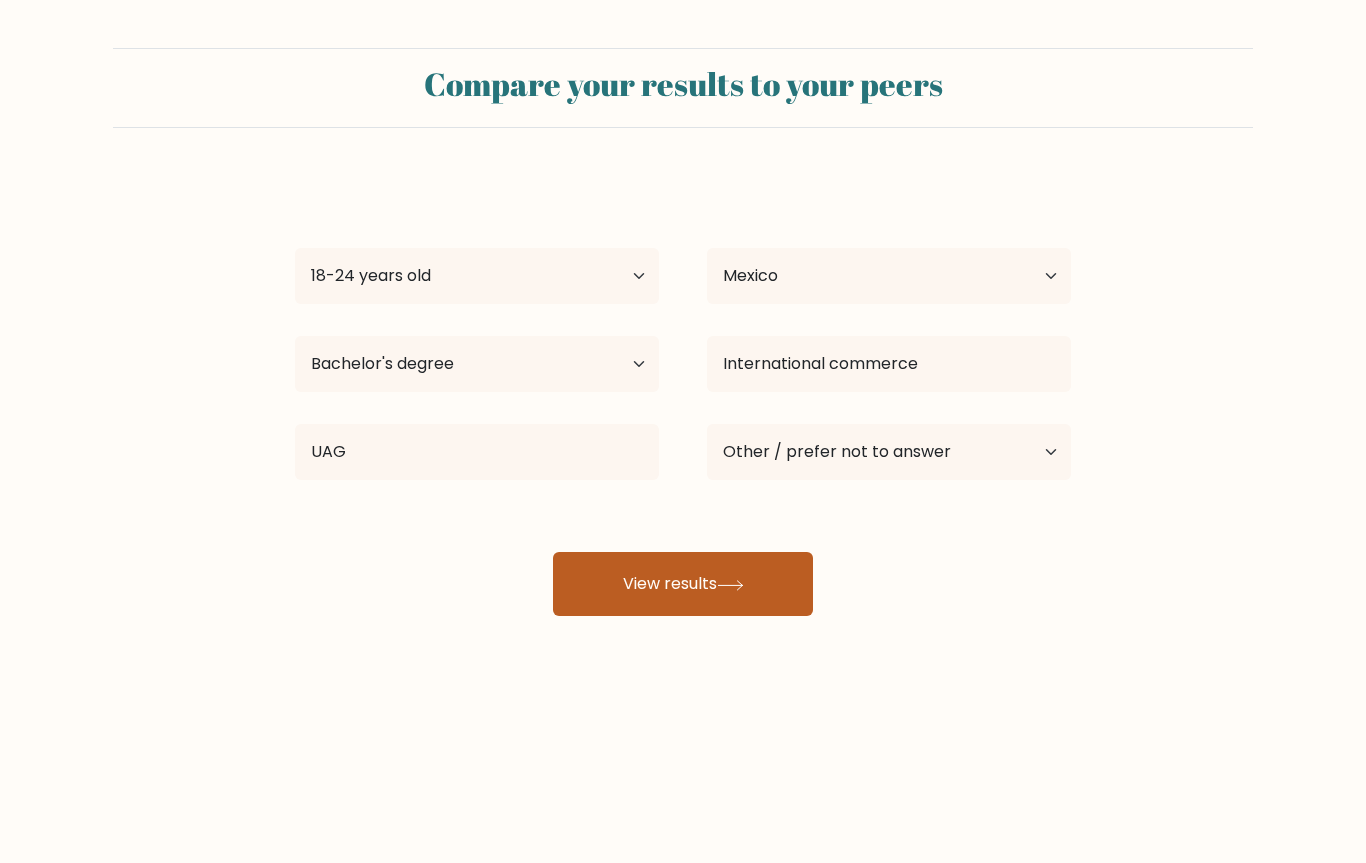 click on "View results" at bounding box center (683, 584) 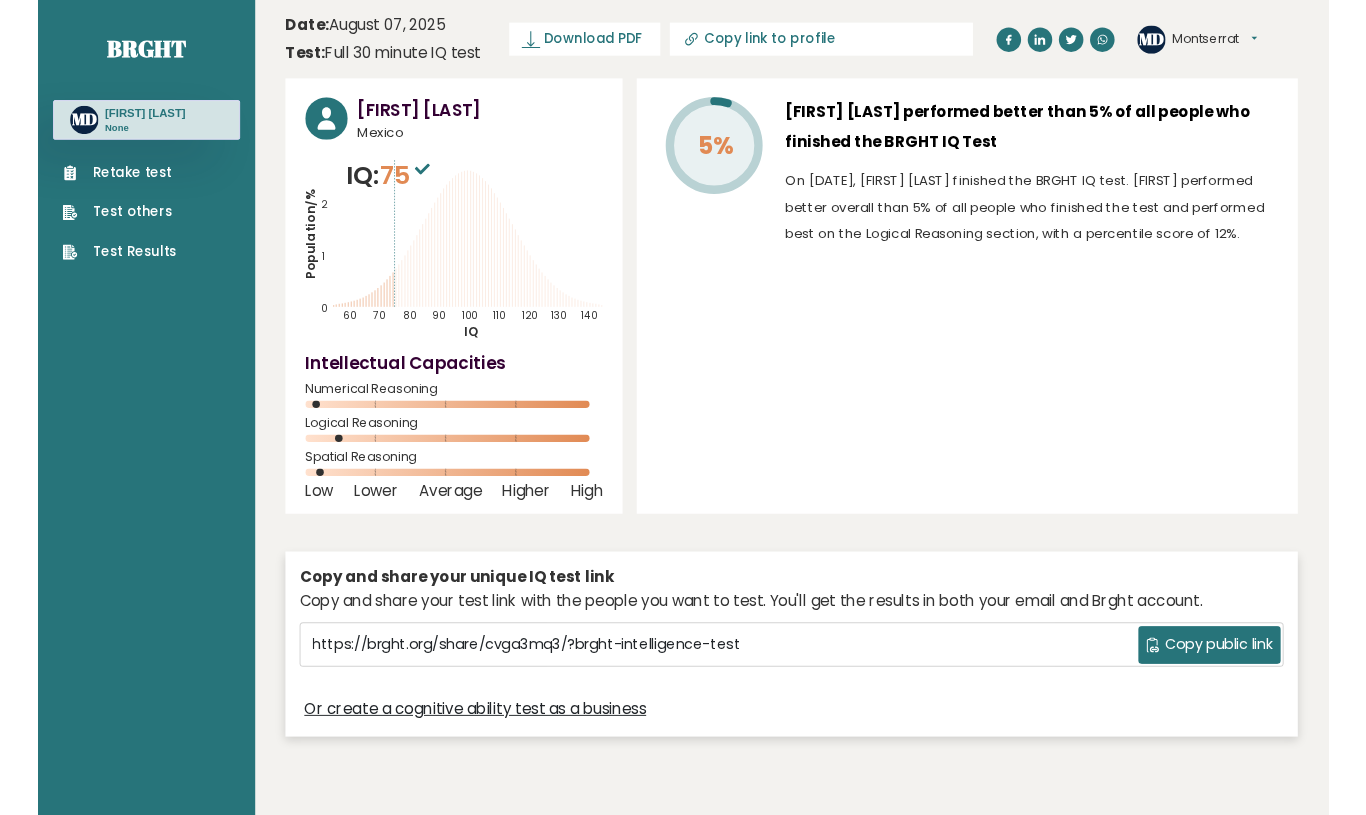 scroll, scrollTop: 0, scrollLeft: 0, axis: both 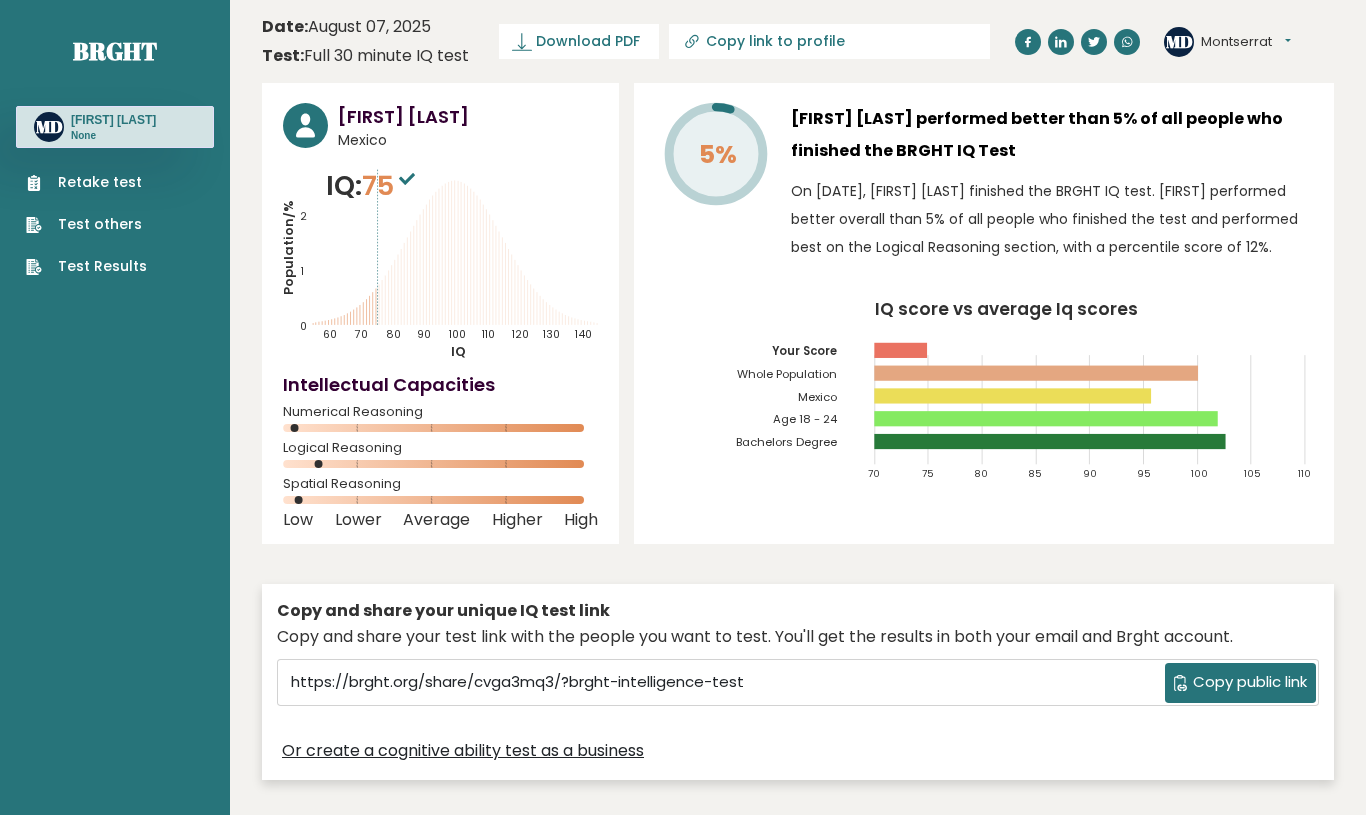 click 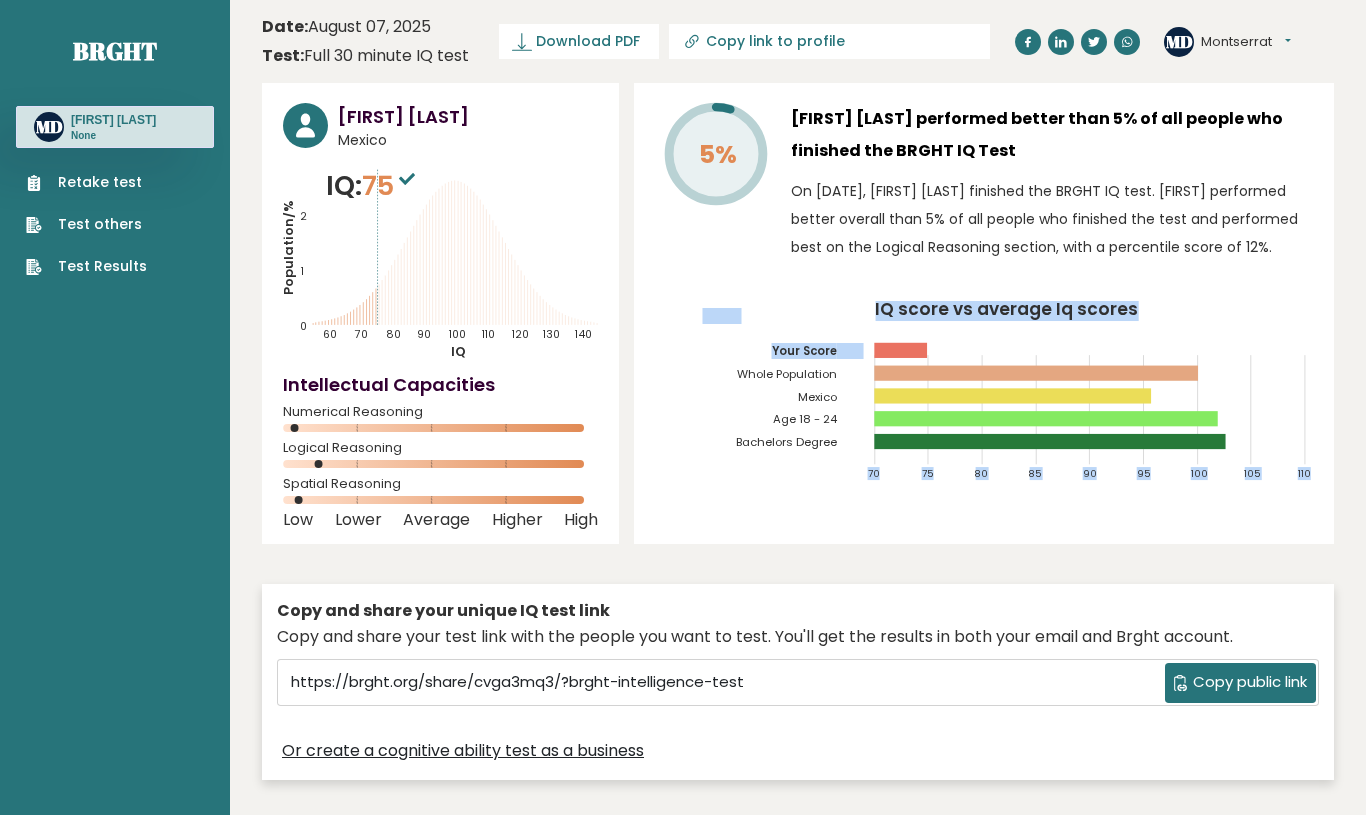 drag, startPoint x: 905, startPoint y: 373, endPoint x: 933, endPoint y: 376, distance: 28.160255 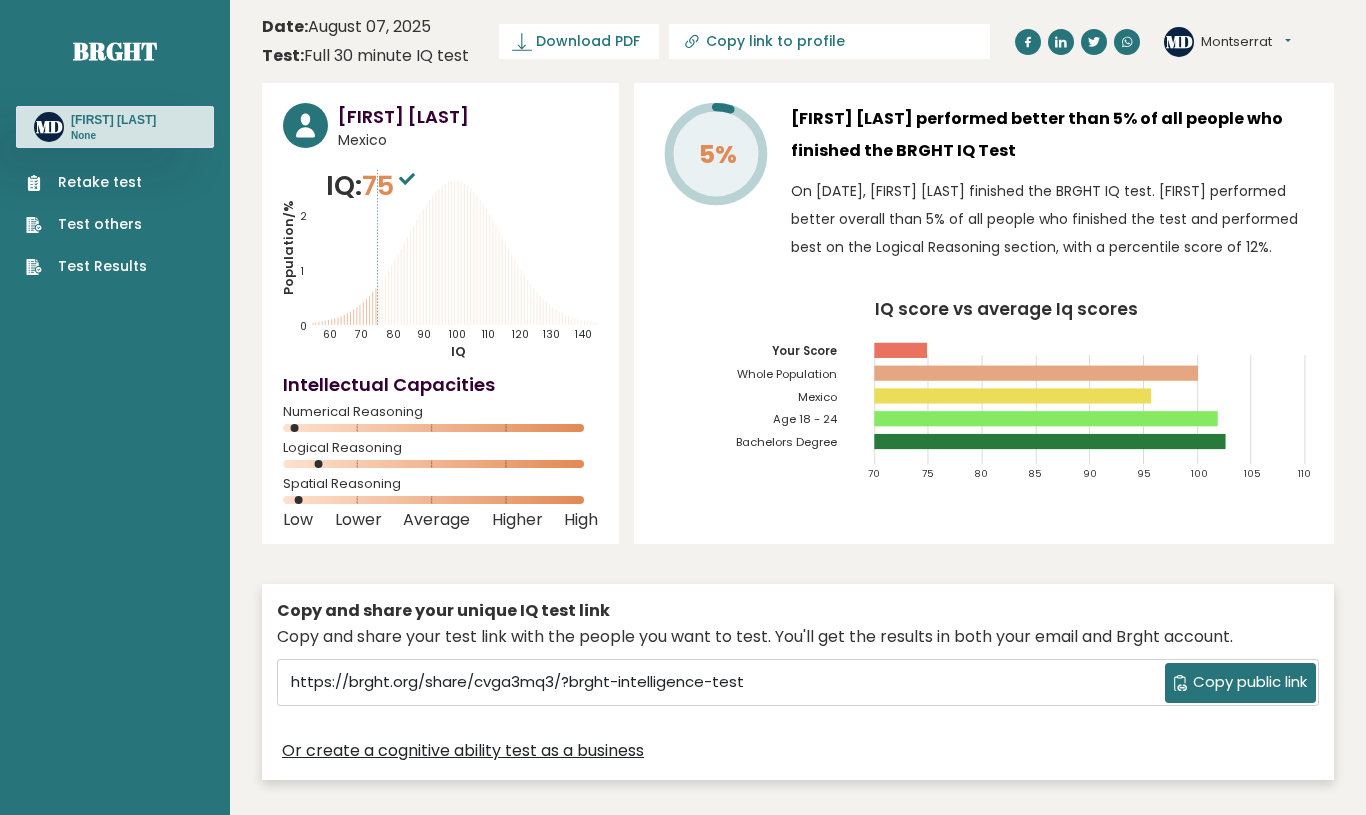 click on "Retake test" at bounding box center (86, 182) 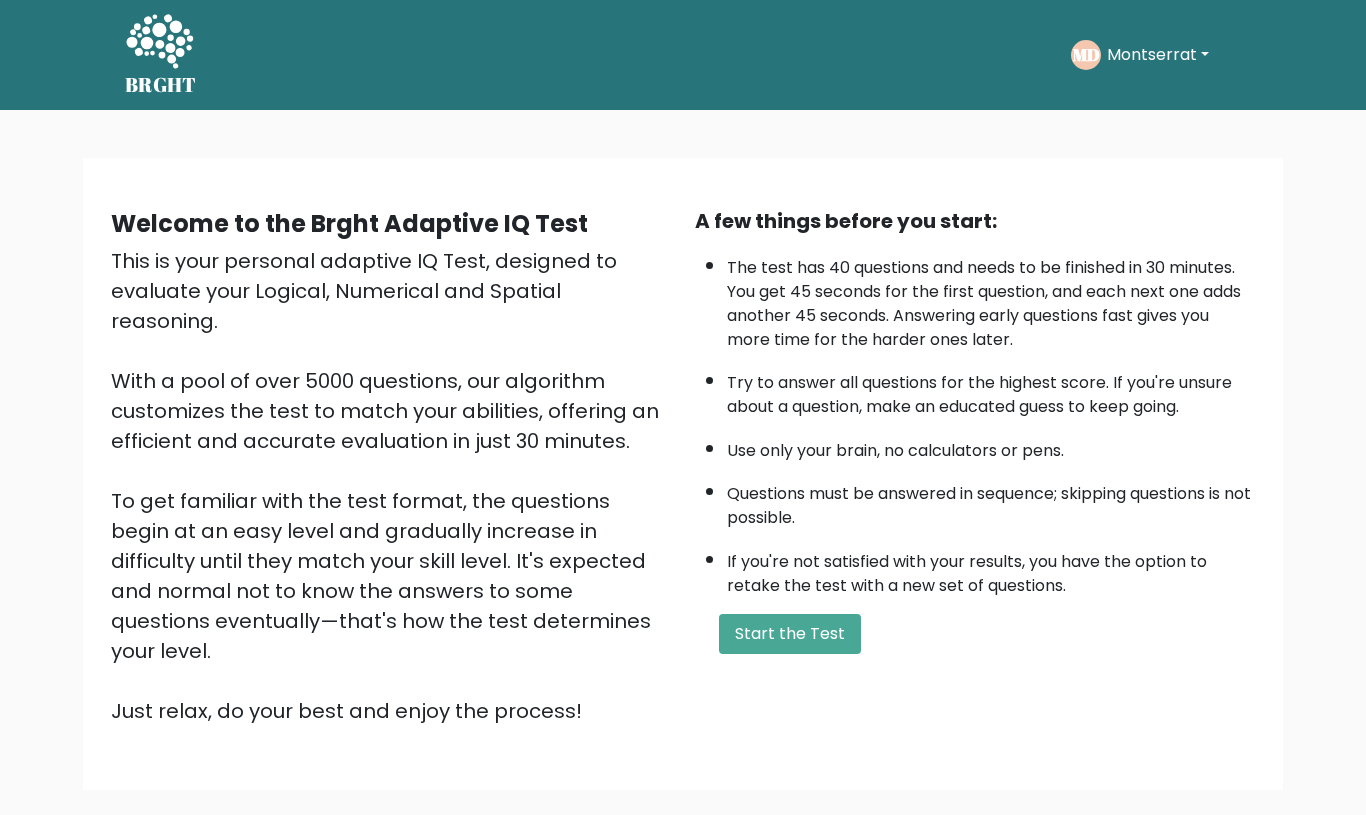 scroll, scrollTop: 0, scrollLeft: 0, axis: both 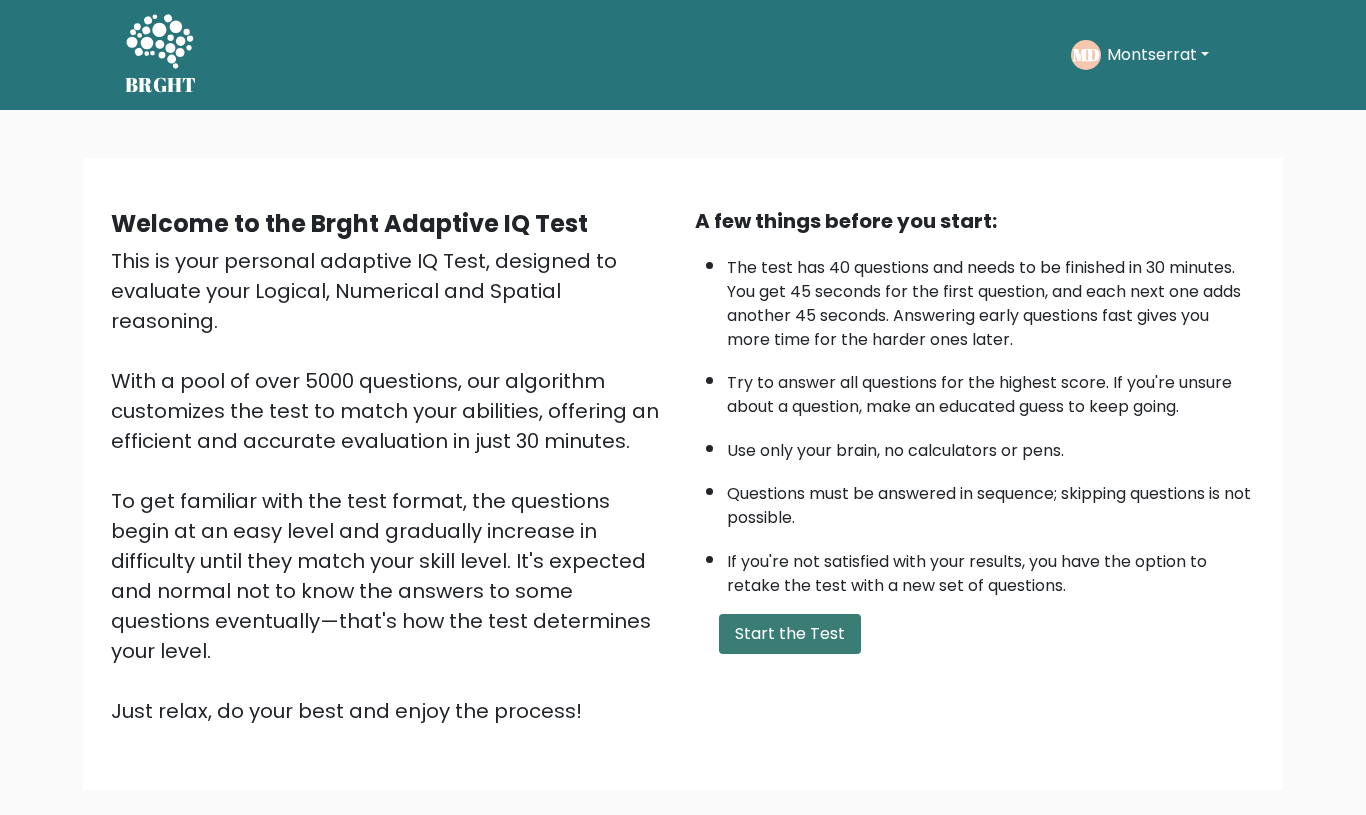 click on "Start the Test" at bounding box center (790, 634) 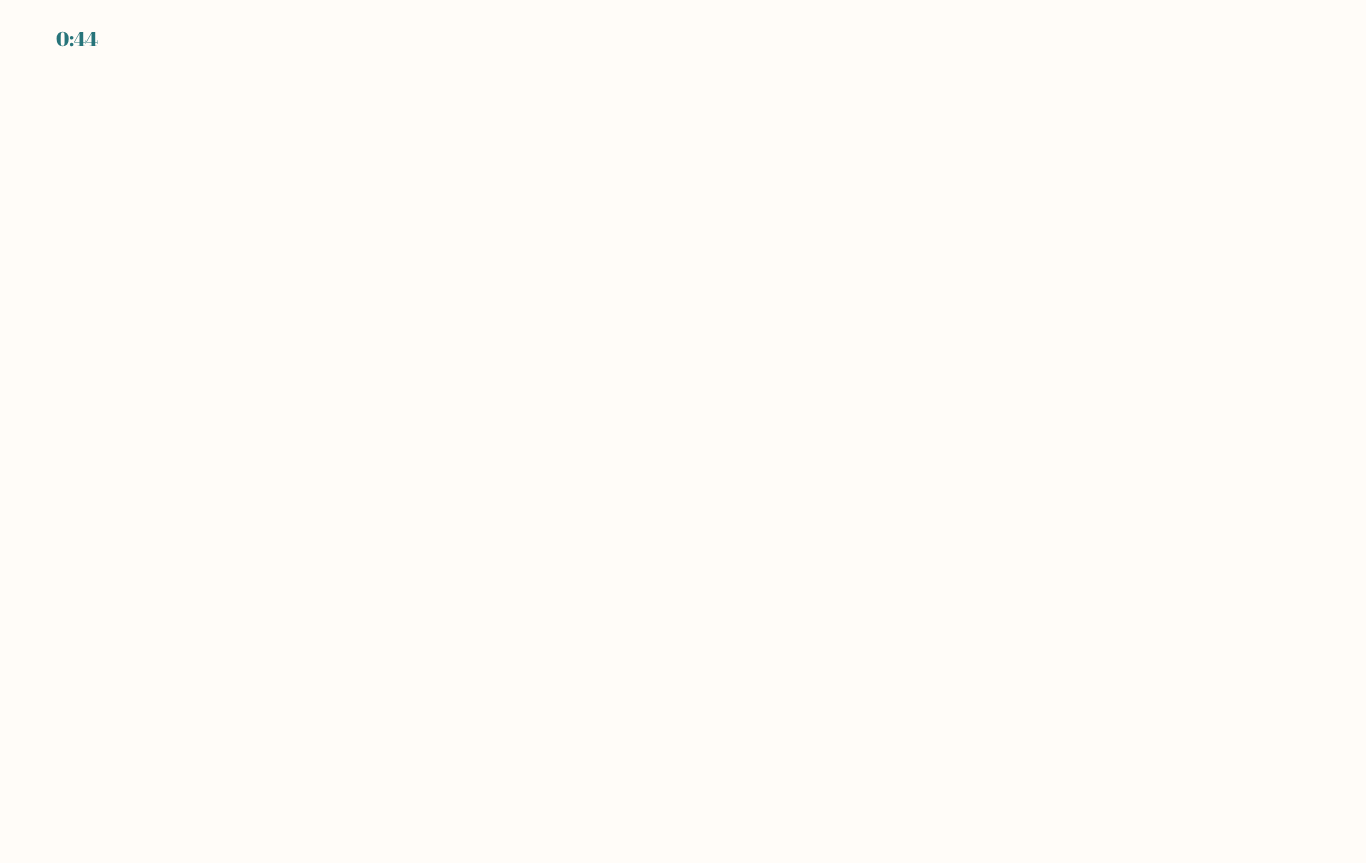 scroll, scrollTop: 0, scrollLeft: 0, axis: both 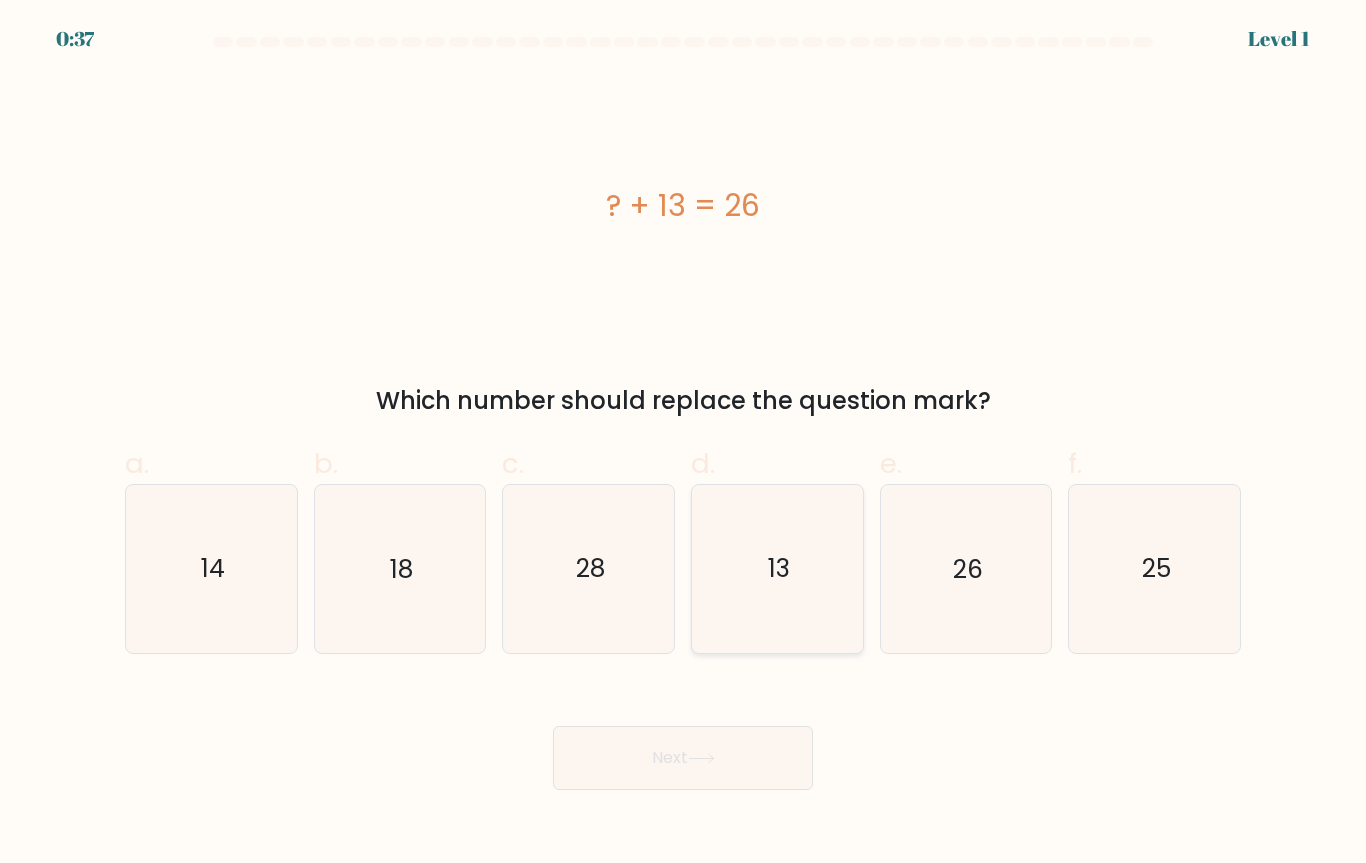 click on "13" 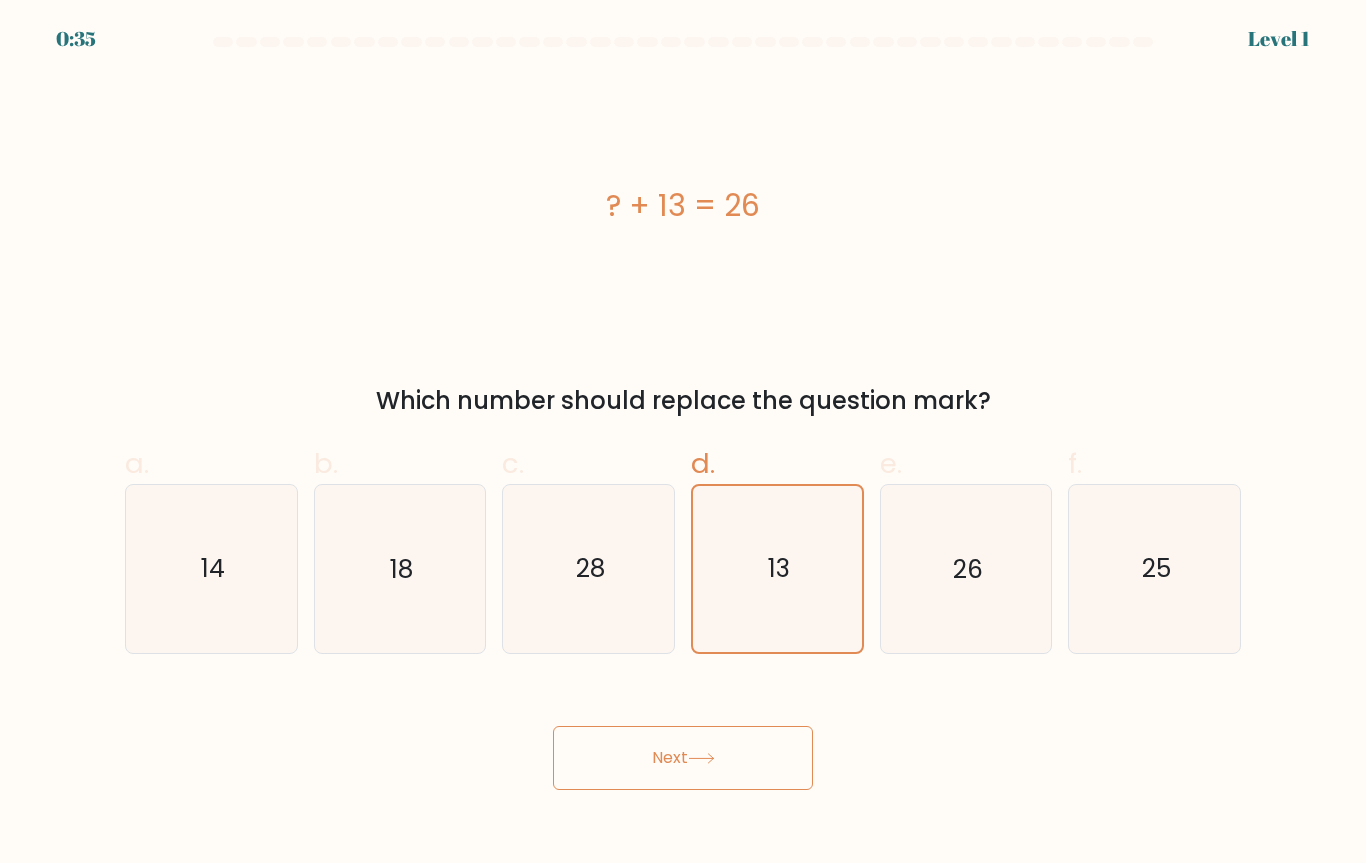 click 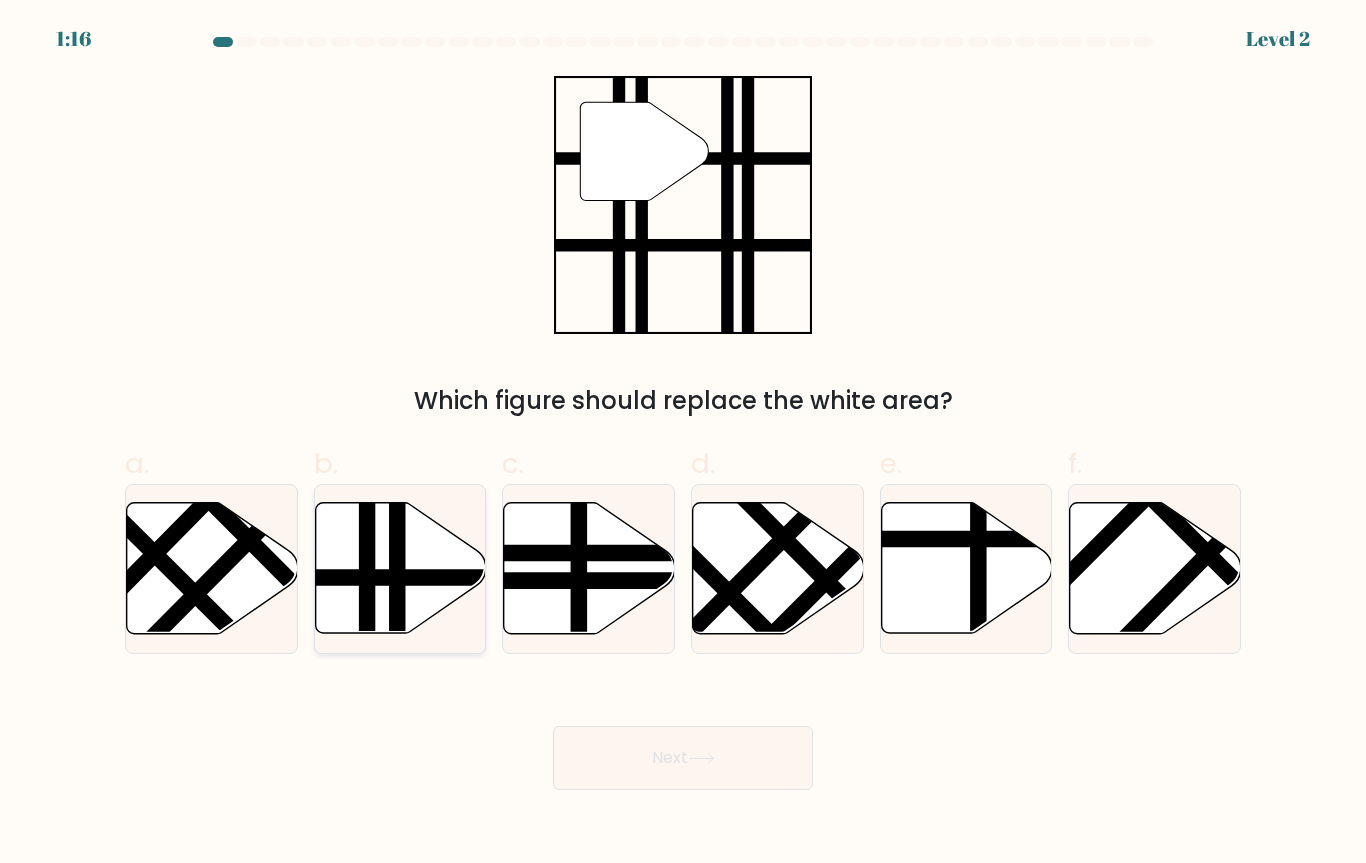click 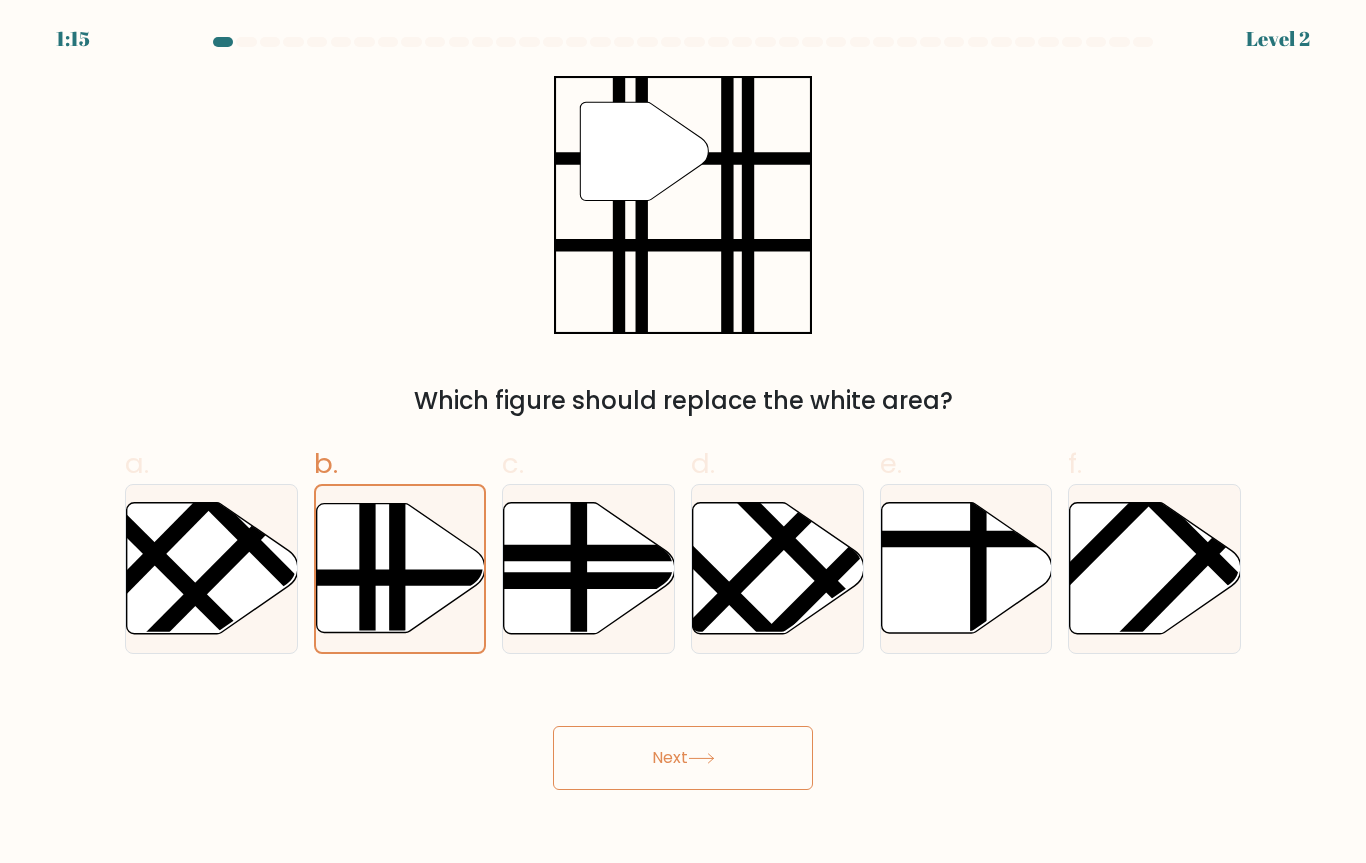 click on "Next" at bounding box center (683, 758) 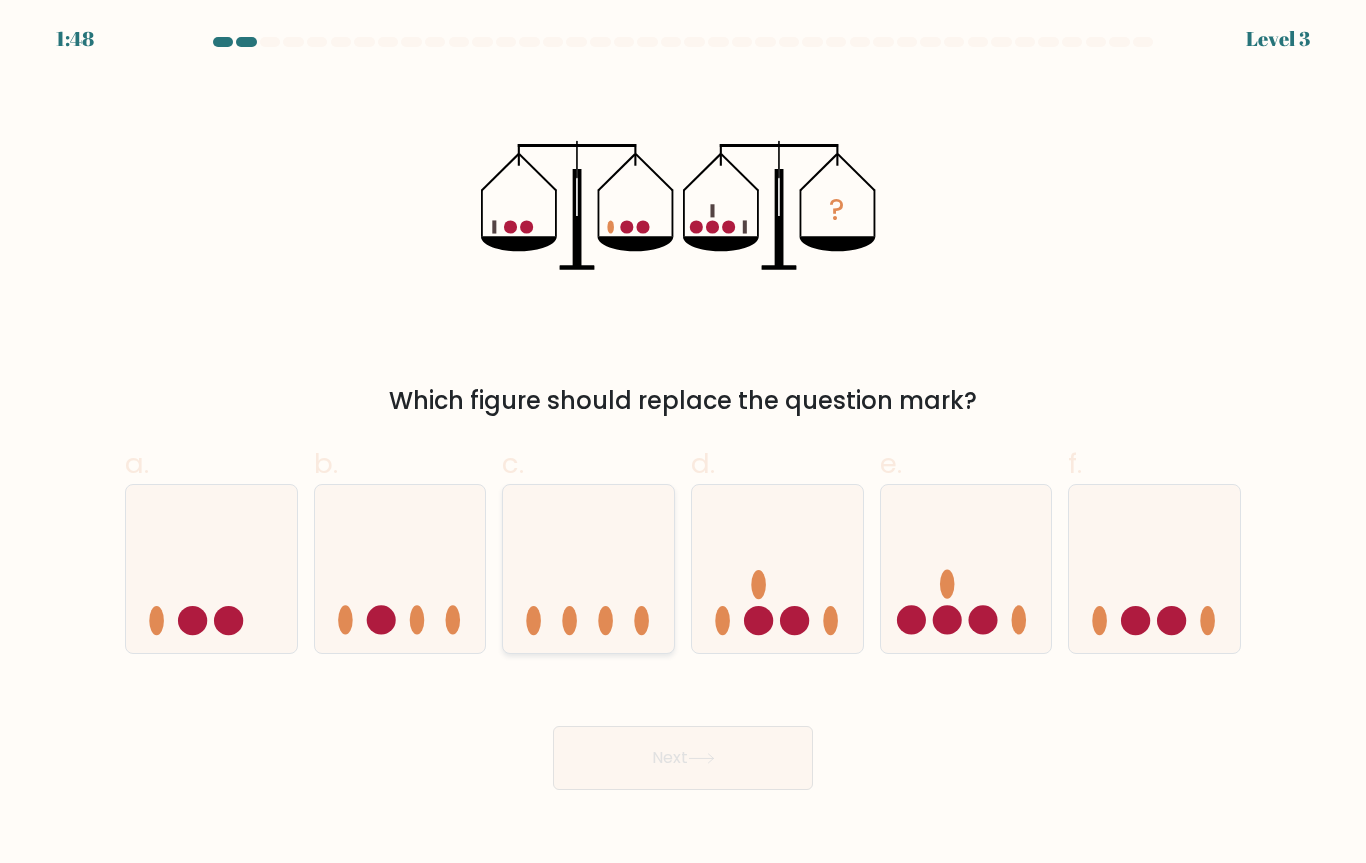 click 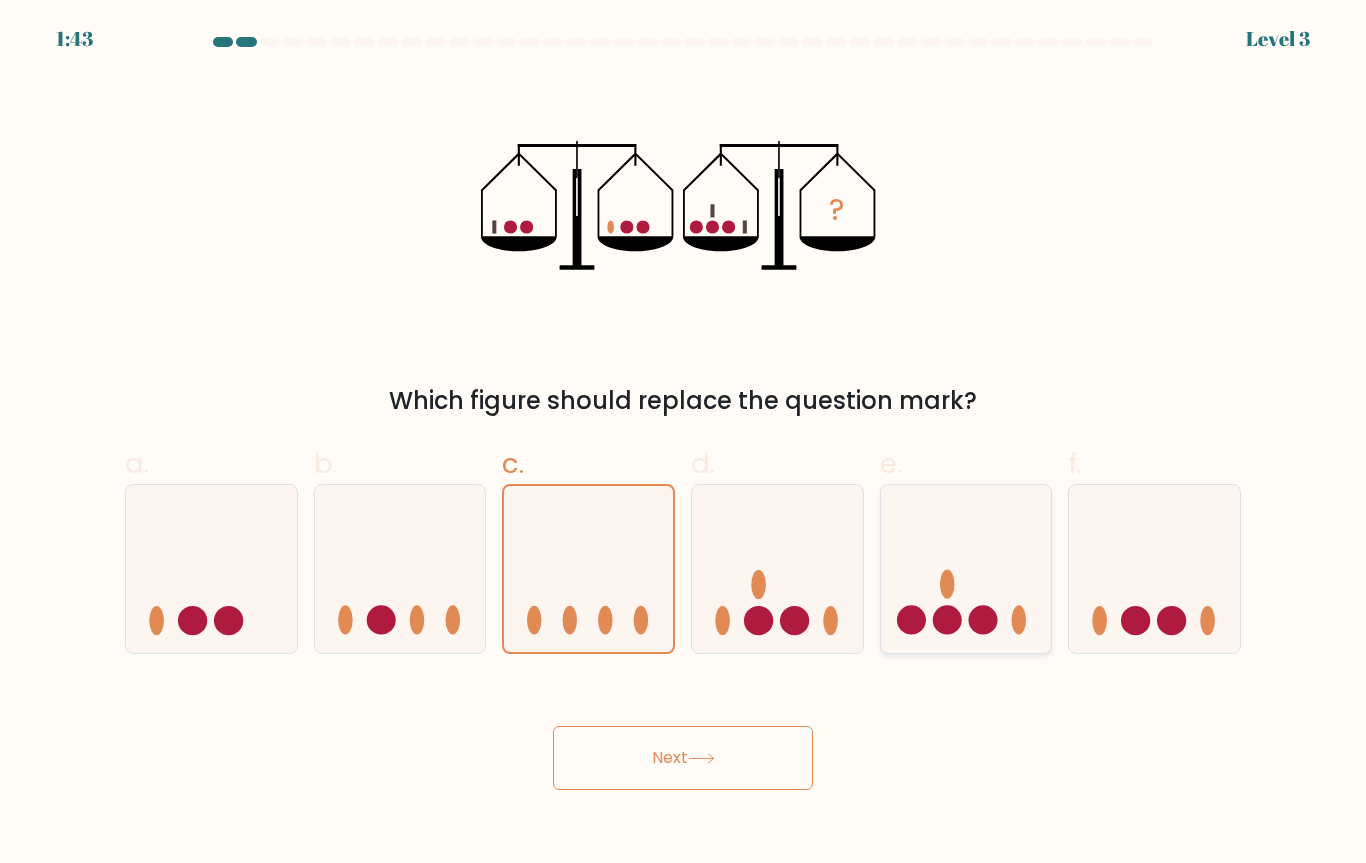 click 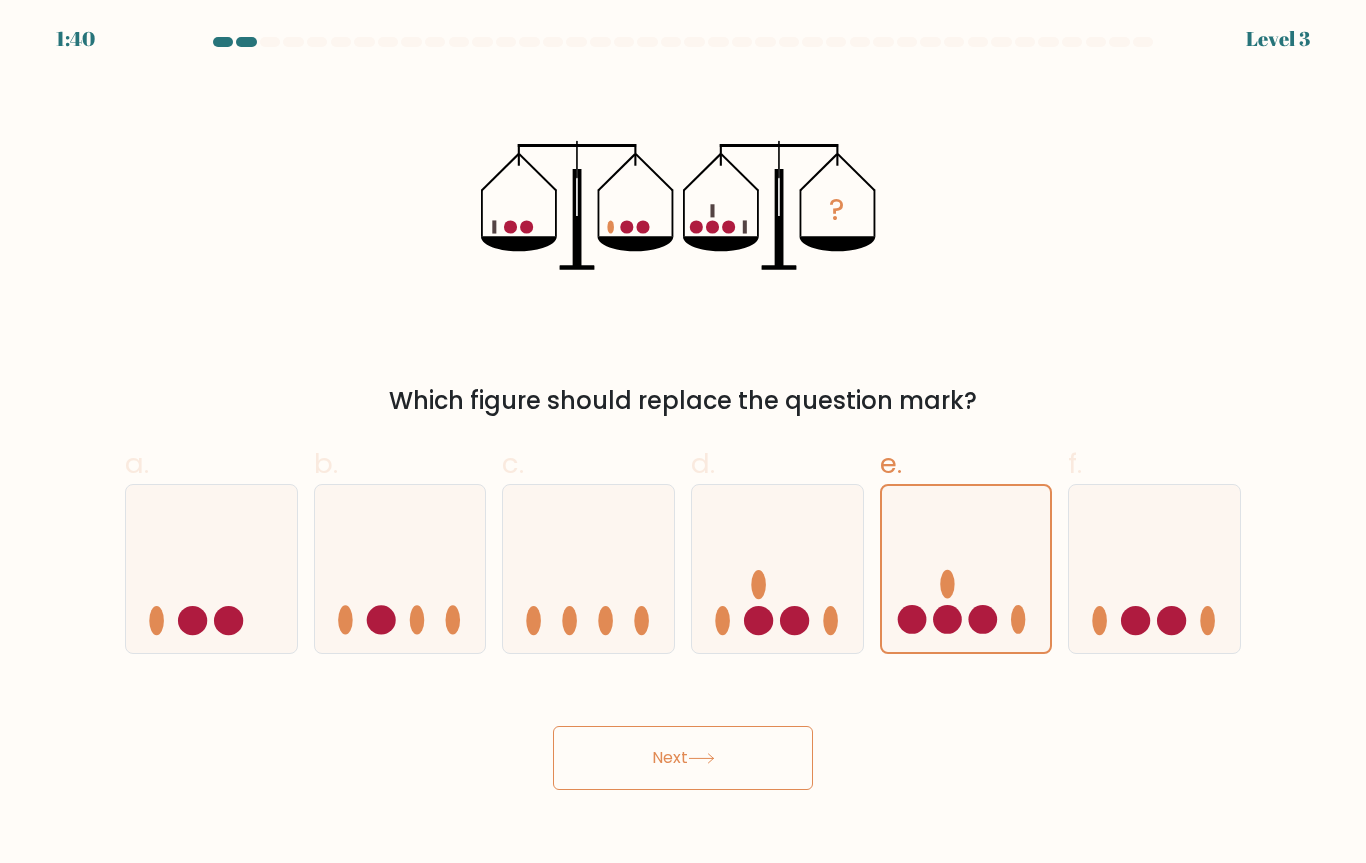 click on "Next" at bounding box center (683, 758) 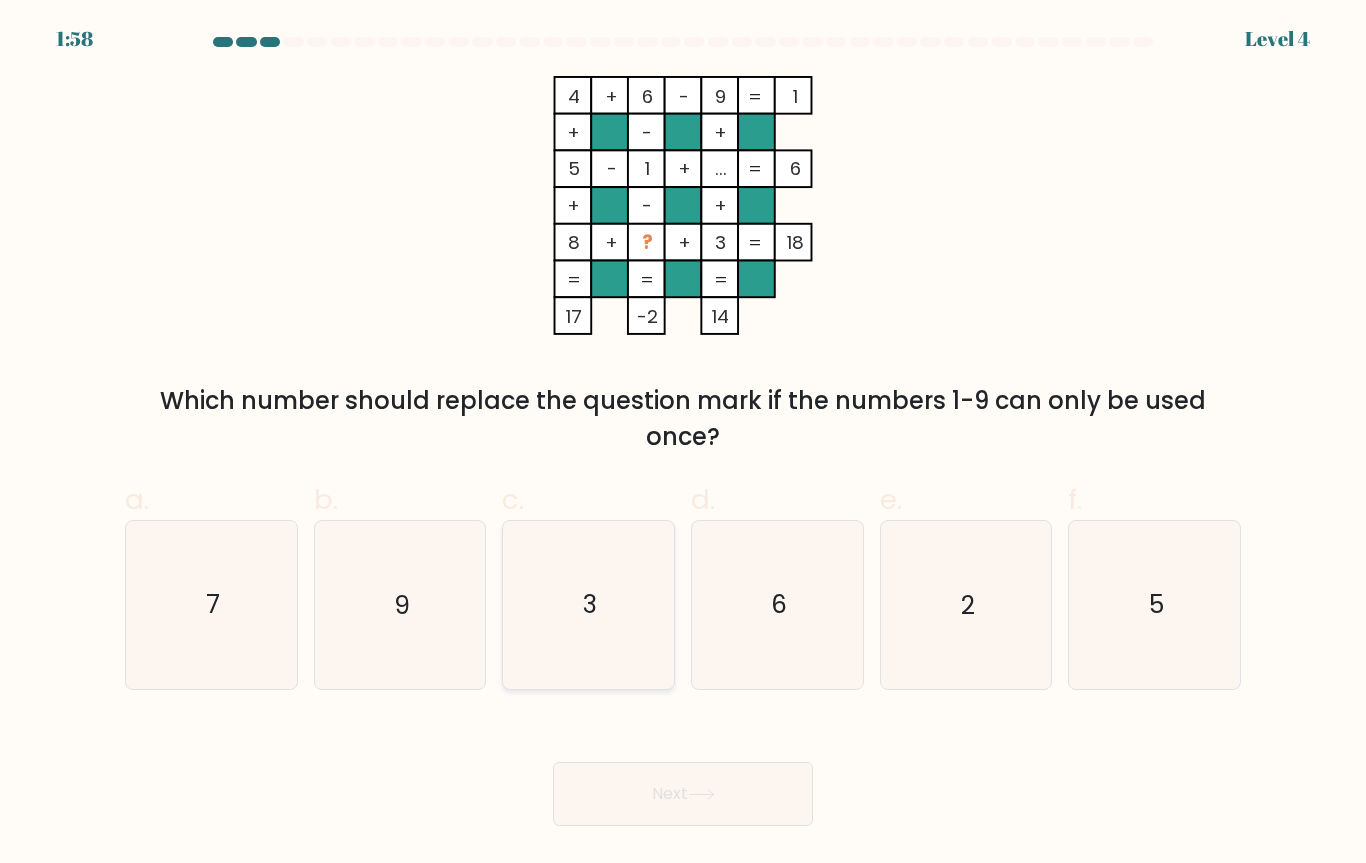 click on "3" 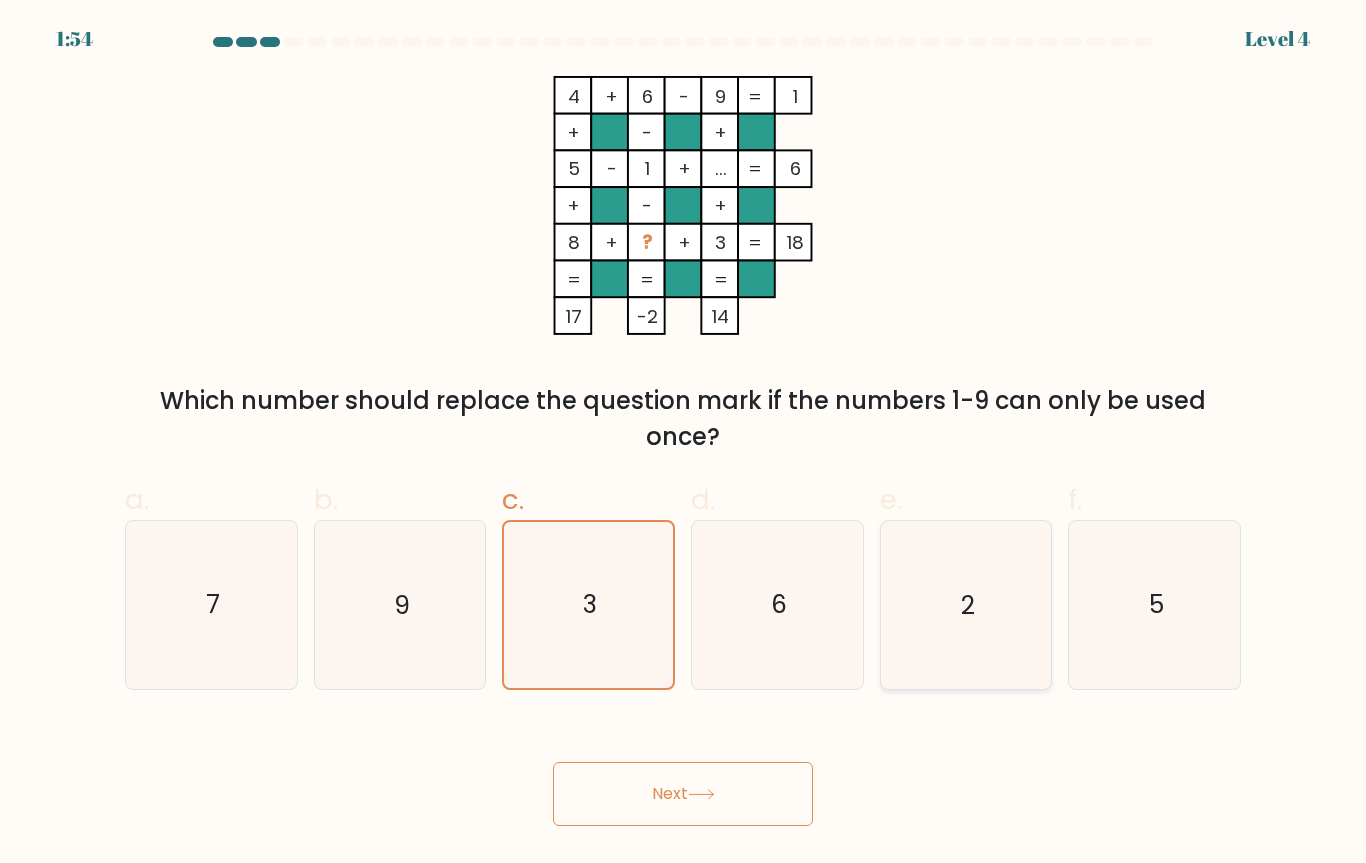 click on "2" 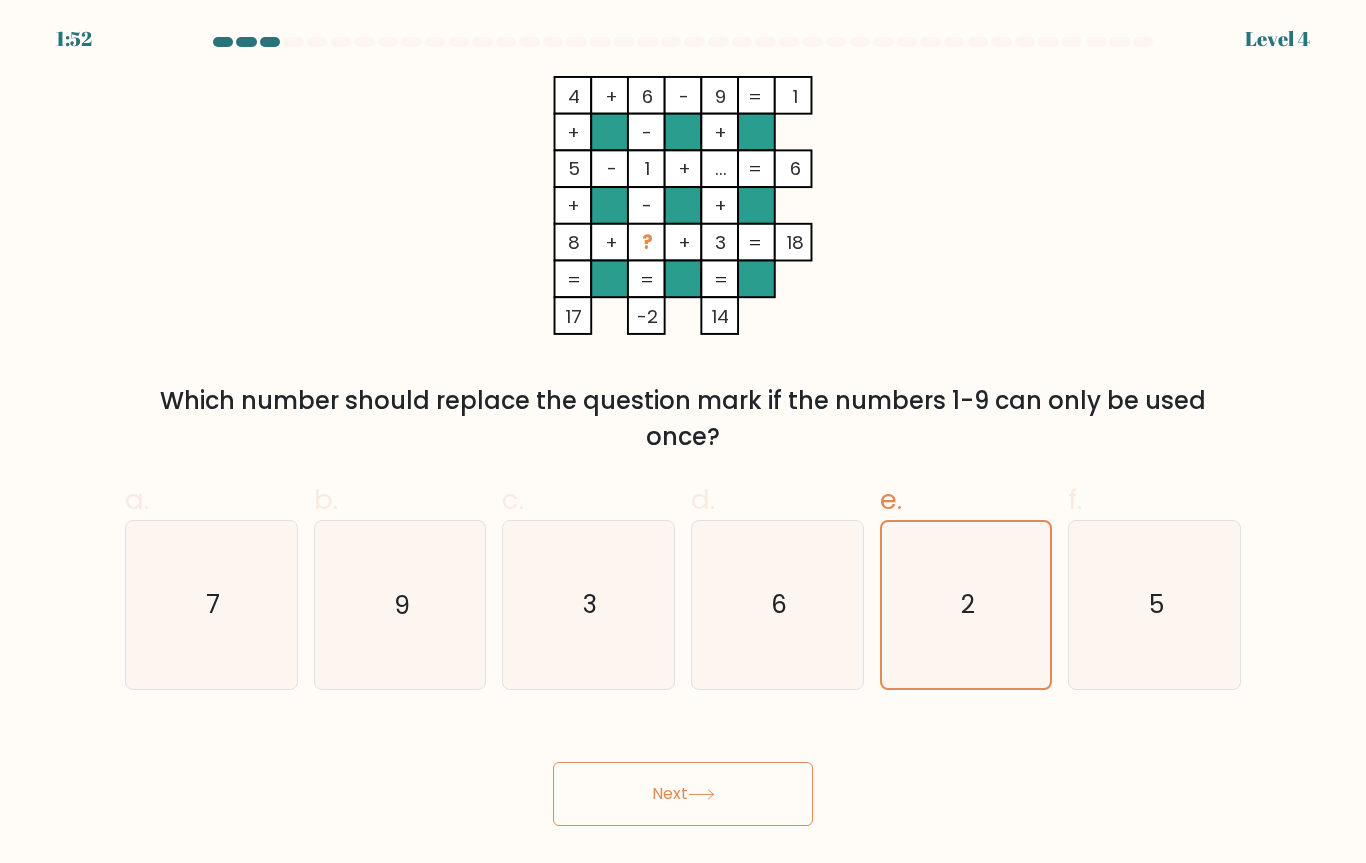 click on "Next" at bounding box center (683, 794) 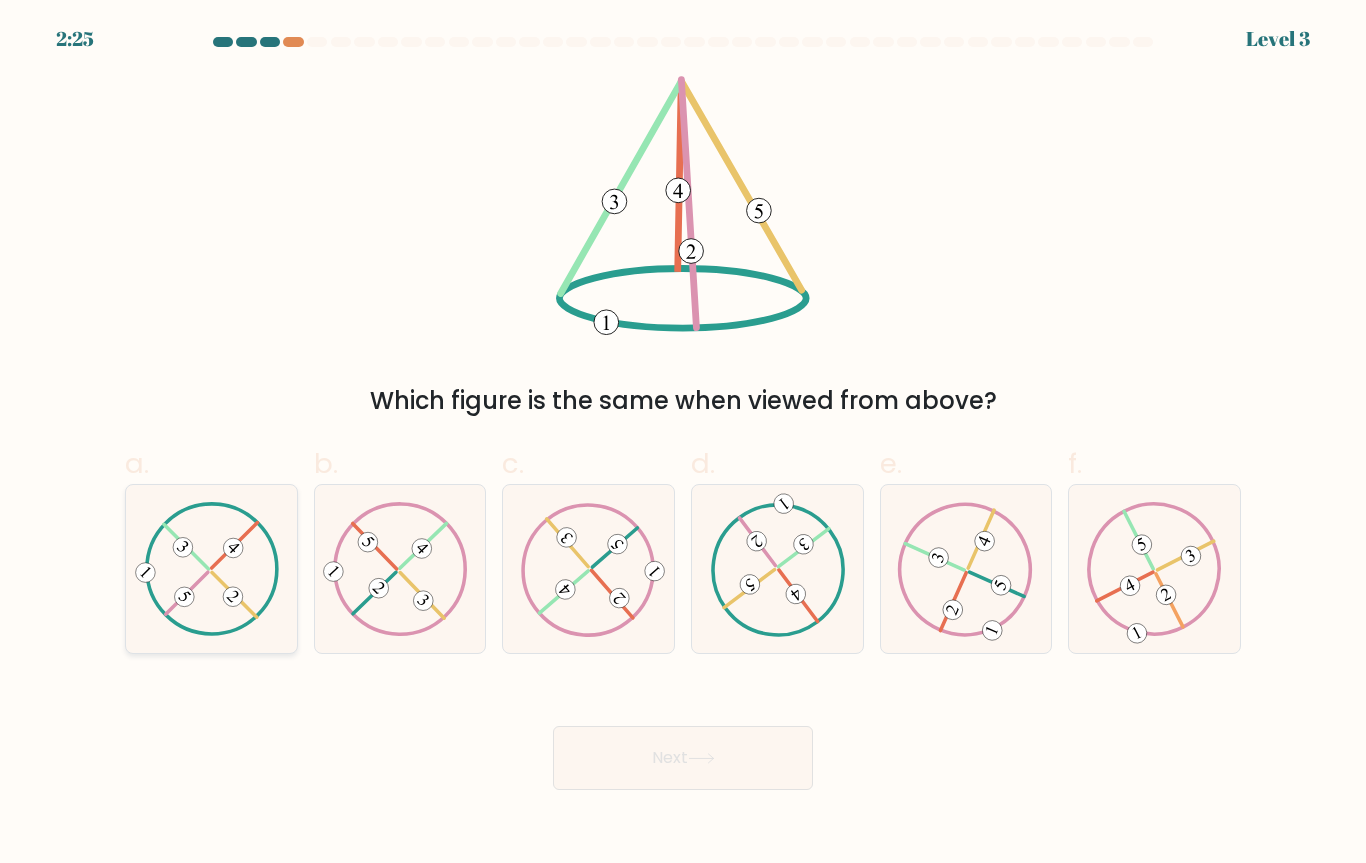 click 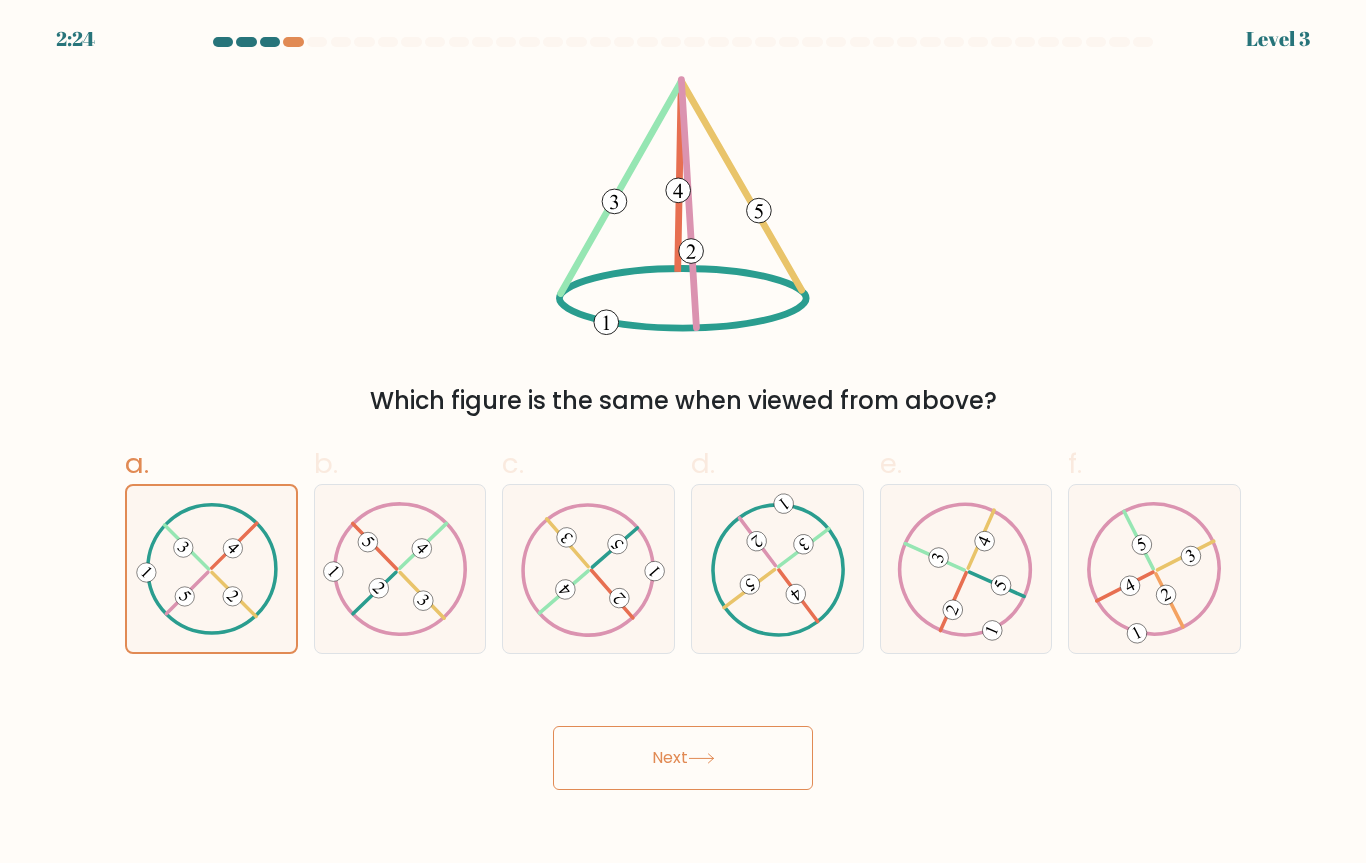 click on "Next" at bounding box center [683, 758] 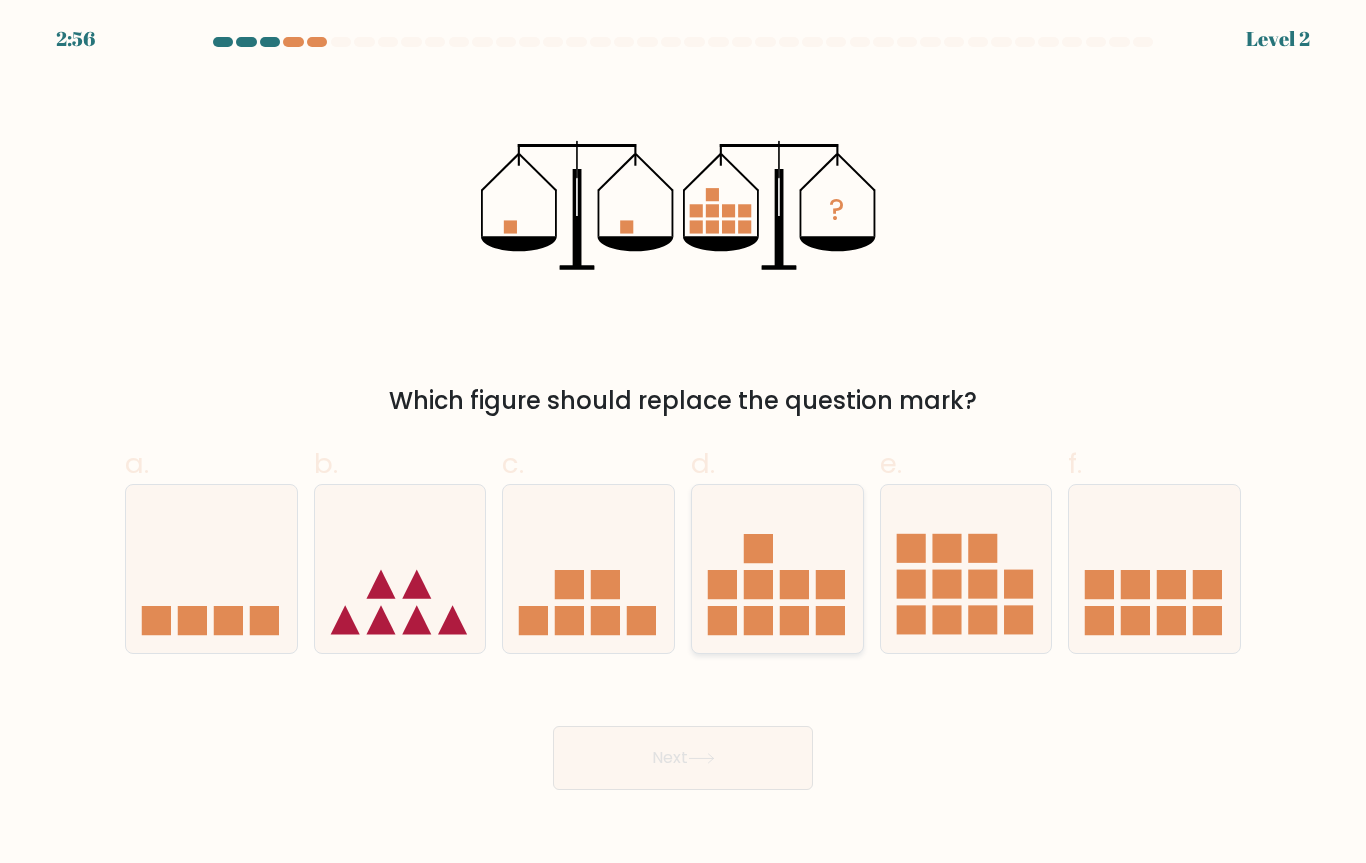 click 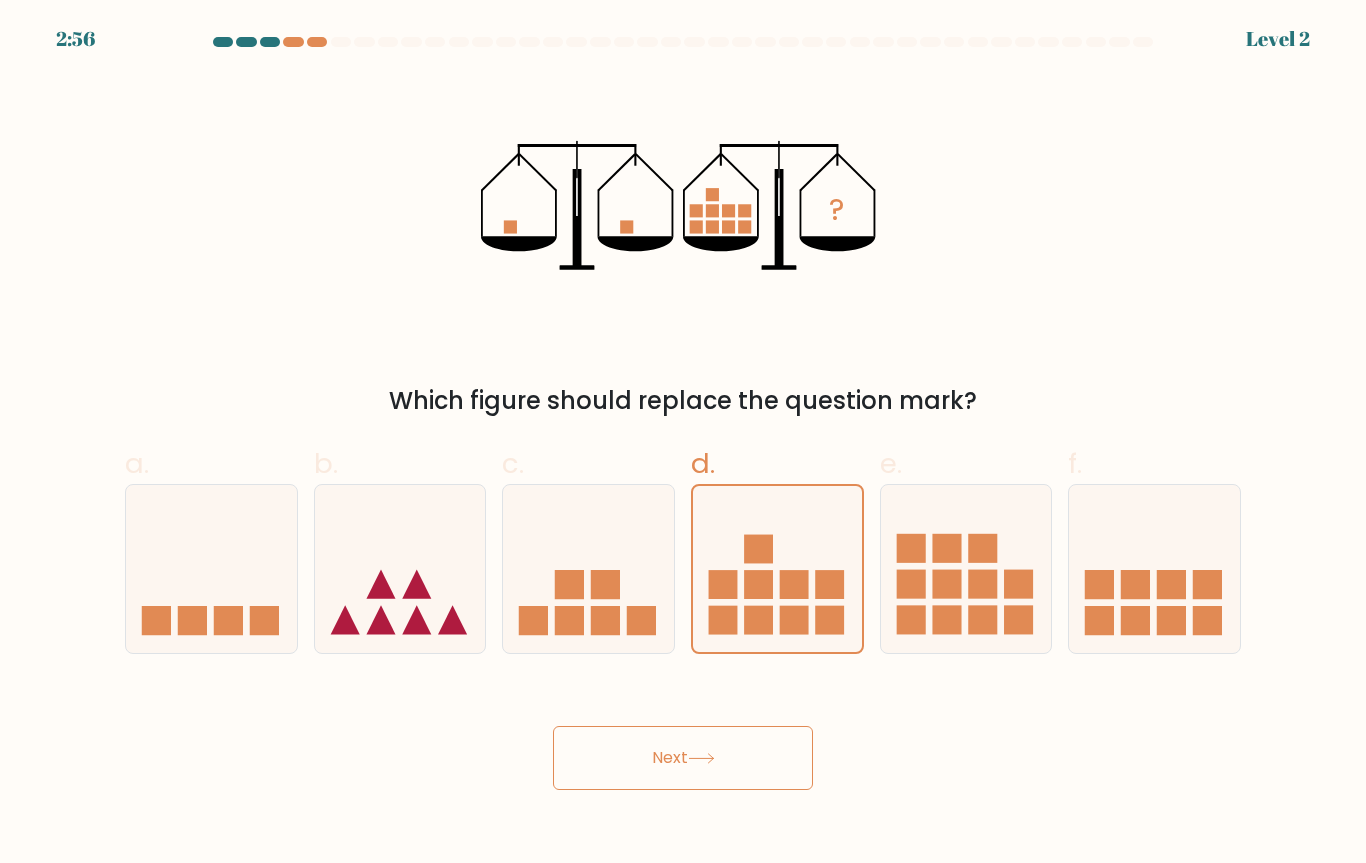 click 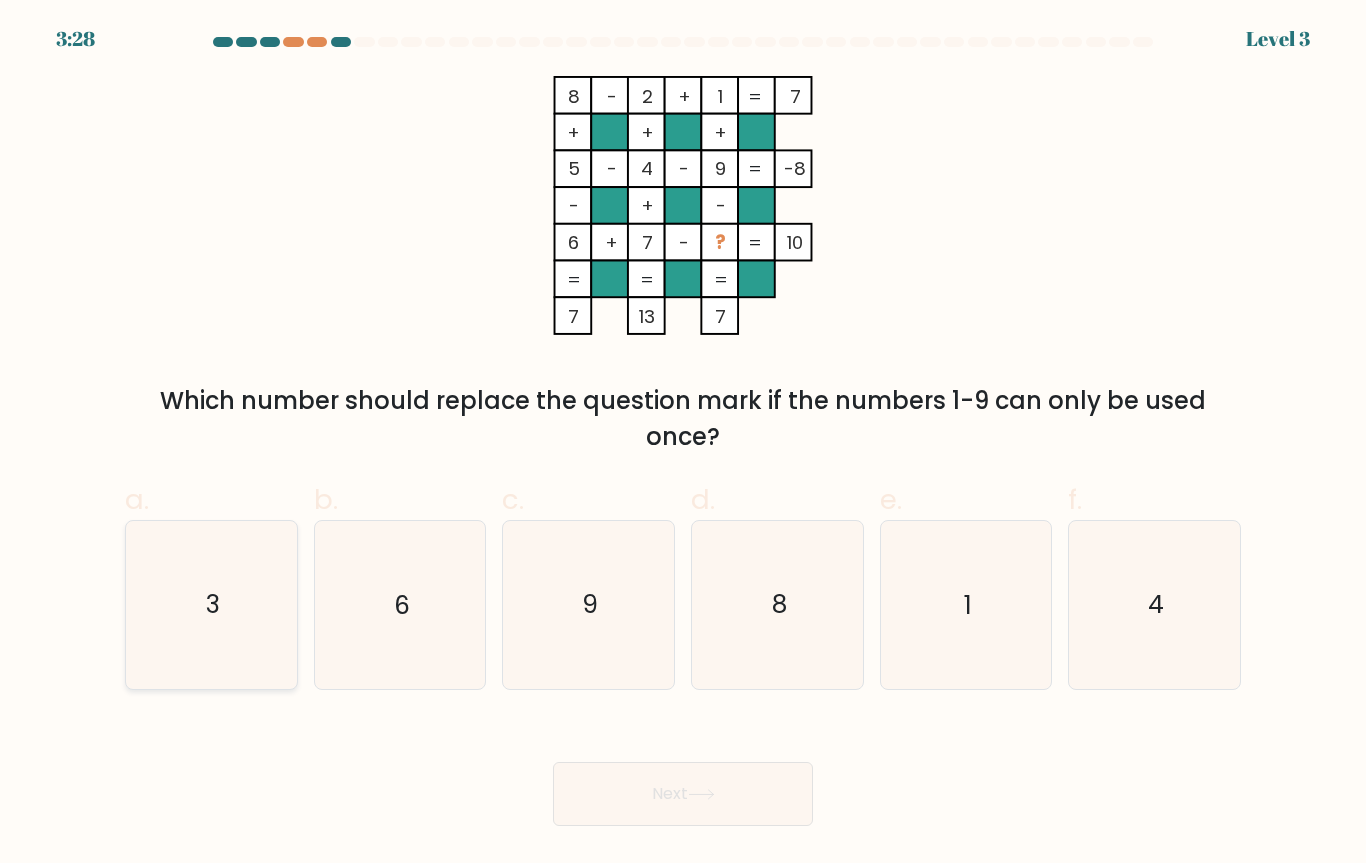 click on "3" 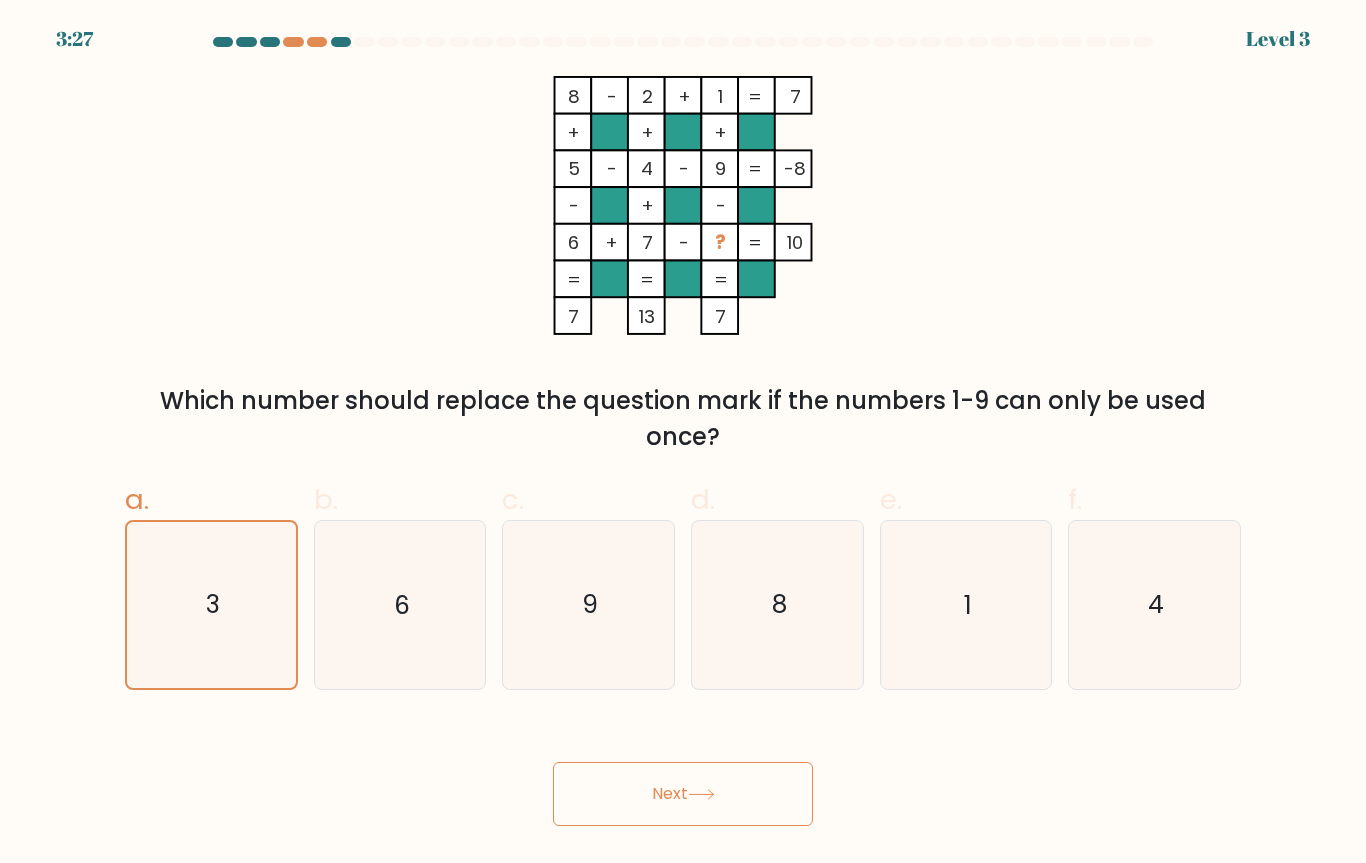 click on "Next" at bounding box center [683, 794] 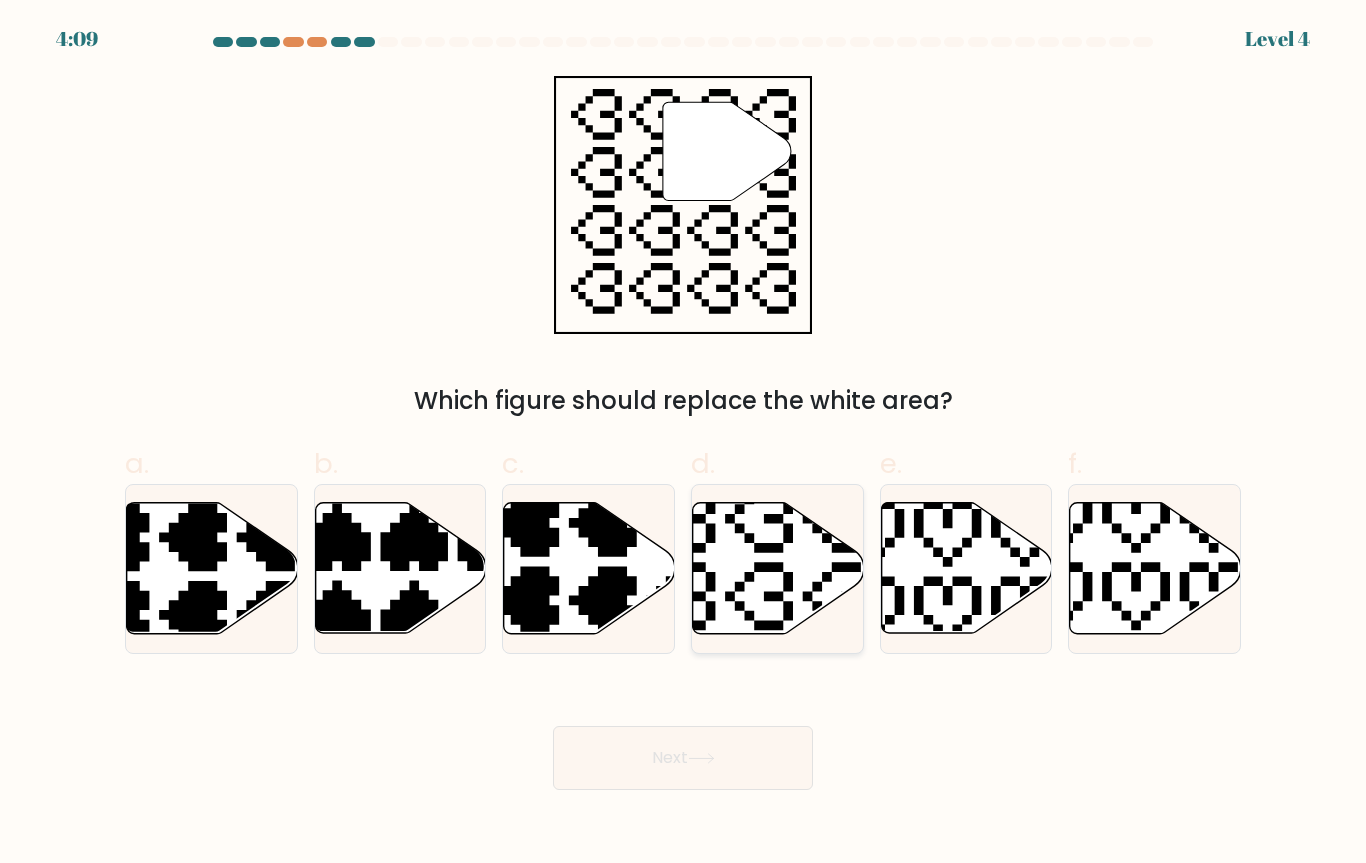 click 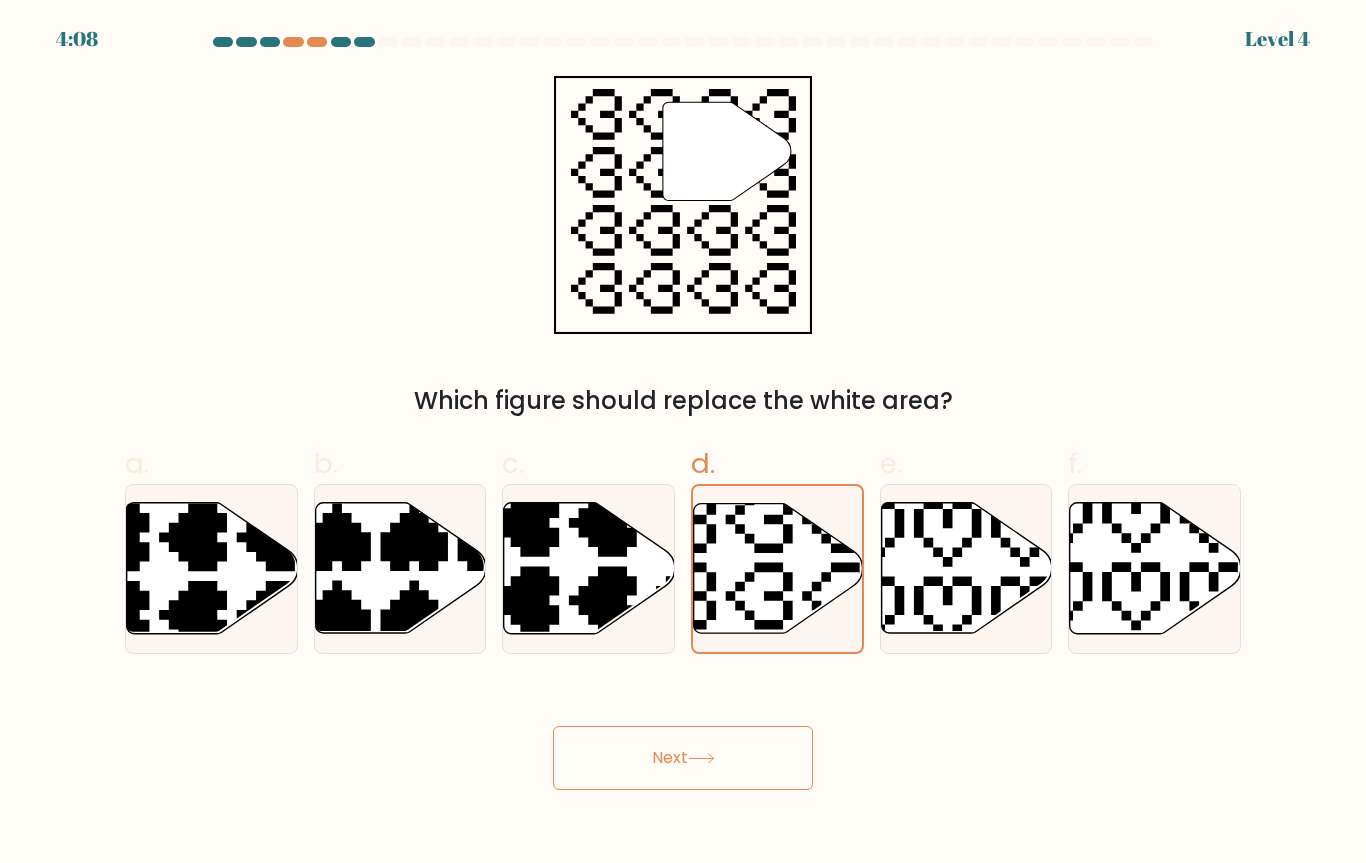 click on "Next" at bounding box center (683, 758) 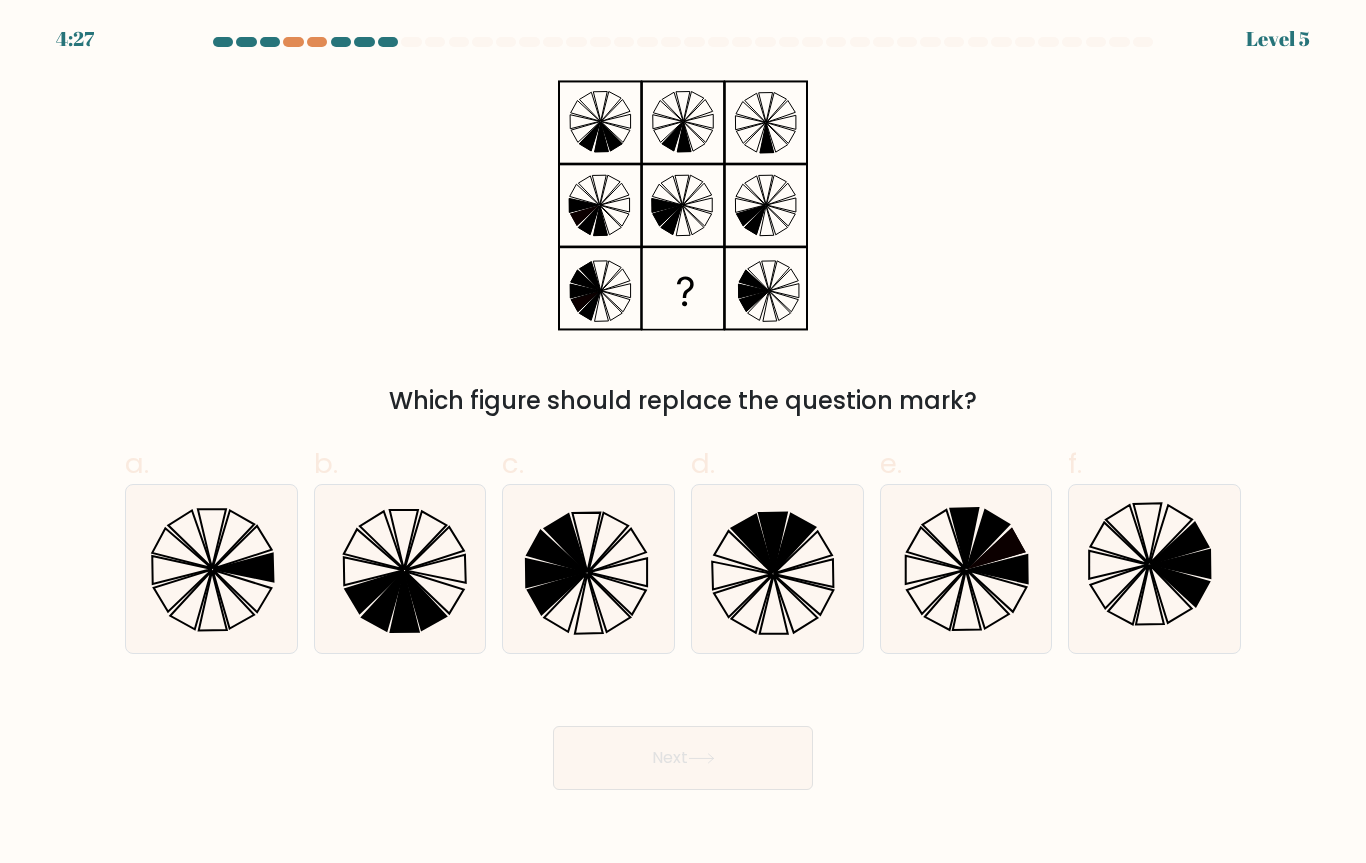 click at bounding box center (683, 413) 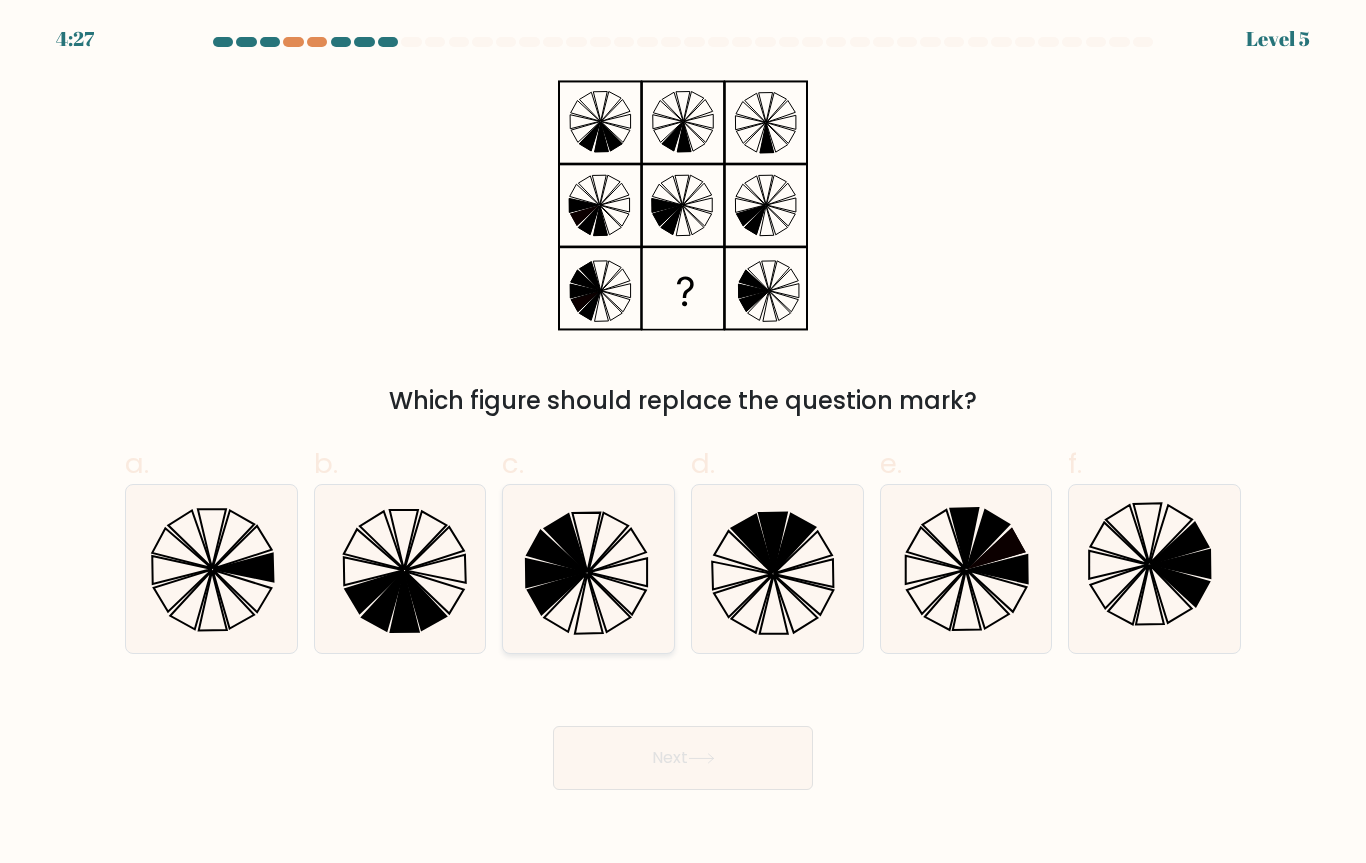 click 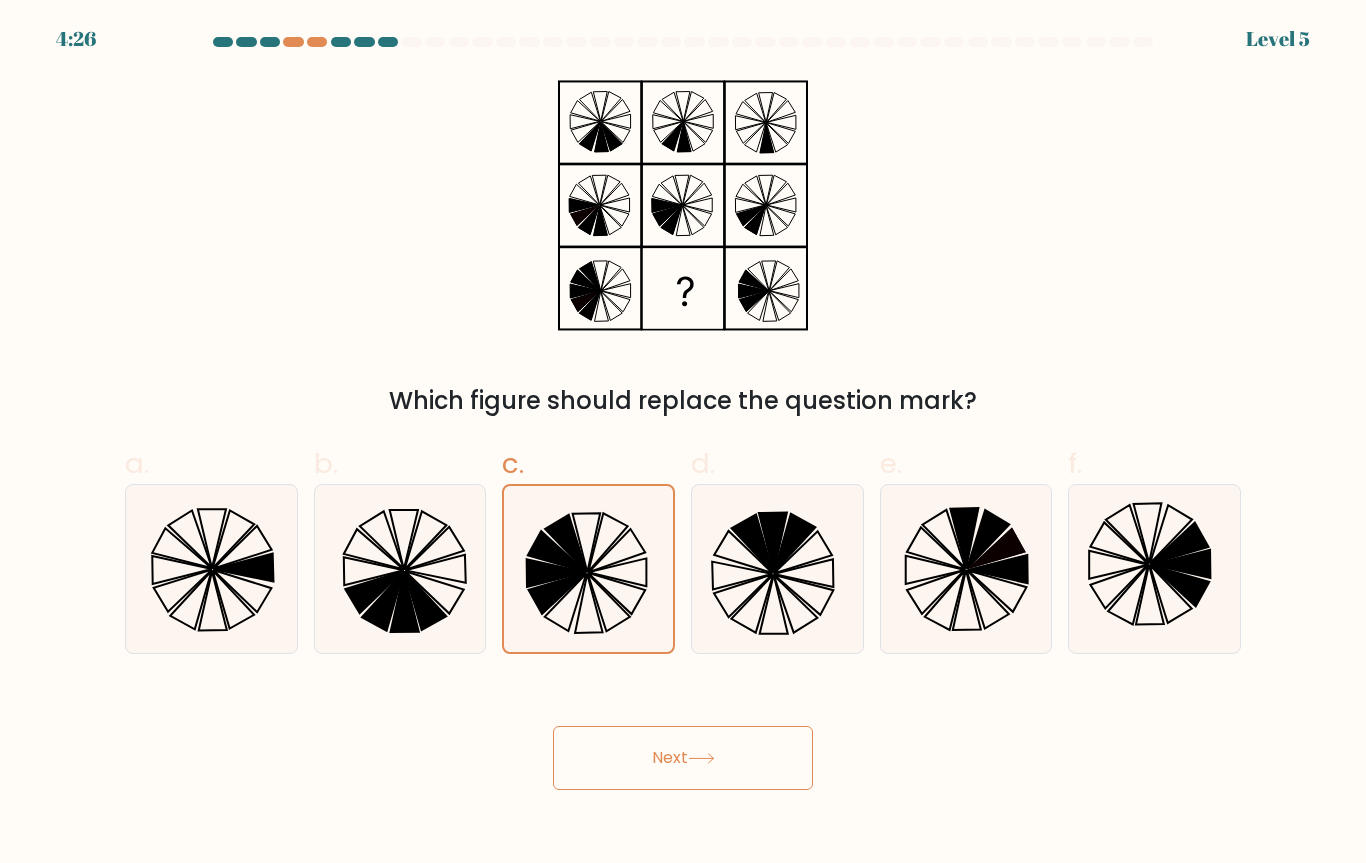 click on "Next" at bounding box center (683, 758) 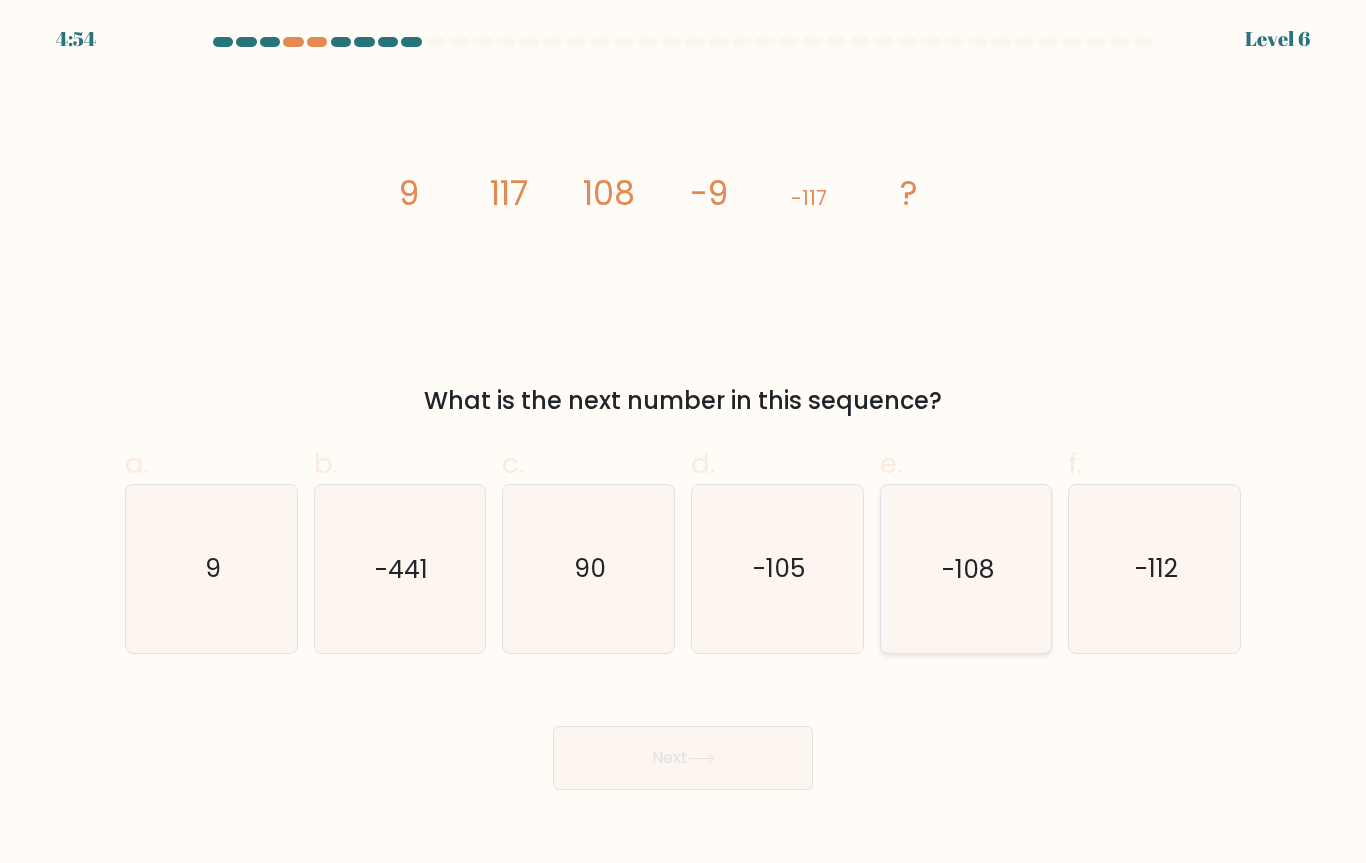 click on "-108" 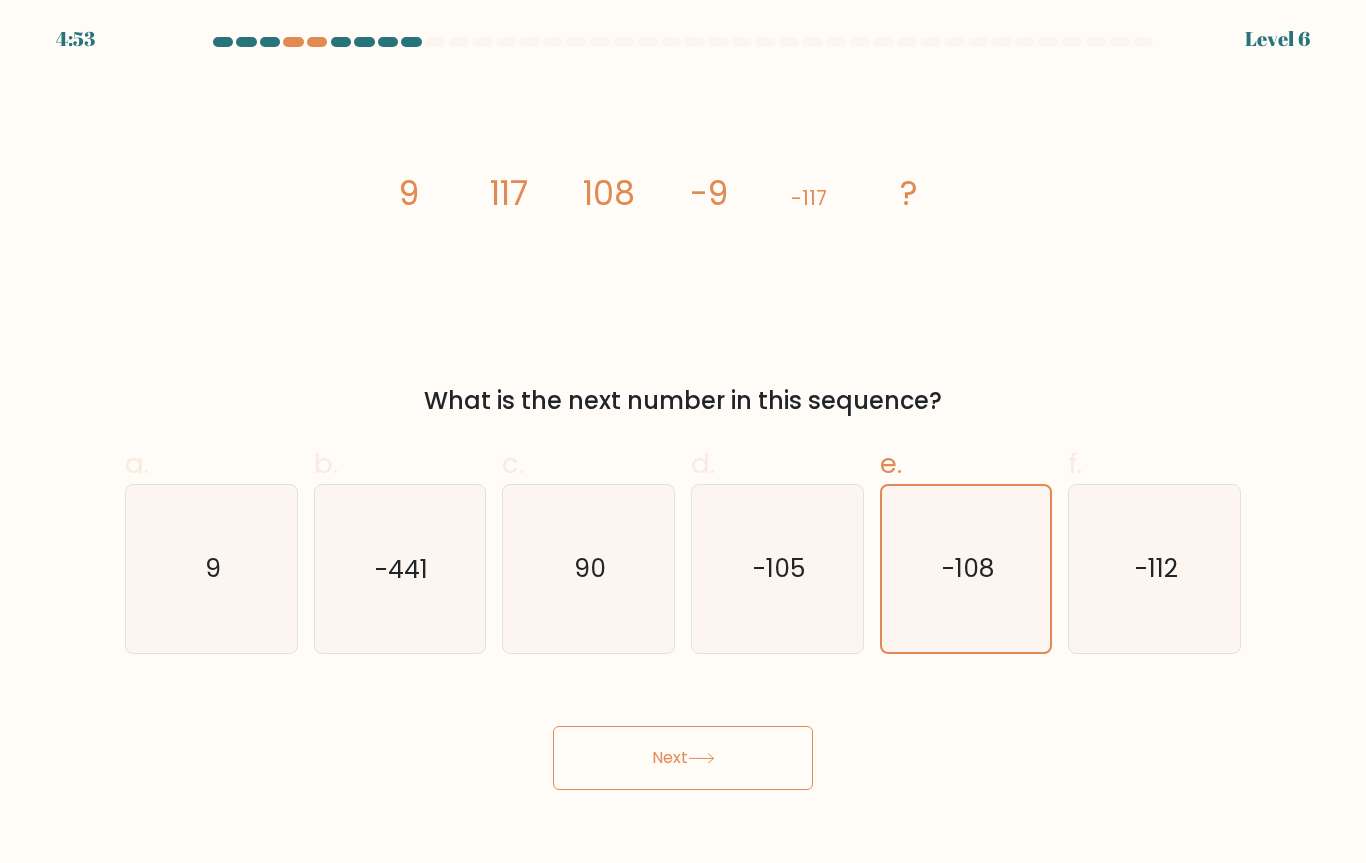 click on "Next" at bounding box center (683, 758) 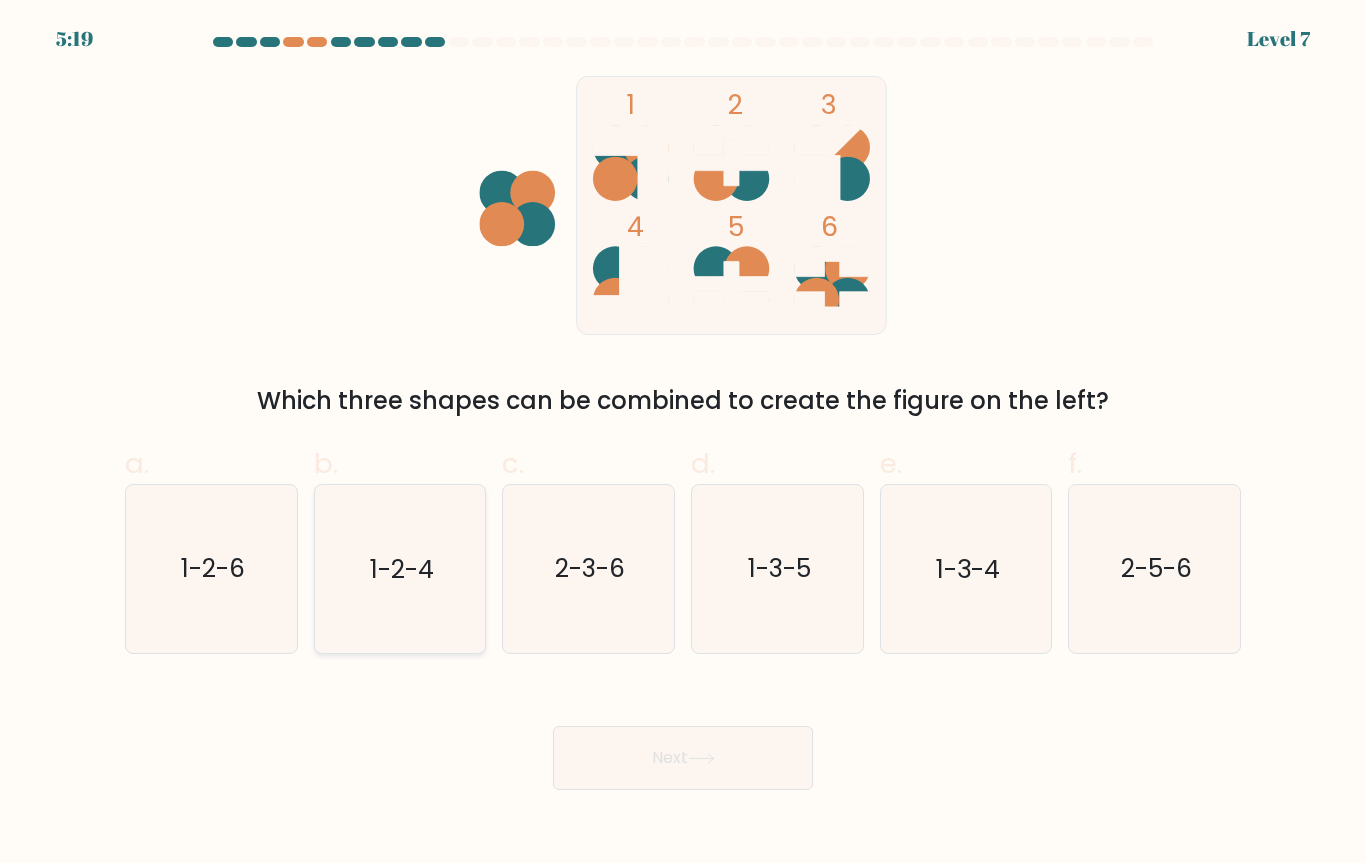 click on "1-2-4" 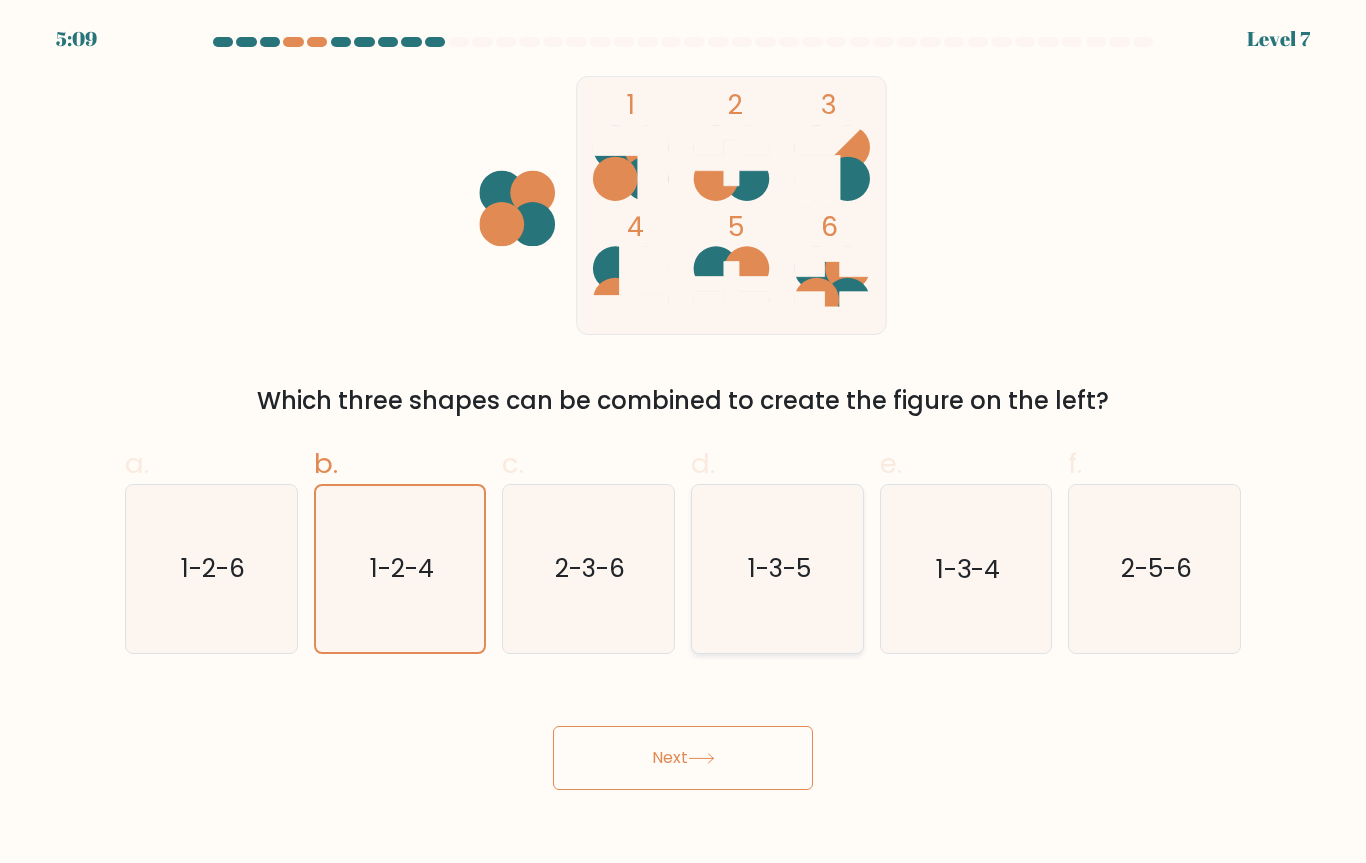click on "1-3-5" 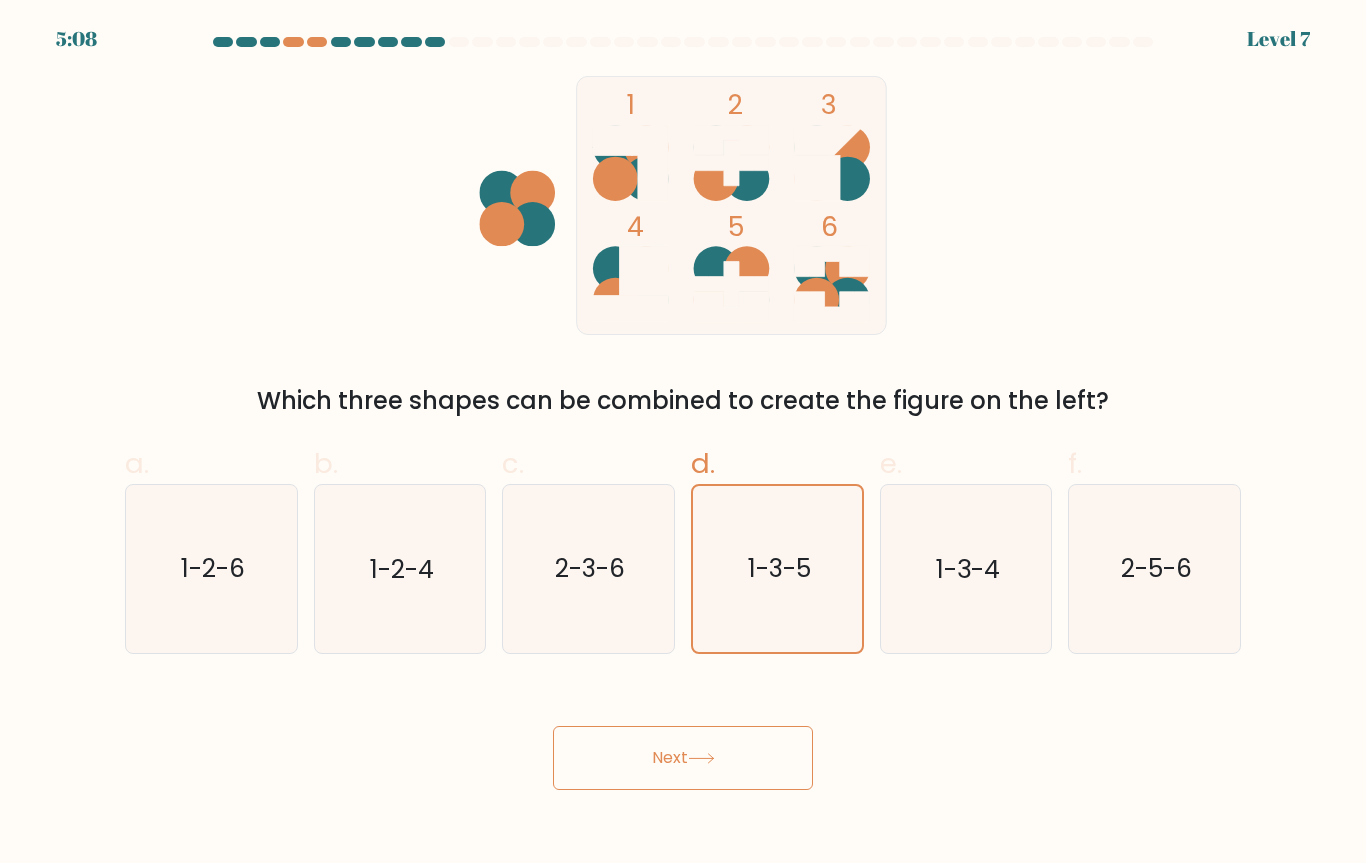 click 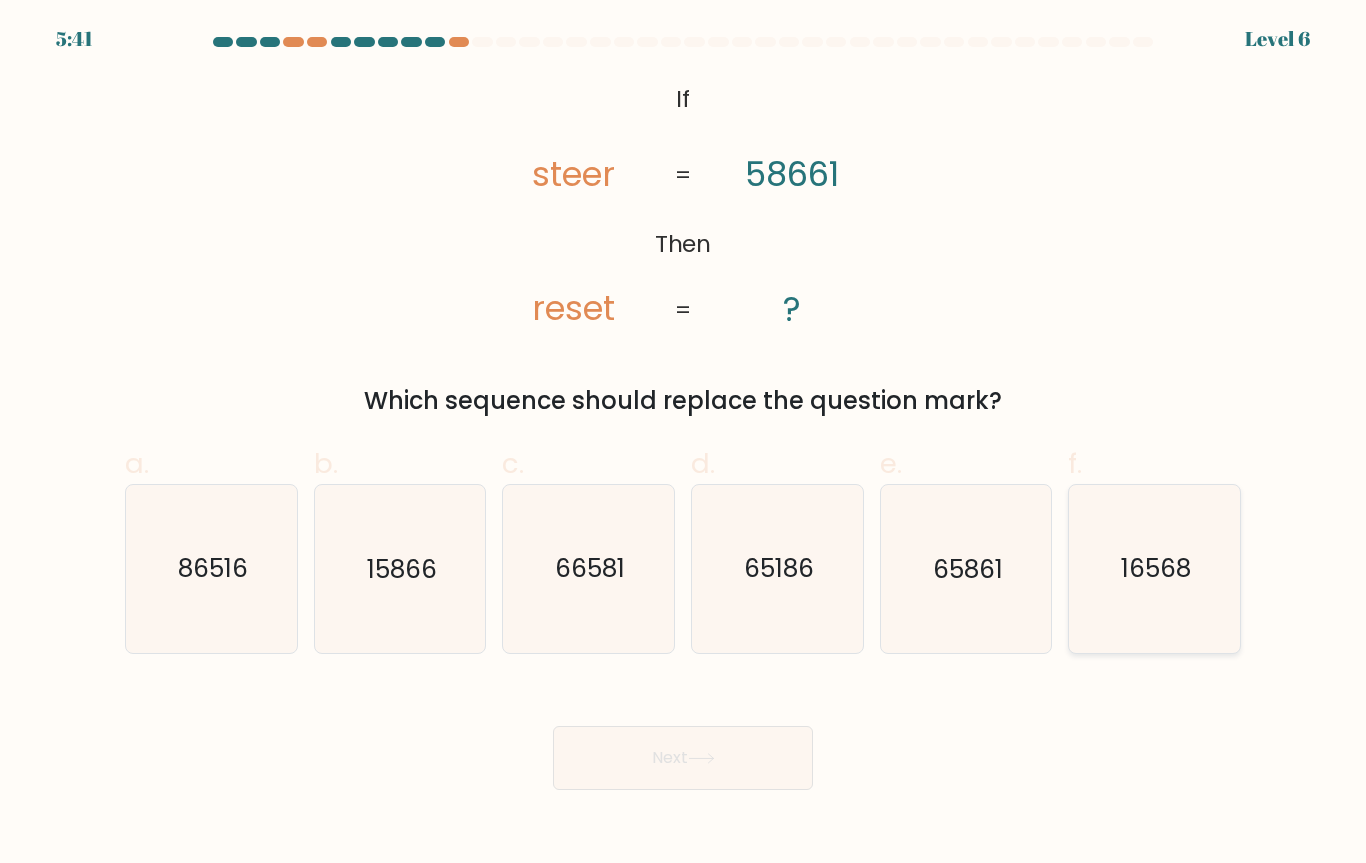 click on "16568" 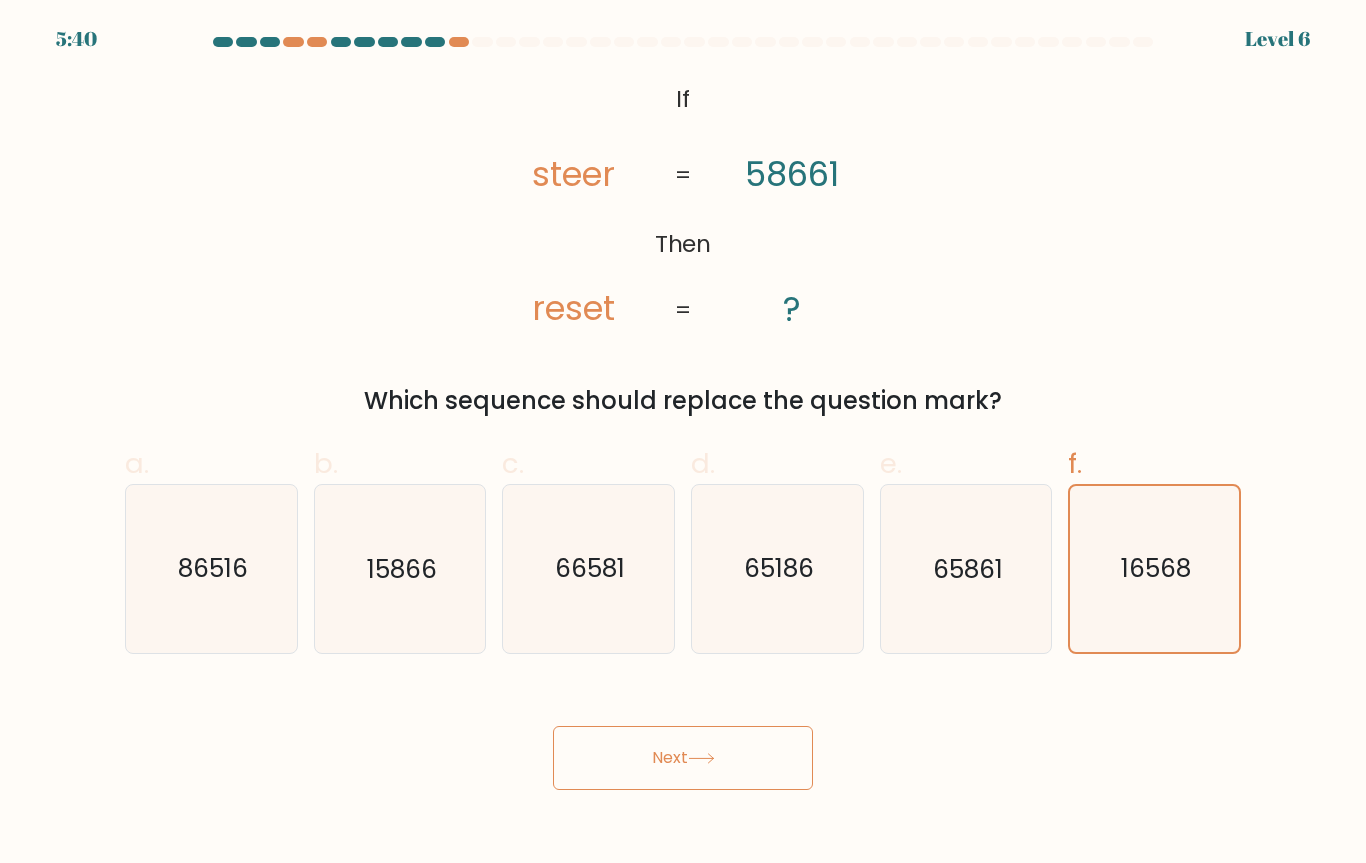 click on "Next" at bounding box center (683, 758) 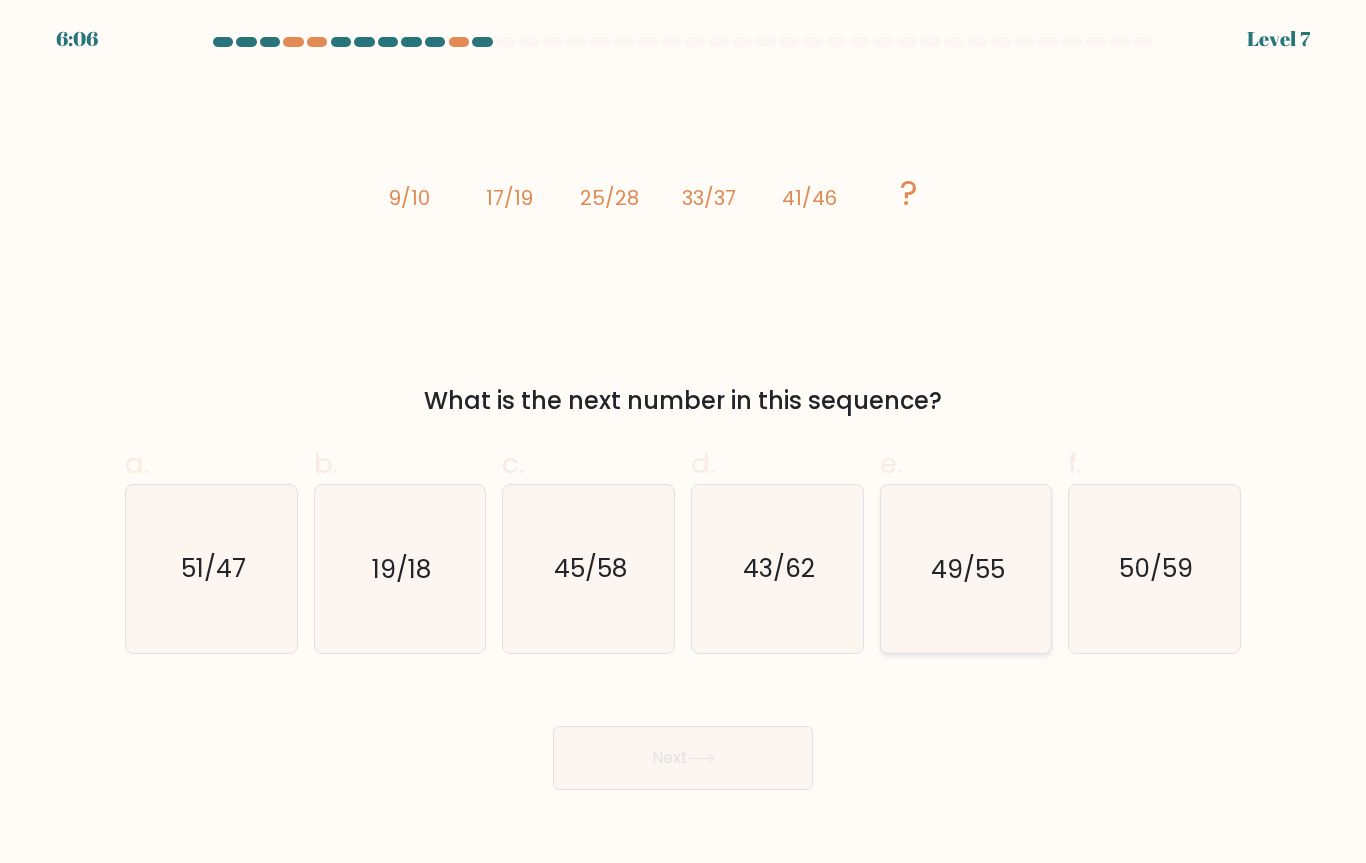 click on "49/55" 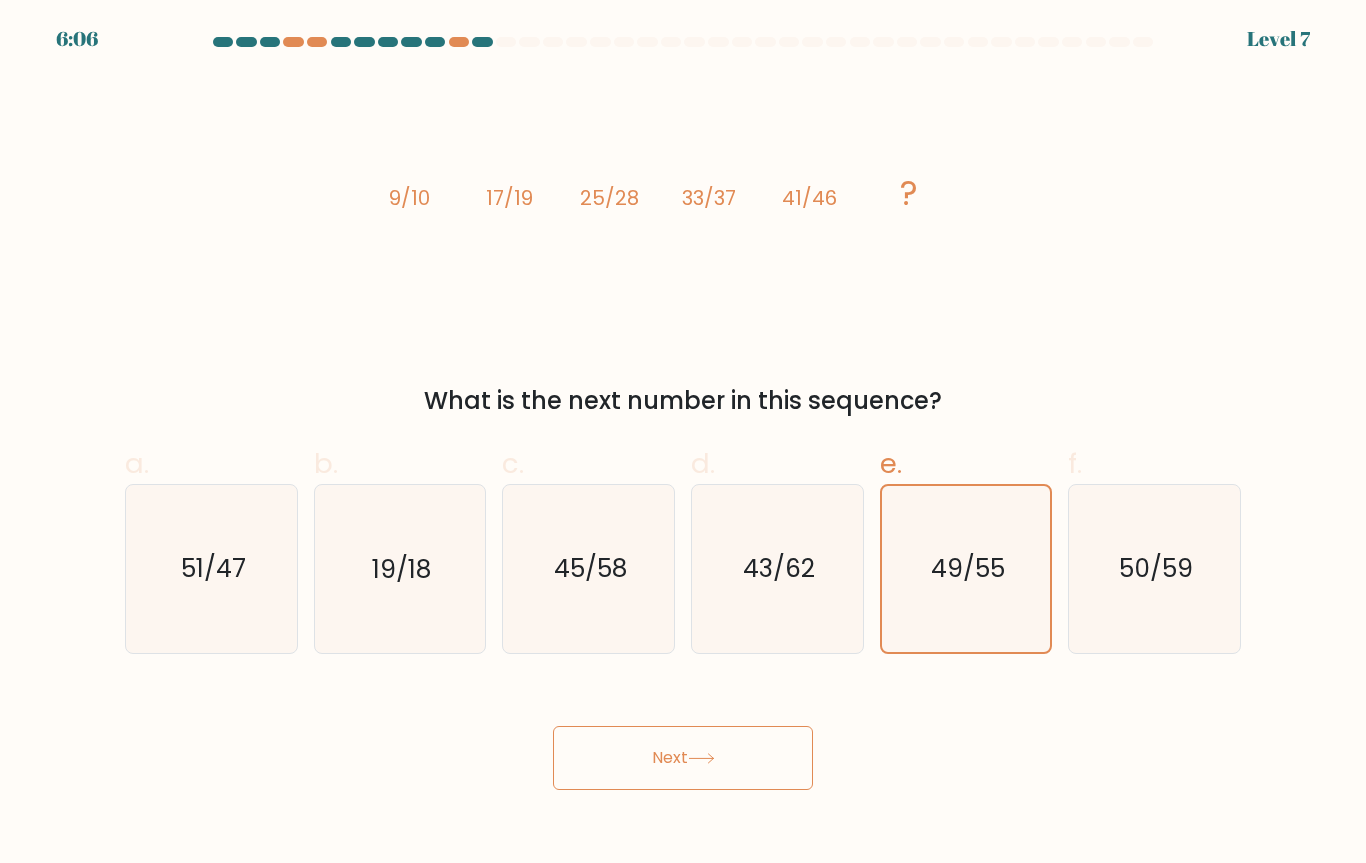 click on "Next" at bounding box center [683, 758] 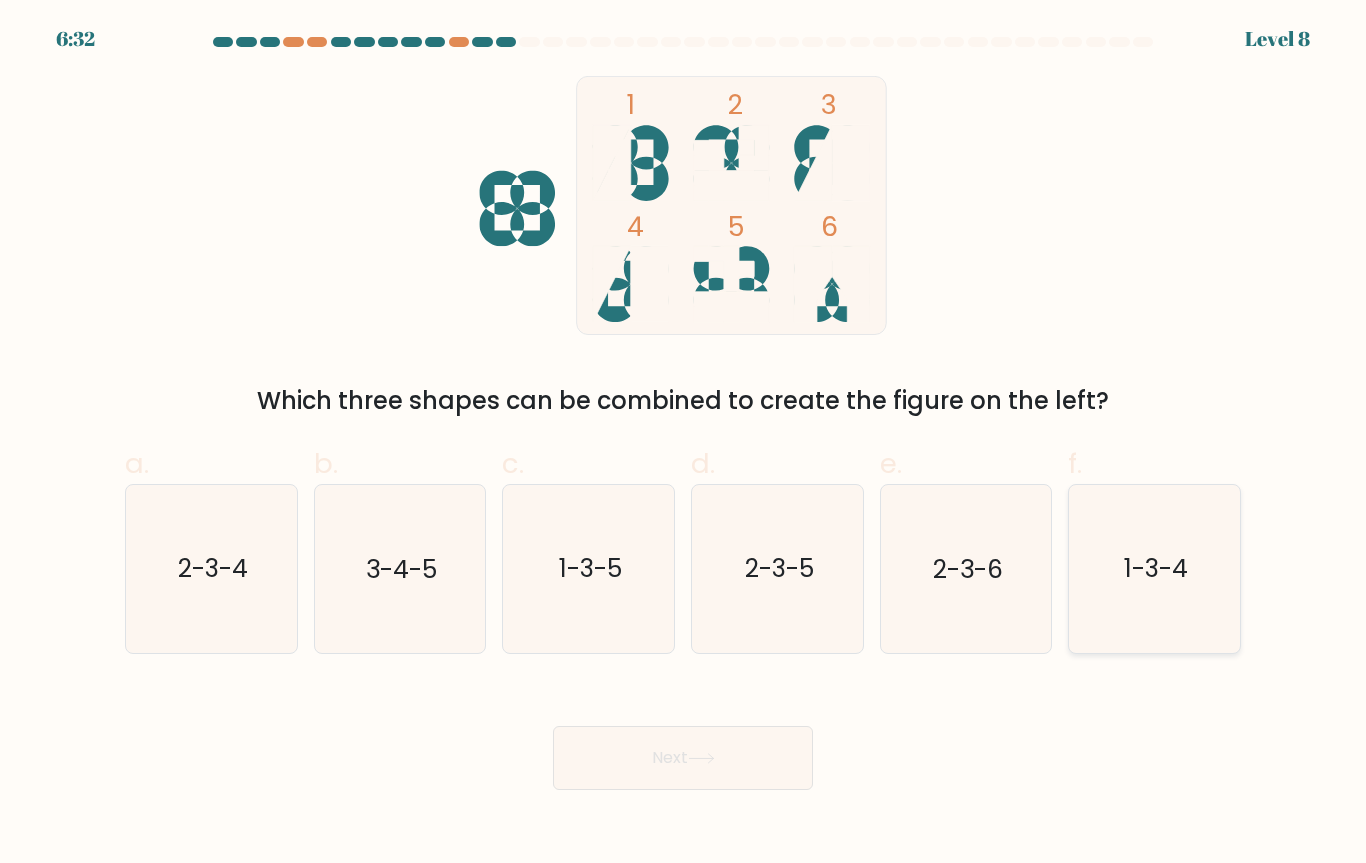 click on "1-3-4" 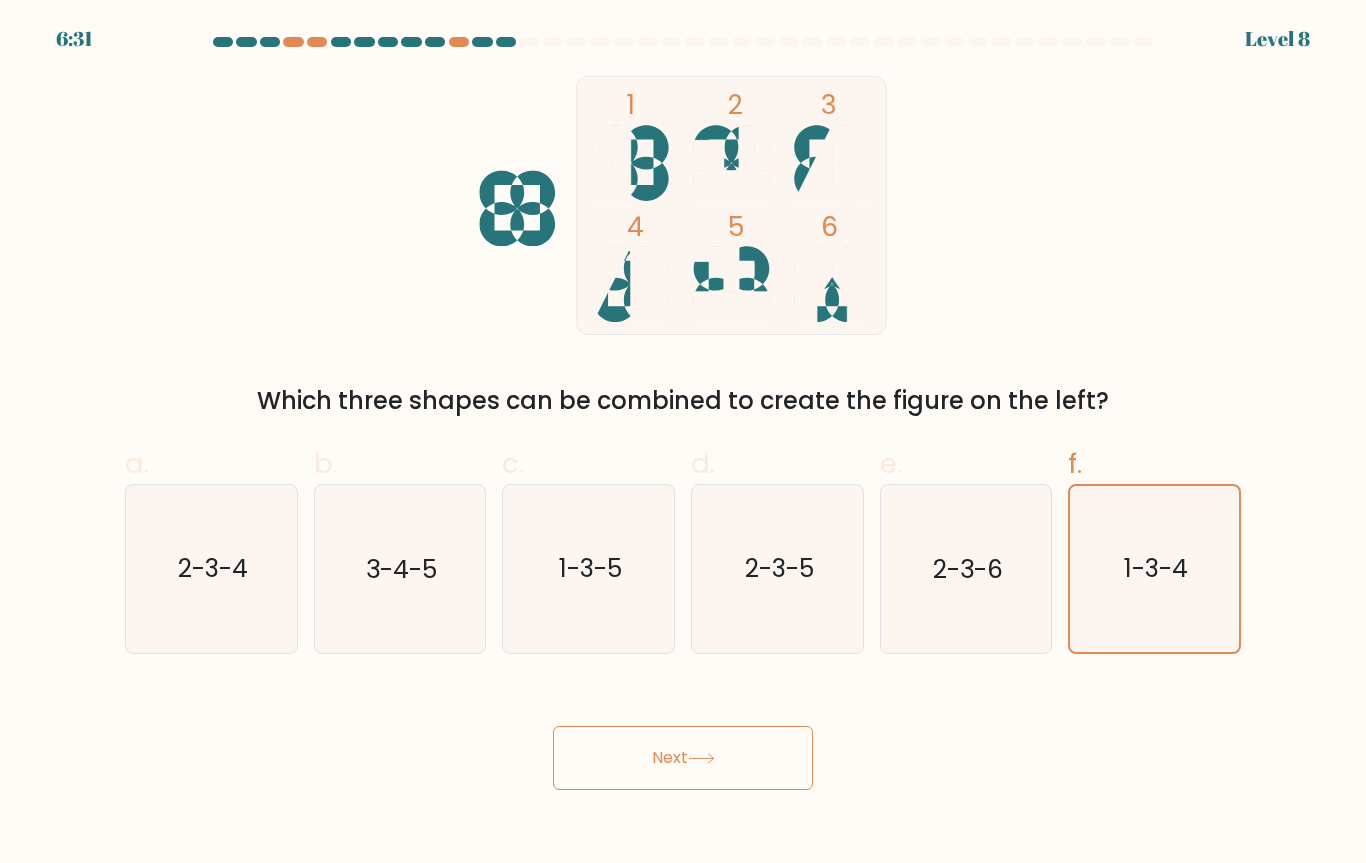 click on "Next" at bounding box center (683, 758) 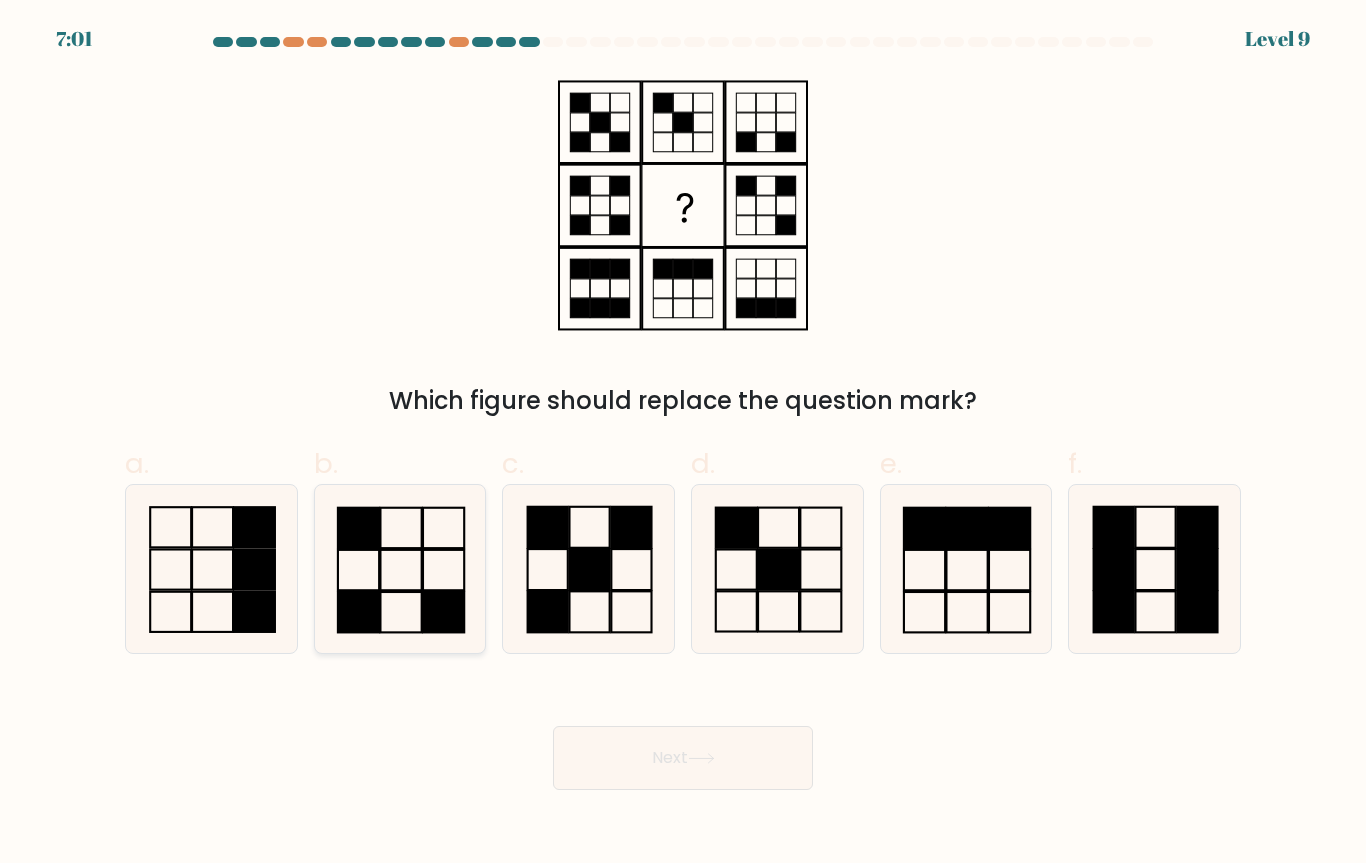 click 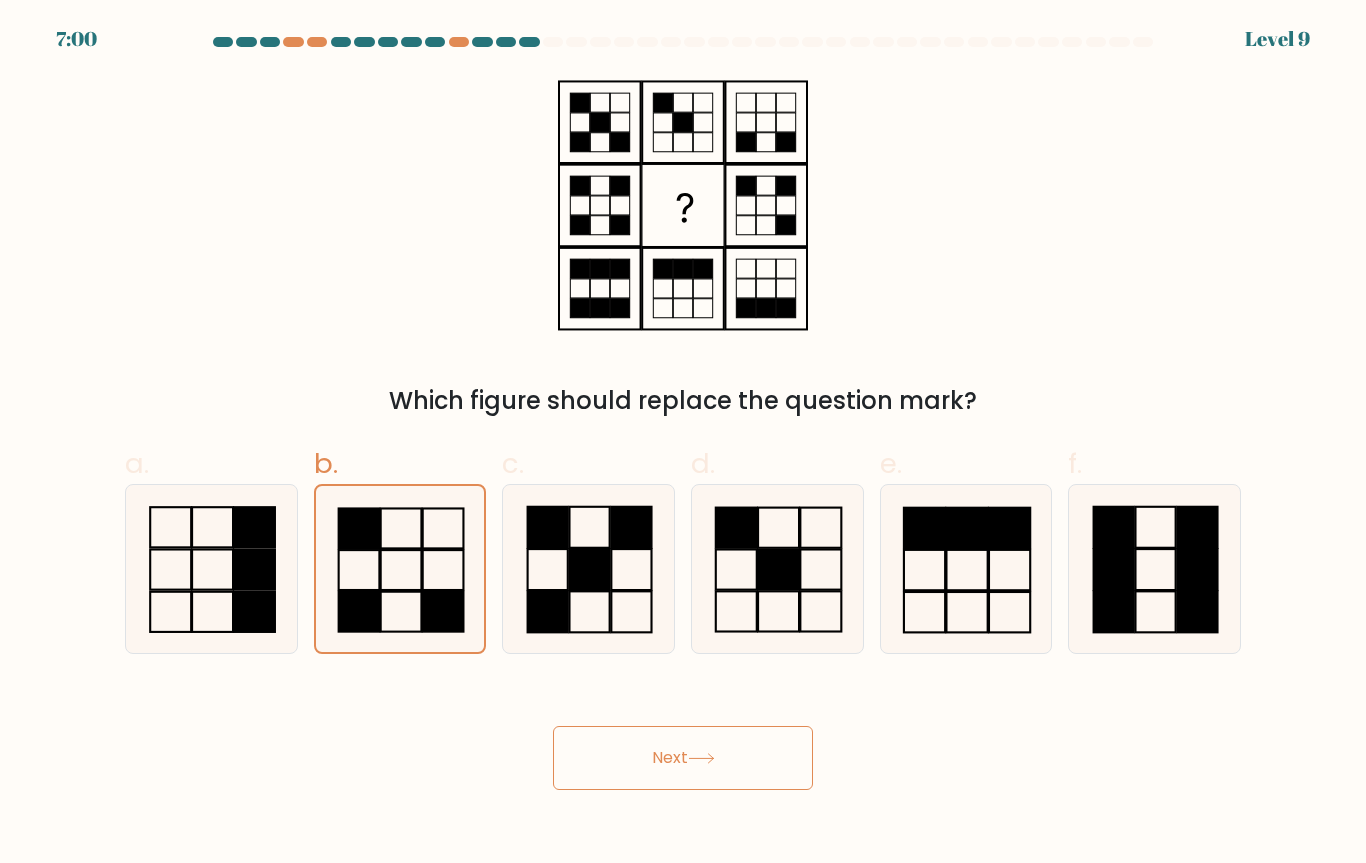click on "Next" at bounding box center (683, 758) 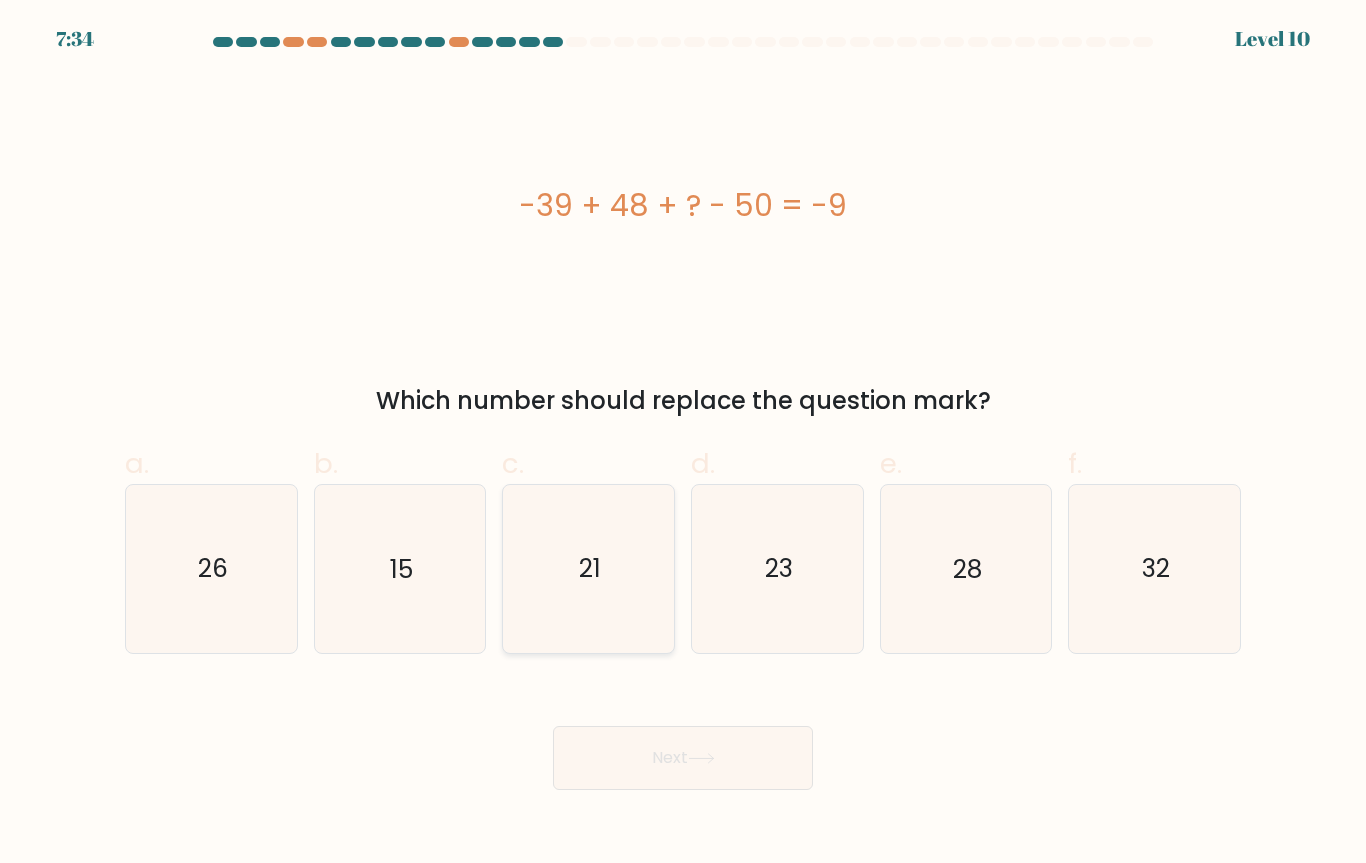 click on "21" 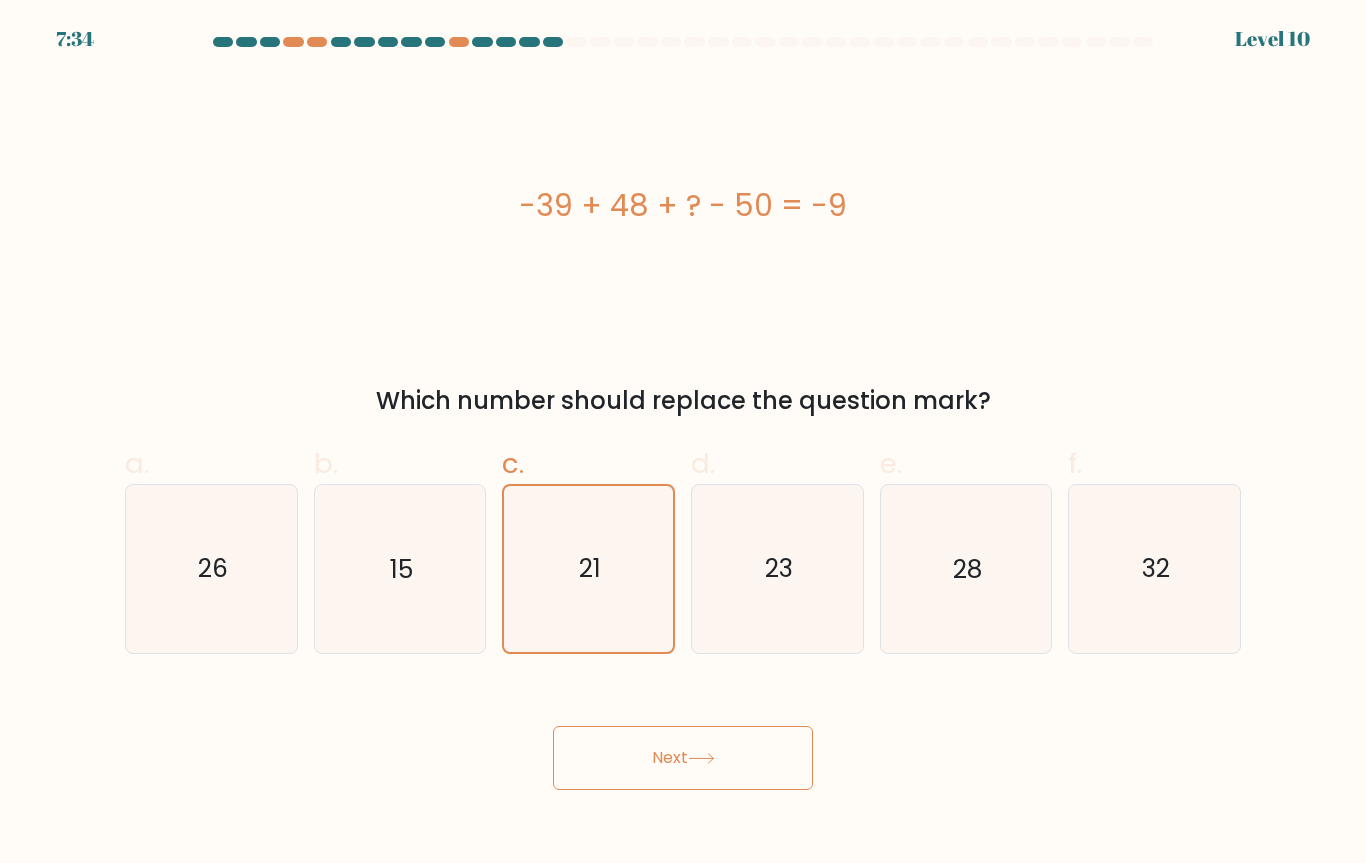 click on "Next" at bounding box center [683, 758] 